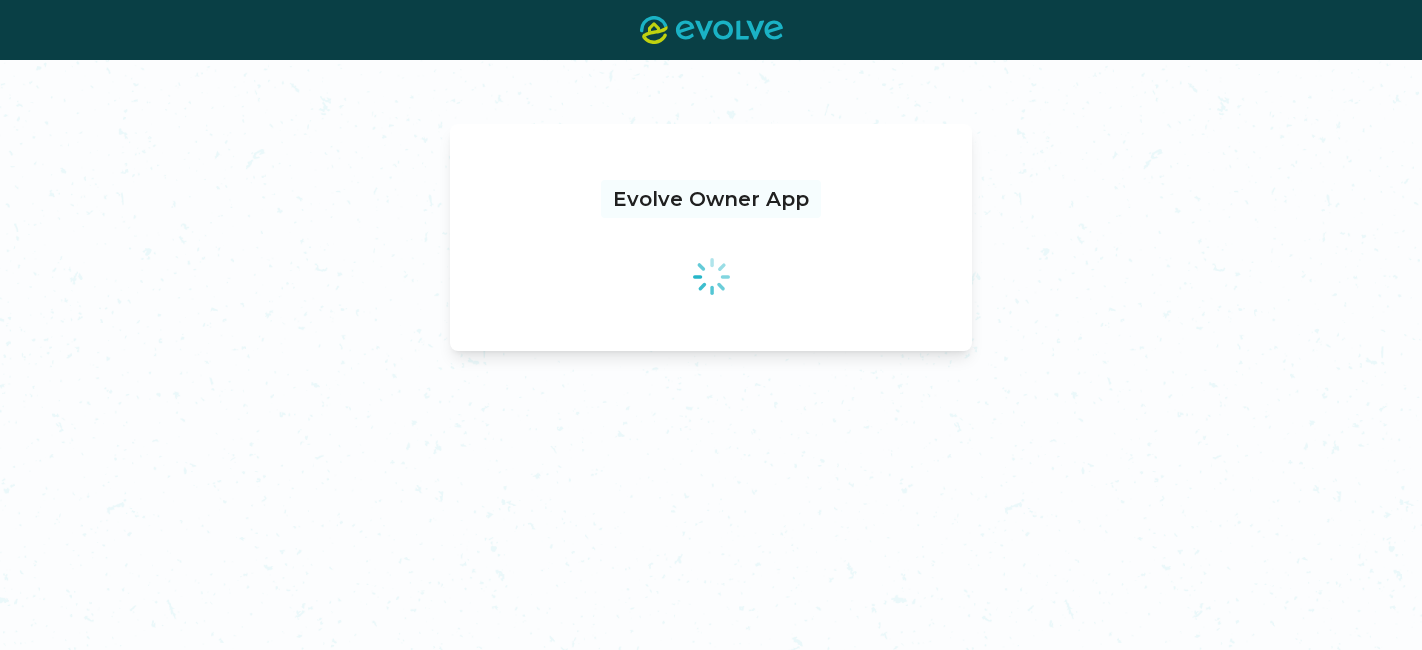 scroll, scrollTop: 0, scrollLeft: 0, axis: both 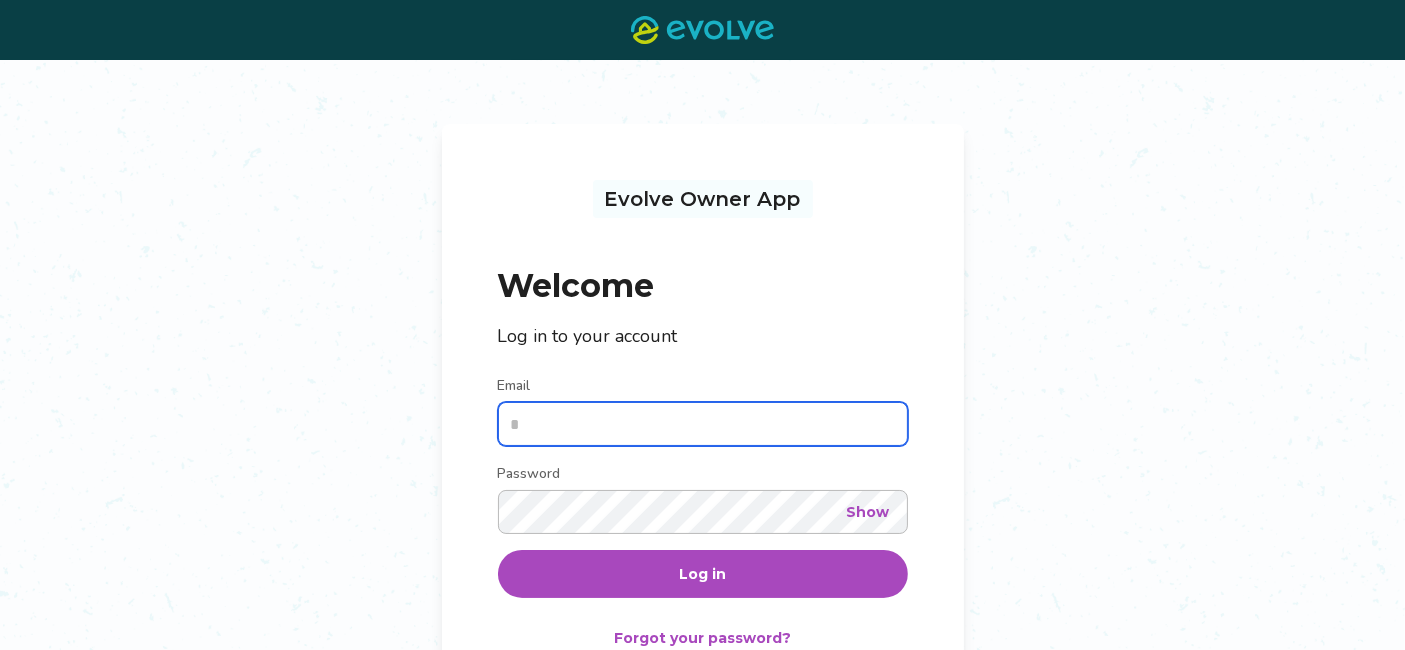 type on "**********" 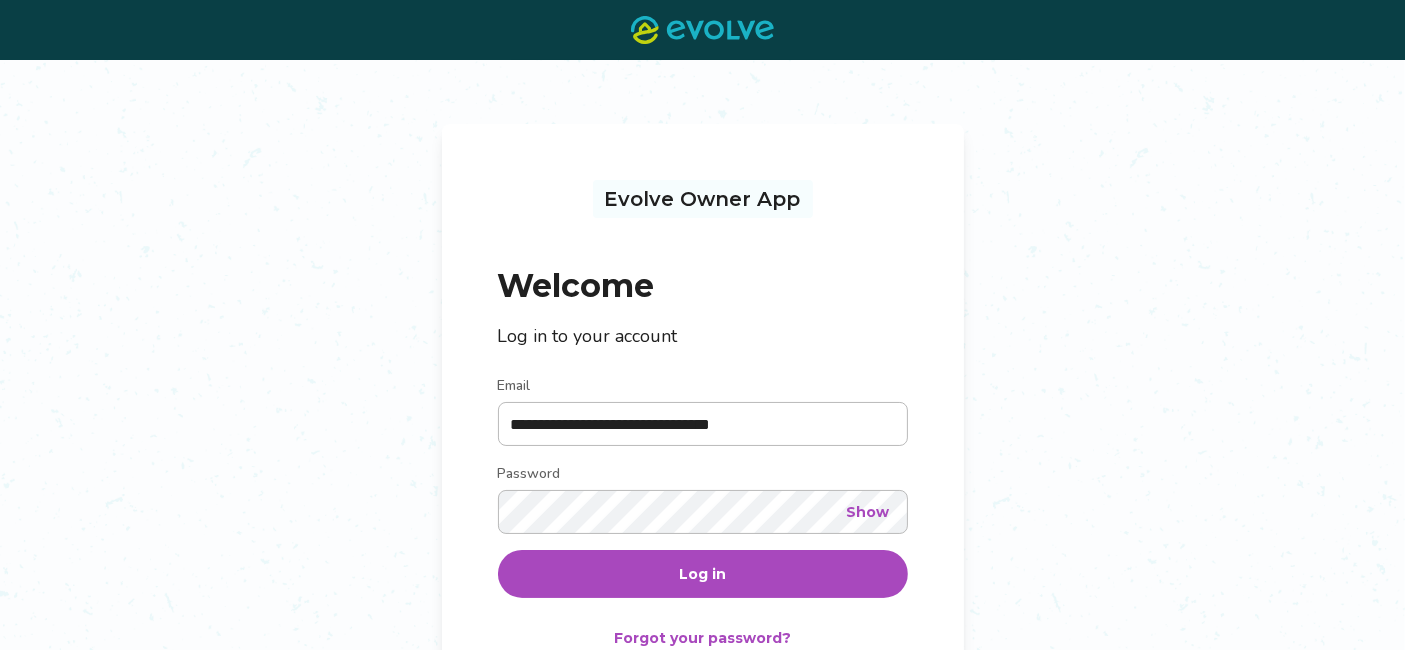 click on "Log in" at bounding box center (703, 574) 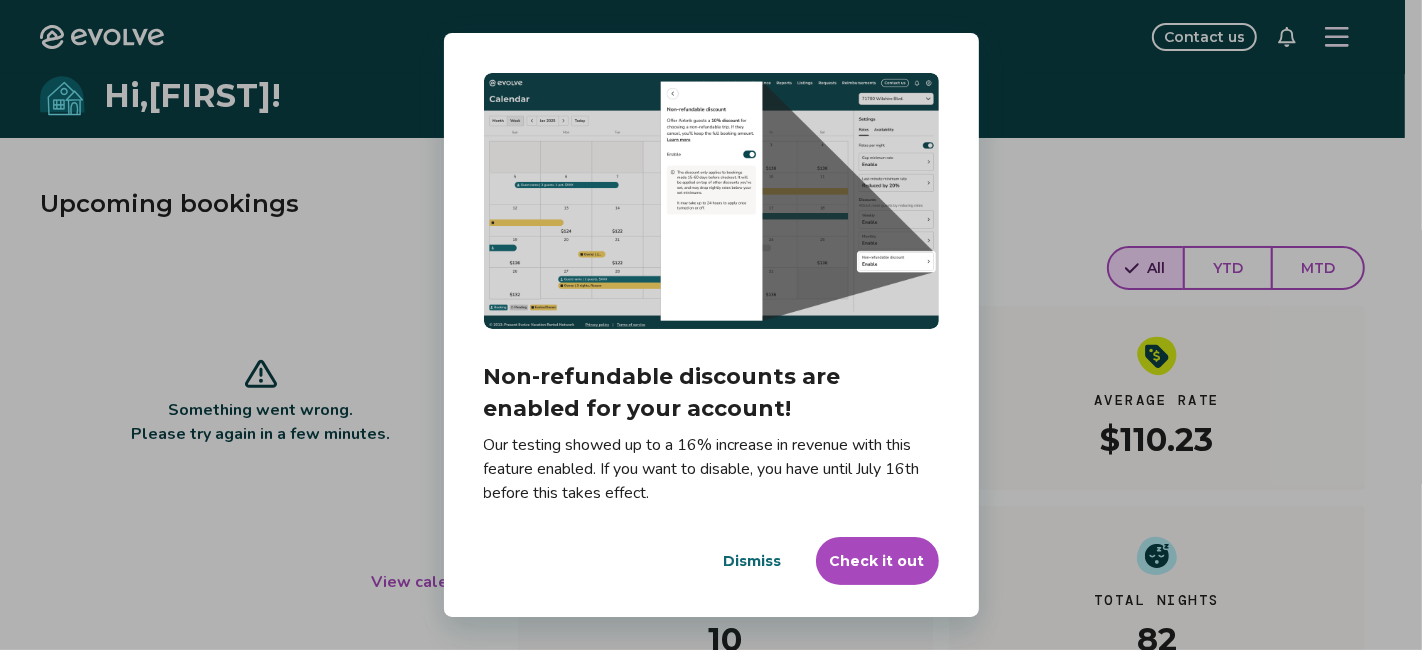 click on "Dialog Non-refundable discounts are enabled for your account! Our testing showed up to a 16% increase in revenue with this feature enabled. If you want to disable, you have until July 16th before this takes effect. Dismiss Check it out" at bounding box center (711, 325) 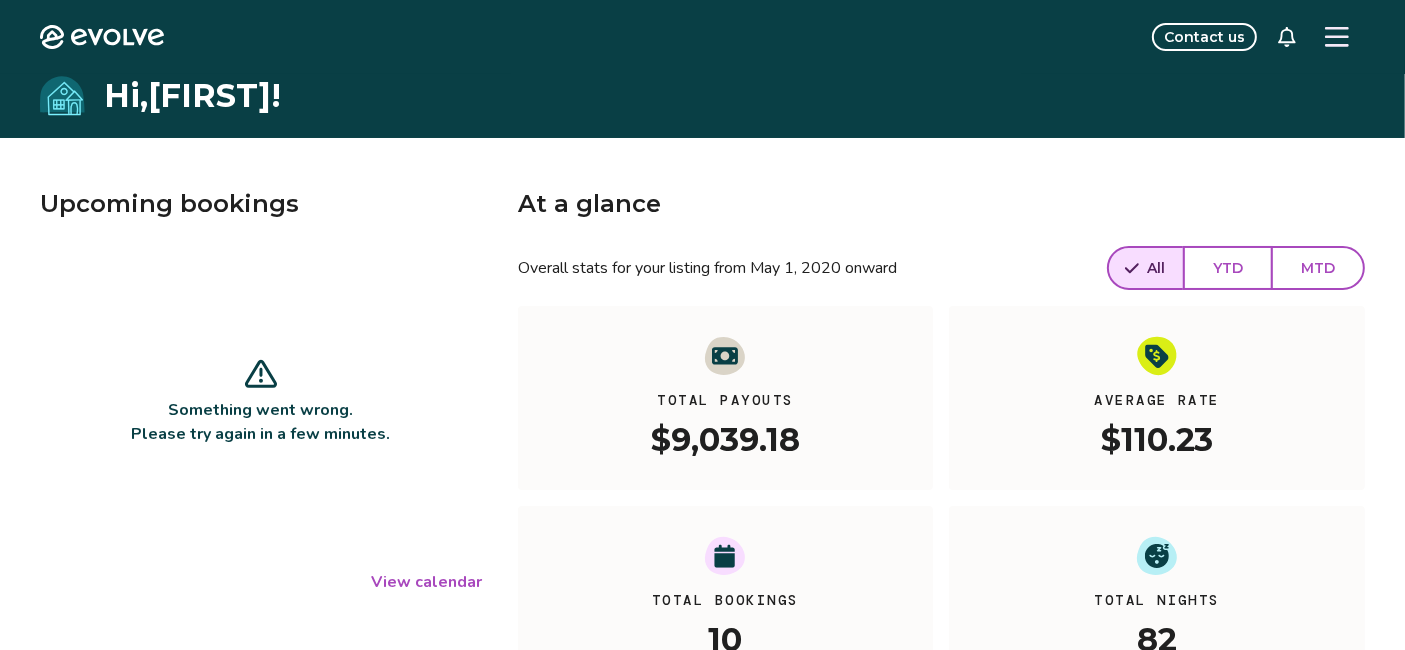 click at bounding box center [1337, 37] 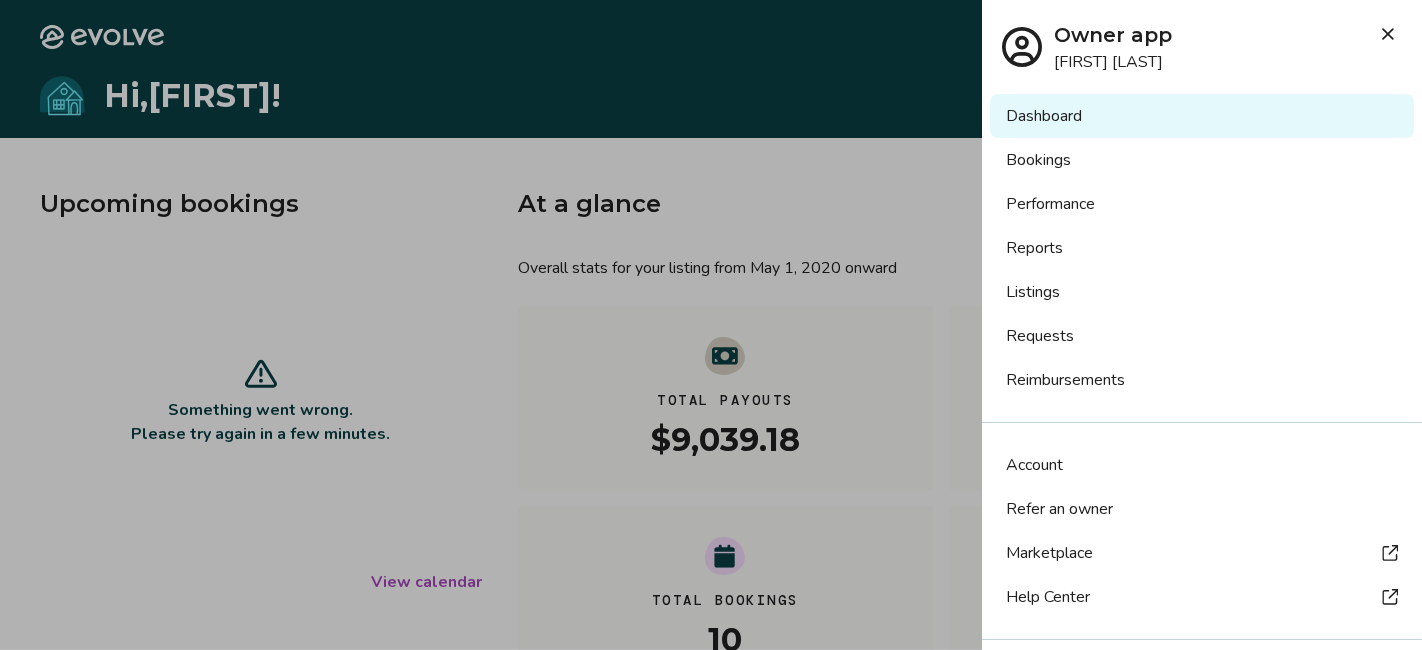 click on "Listings" at bounding box center [1202, 292] 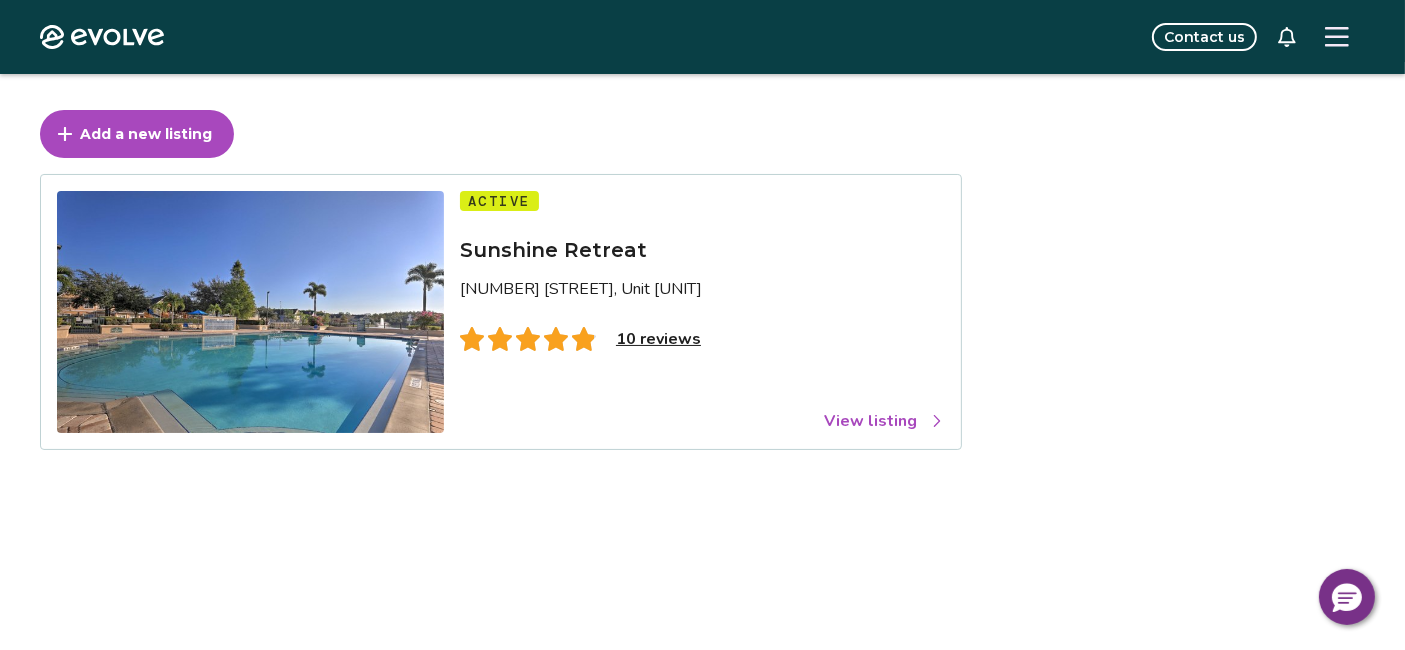 scroll, scrollTop: 111, scrollLeft: 0, axis: vertical 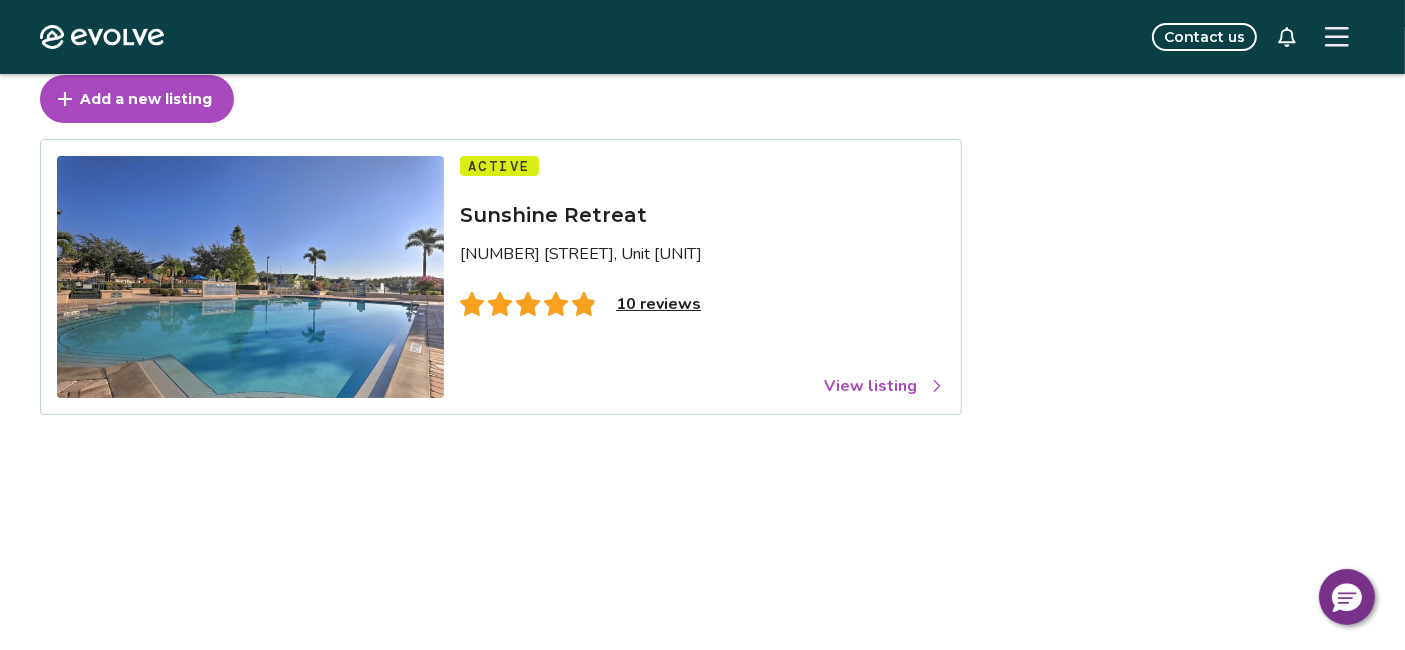 click on "View listing" at bounding box center (884, 386) 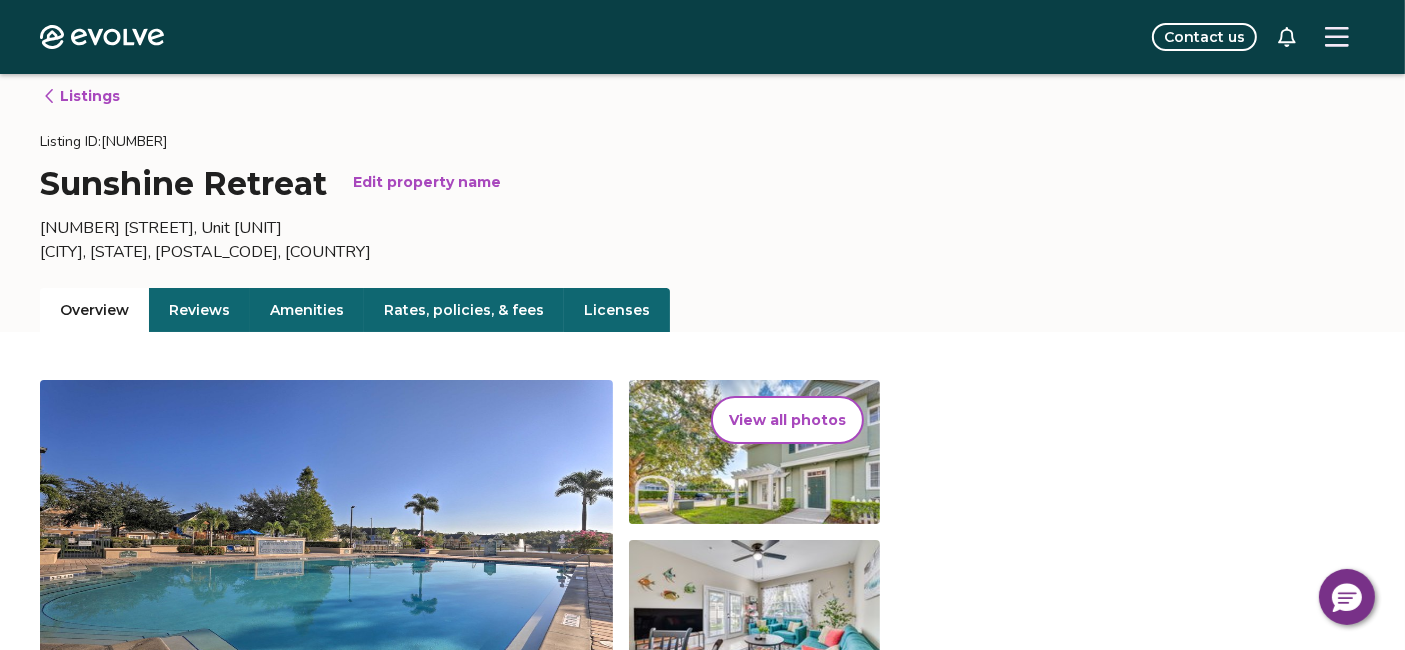 scroll, scrollTop: 0, scrollLeft: 0, axis: both 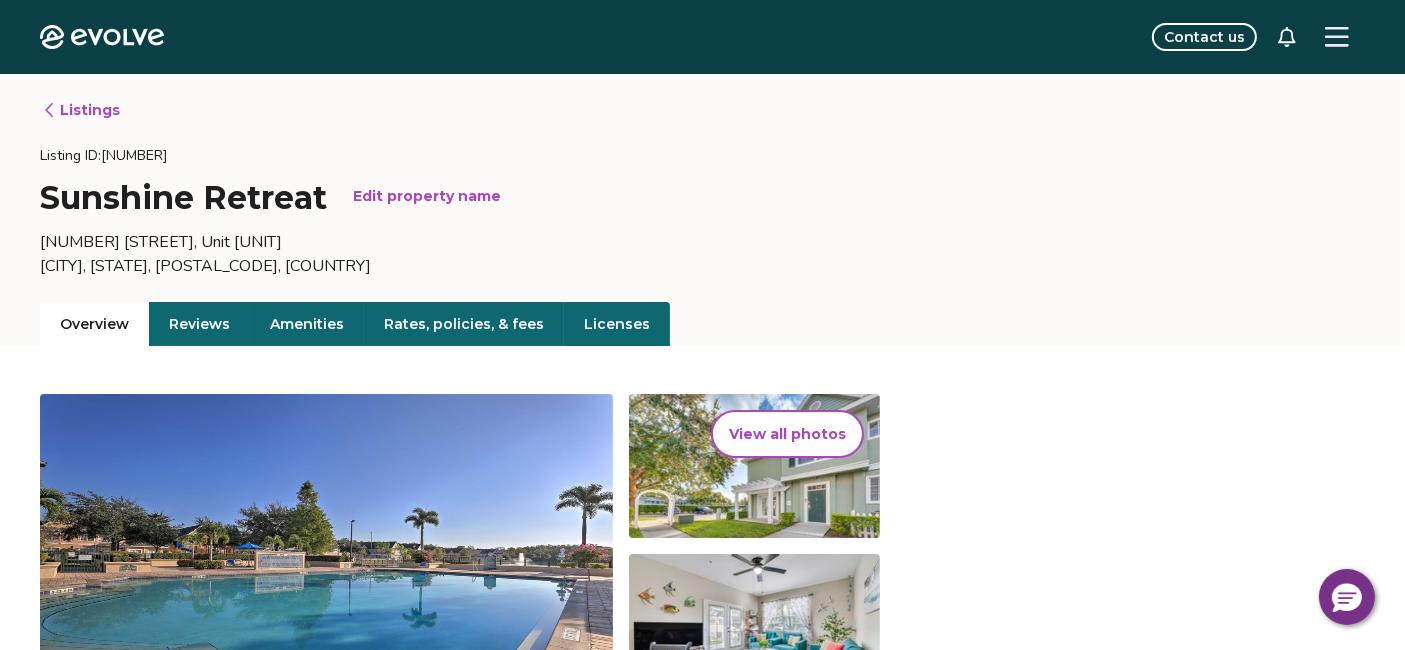 click on "Reviews" at bounding box center [199, 324] 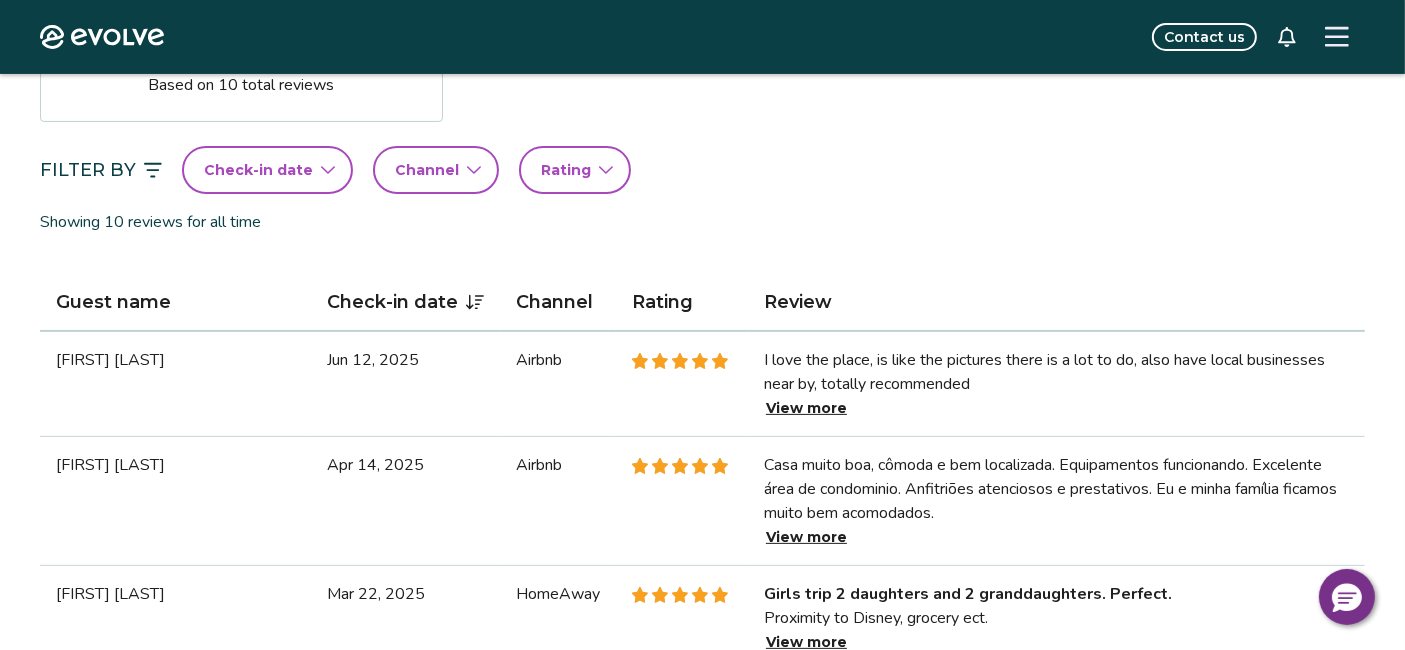 scroll, scrollTop: 555, scrollLeft: 0, axis: vertical 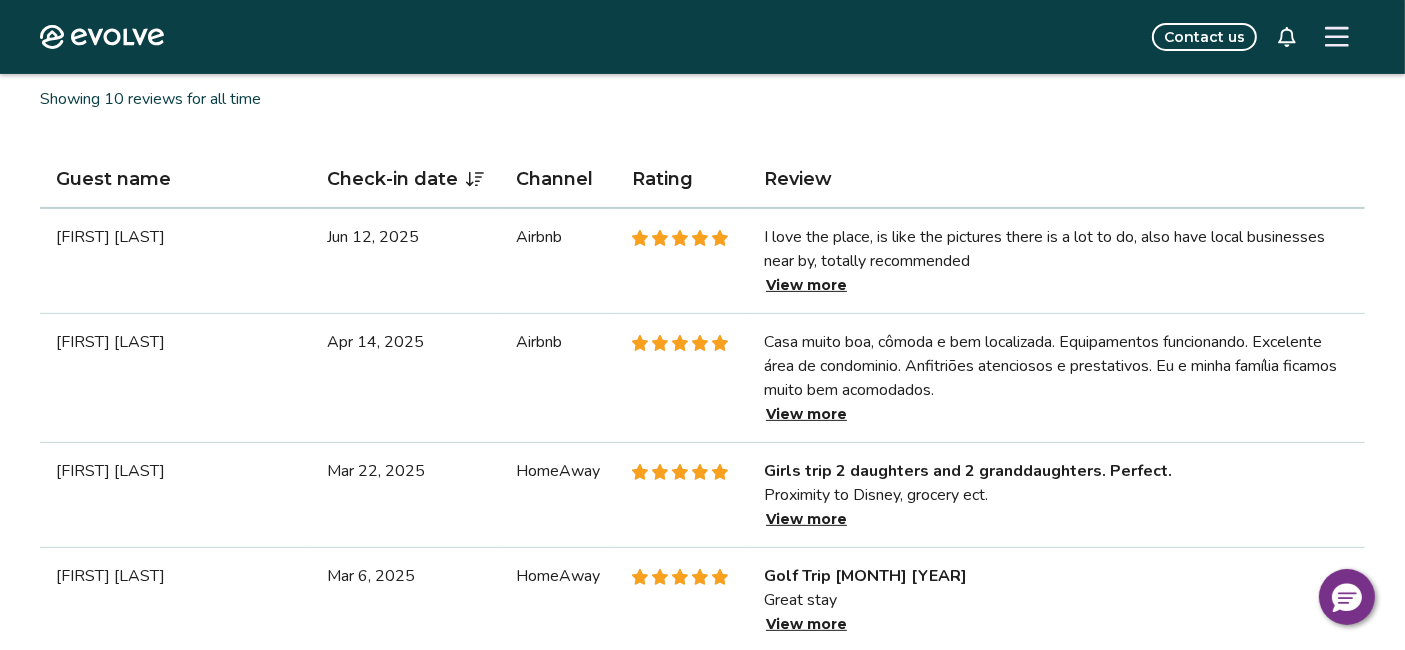 click on "View more" at bounding box center (806, 285) 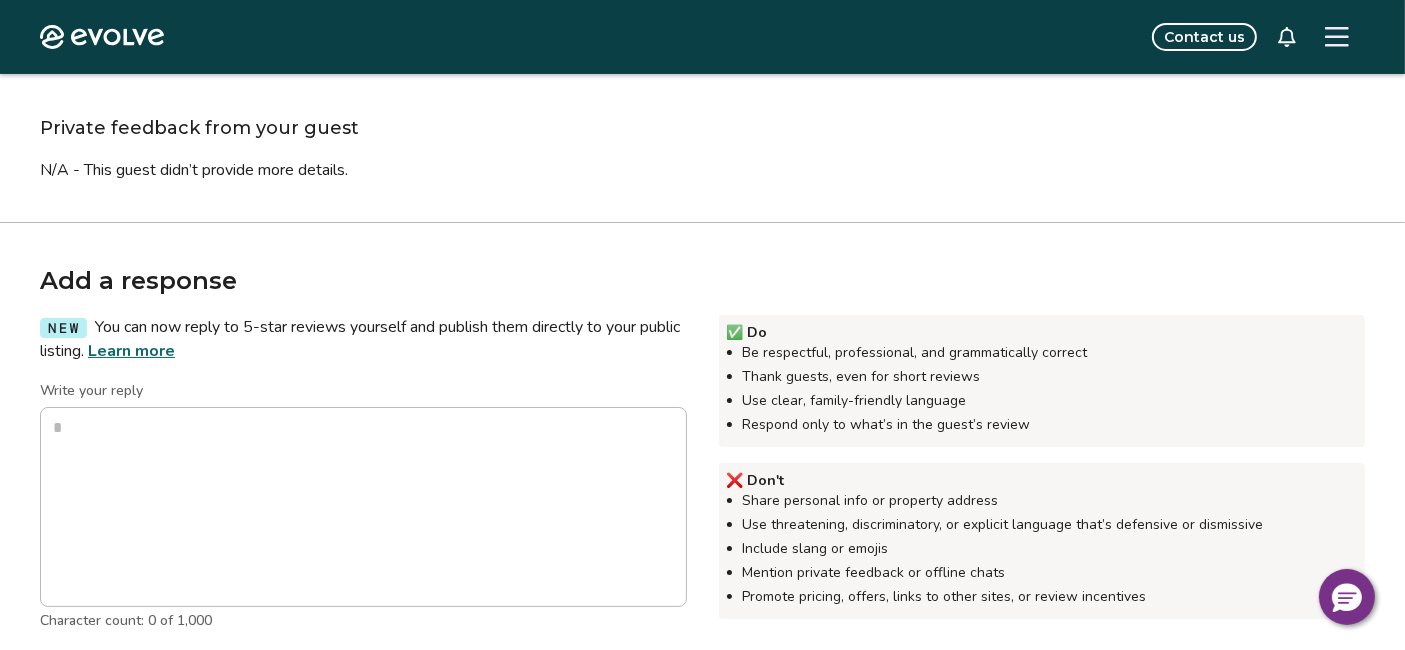 scroll, scrollTop: 333, scrollLeft: 0, axis: vertical 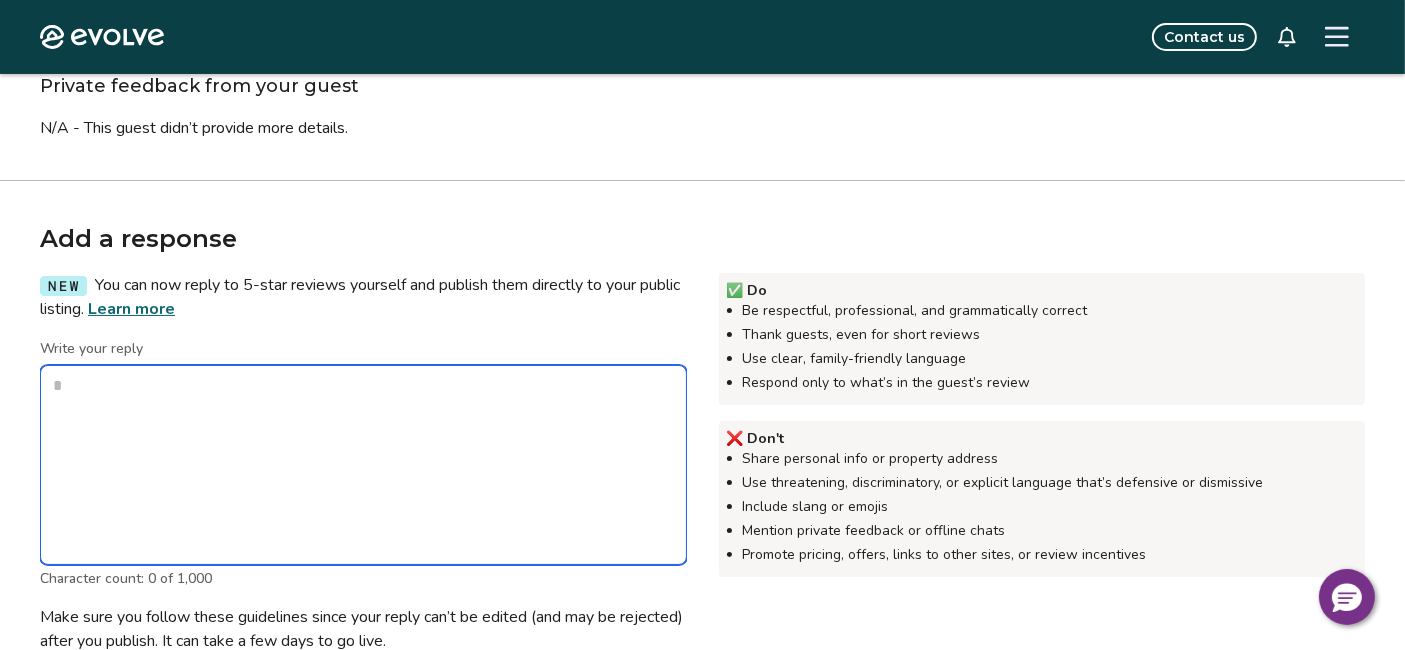 drag, startPoint x: 142, startPoint y: 412, endPoint x: 174, endPoint y: 398, distance: 34.928497 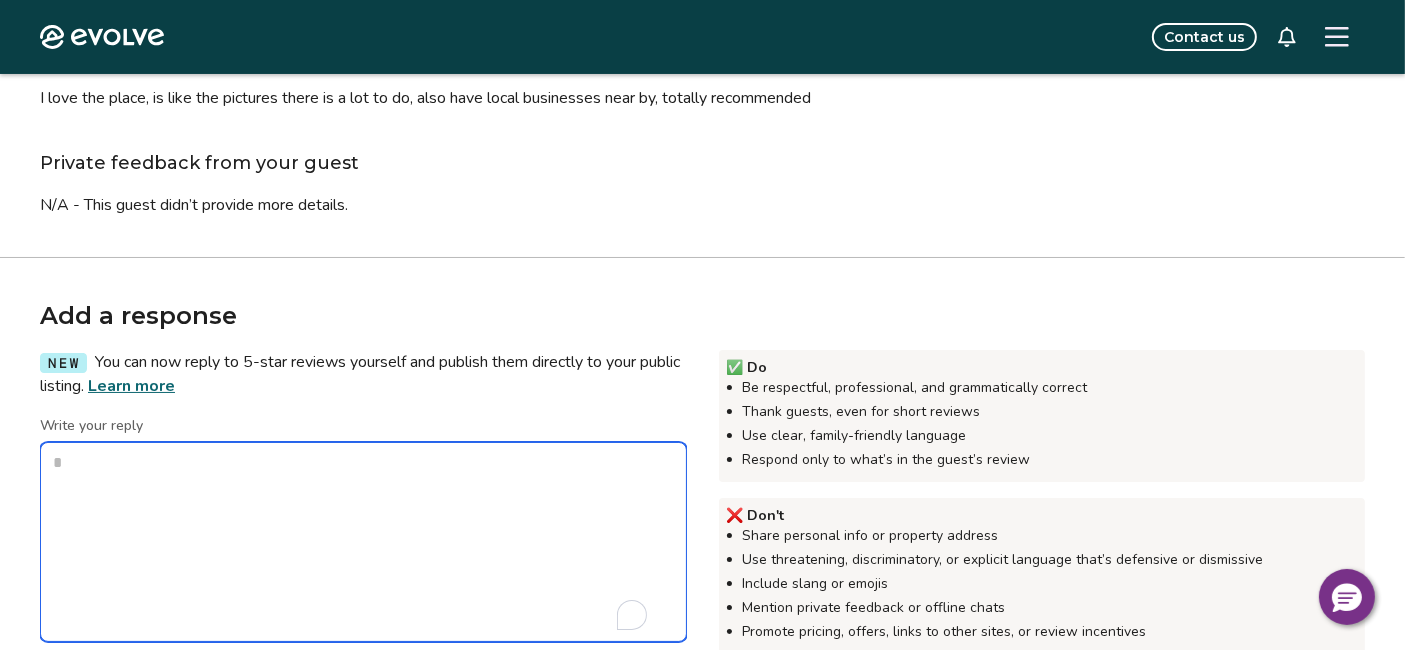 scroll, scrollTop: 222, scrollLeft: 0, axis: vertical 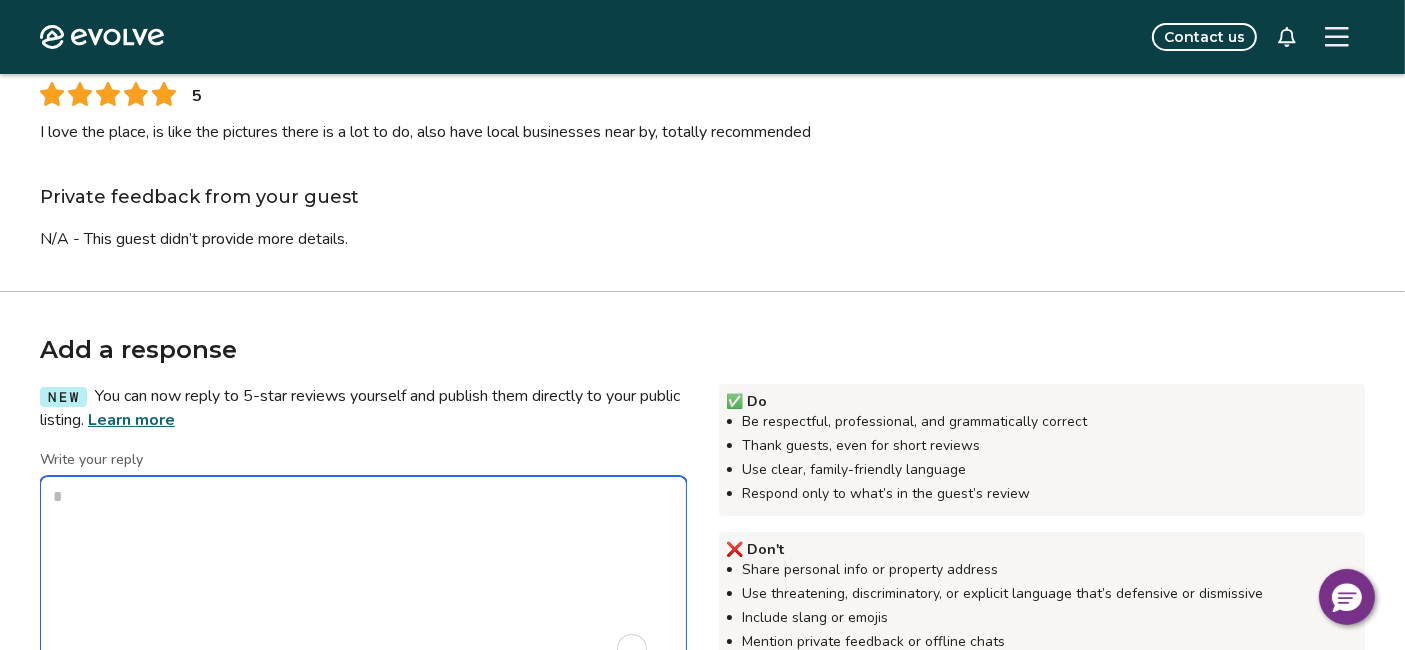 type on "*" 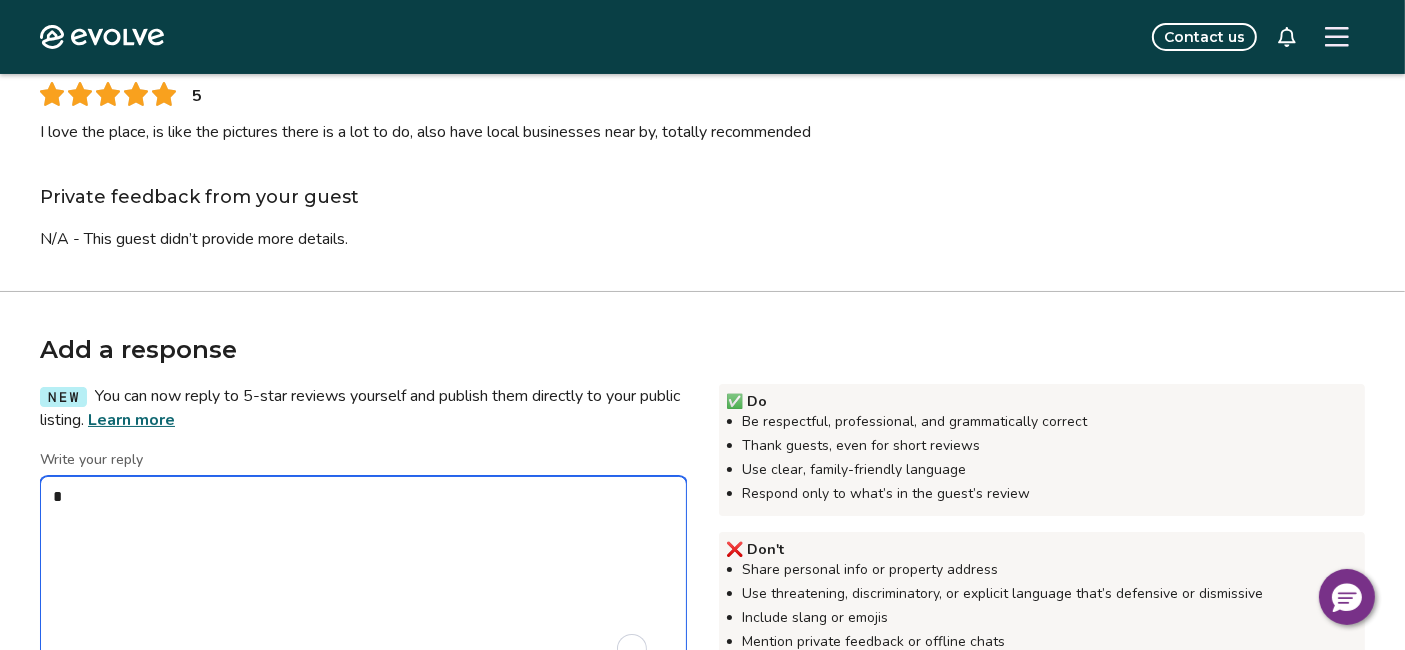type on "*" 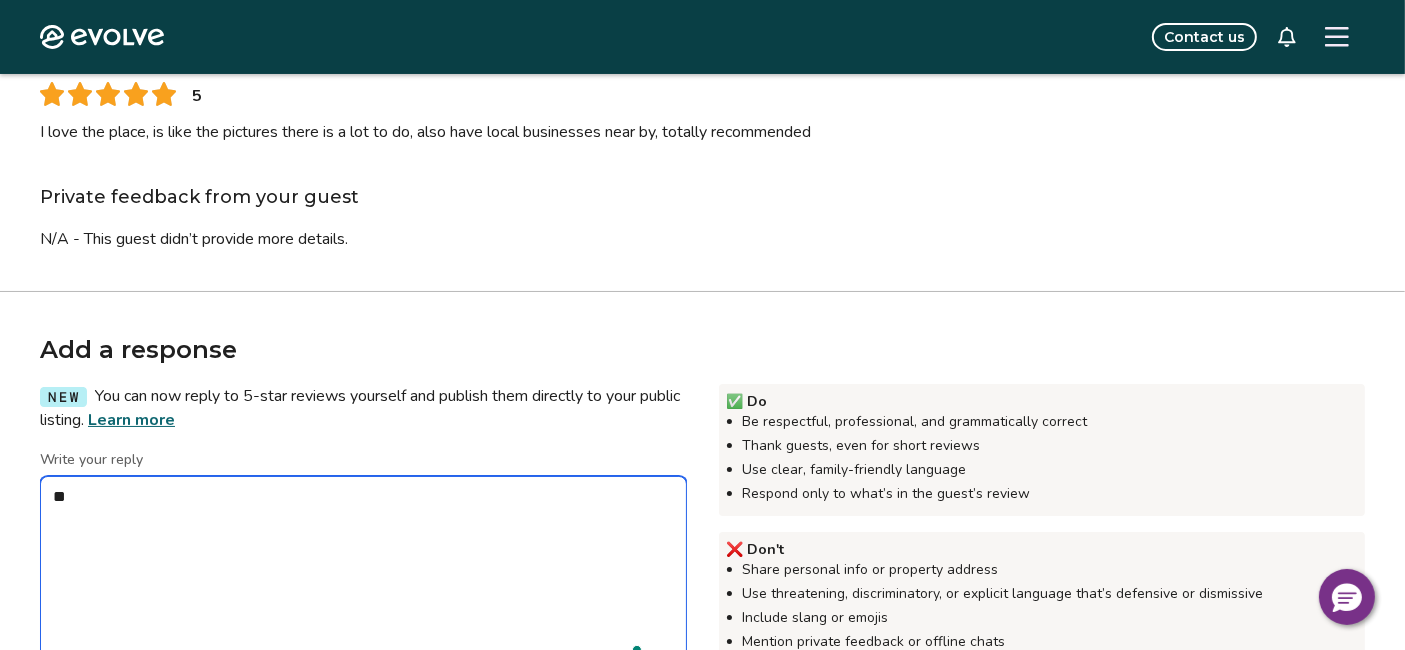 type on "*" 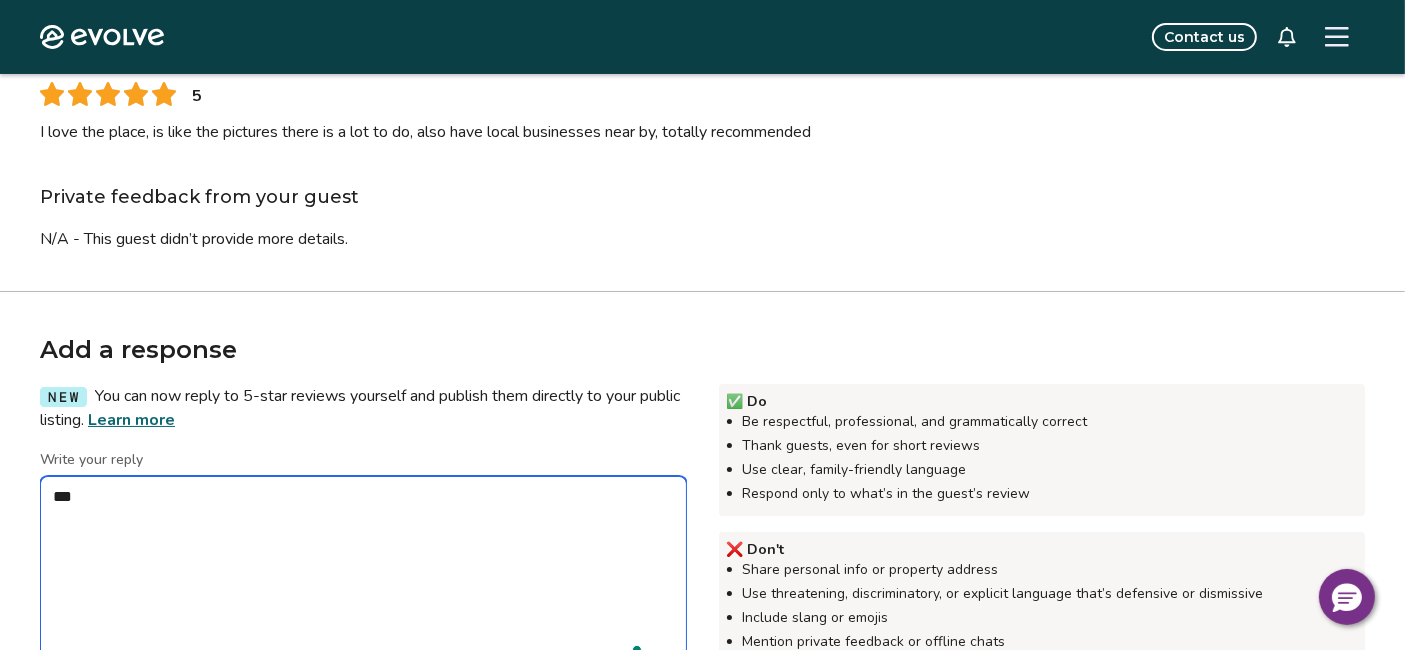 type on "*" 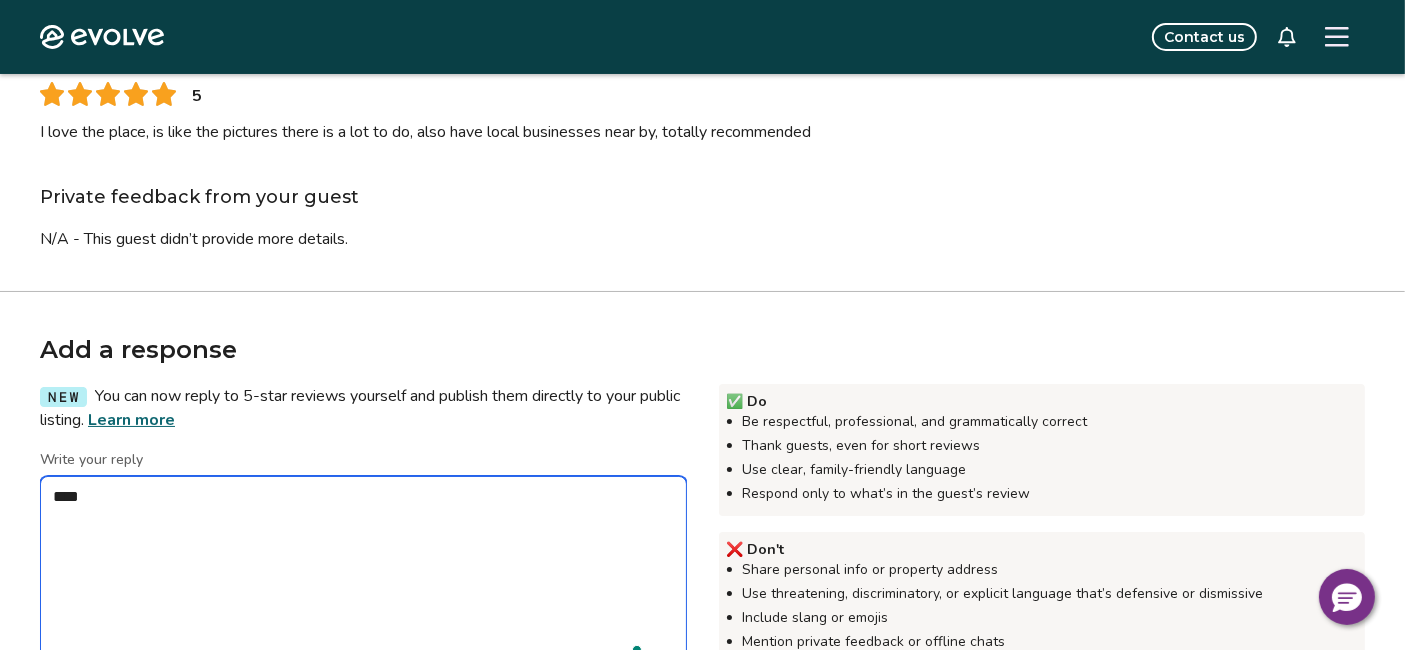 type on "*" 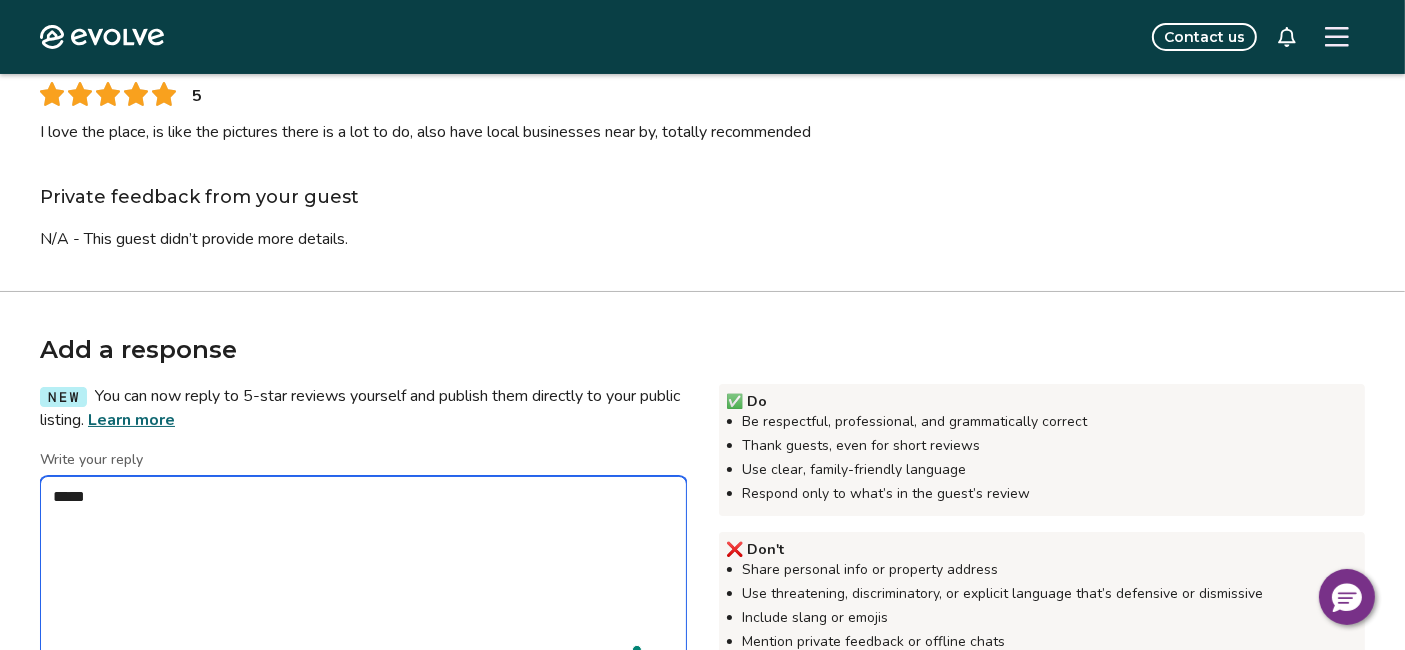 type on "*" 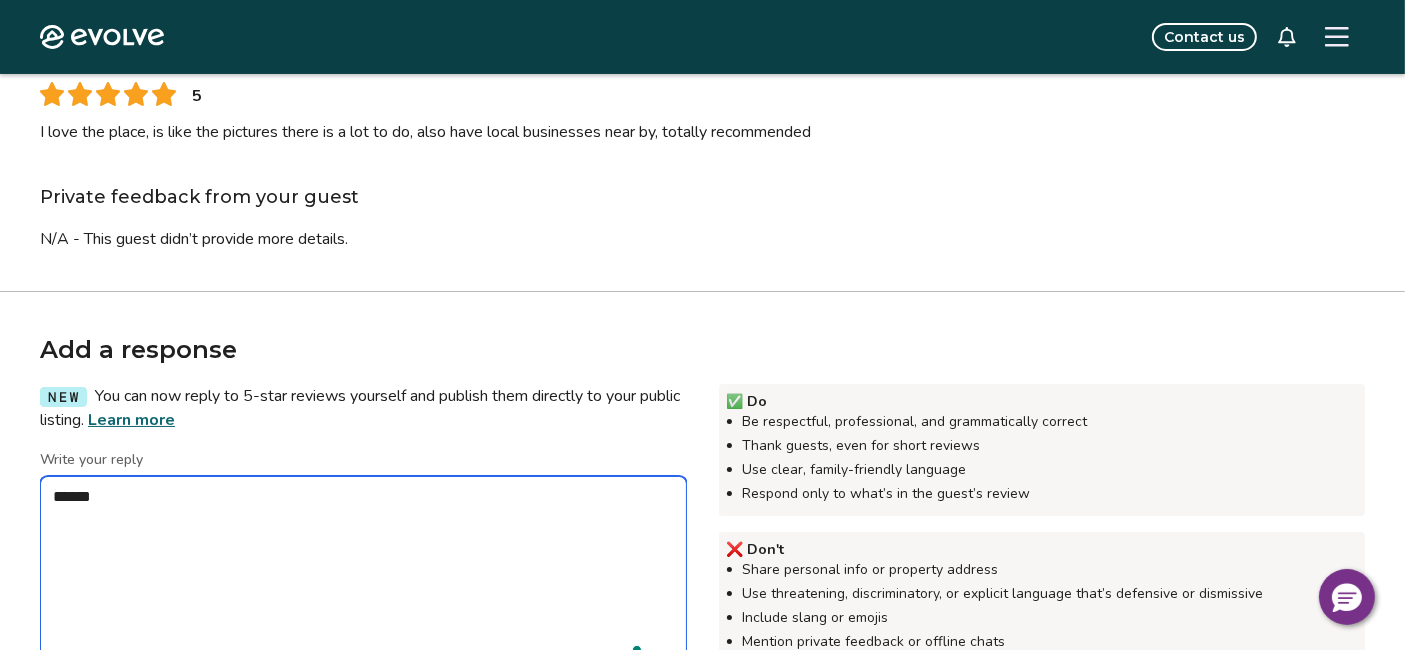 type on "*" 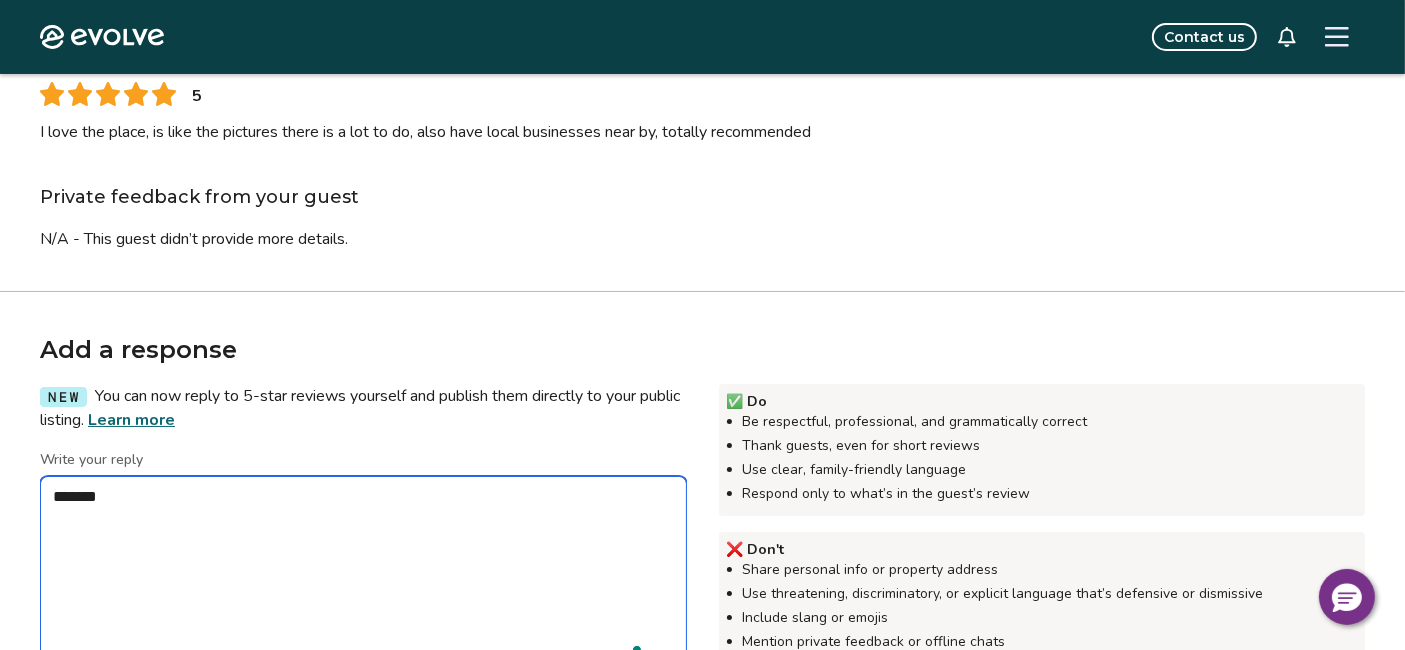 type on "*" 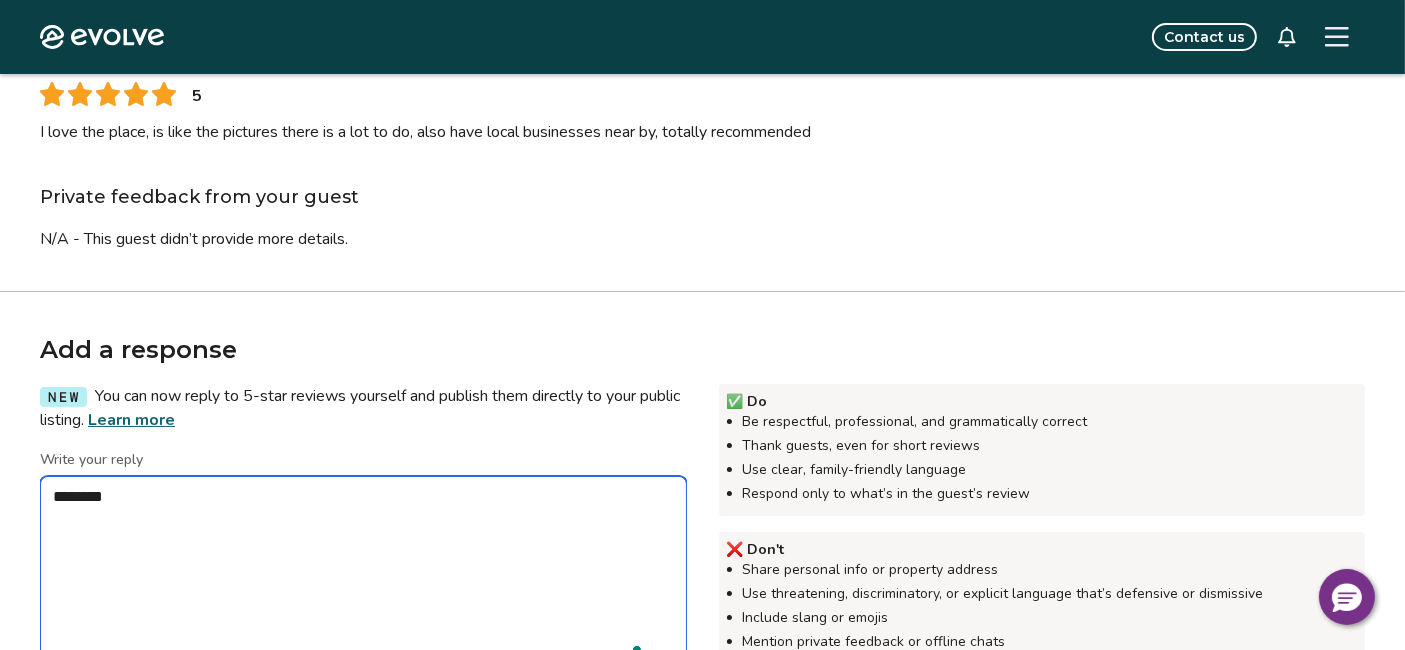 type on "*" 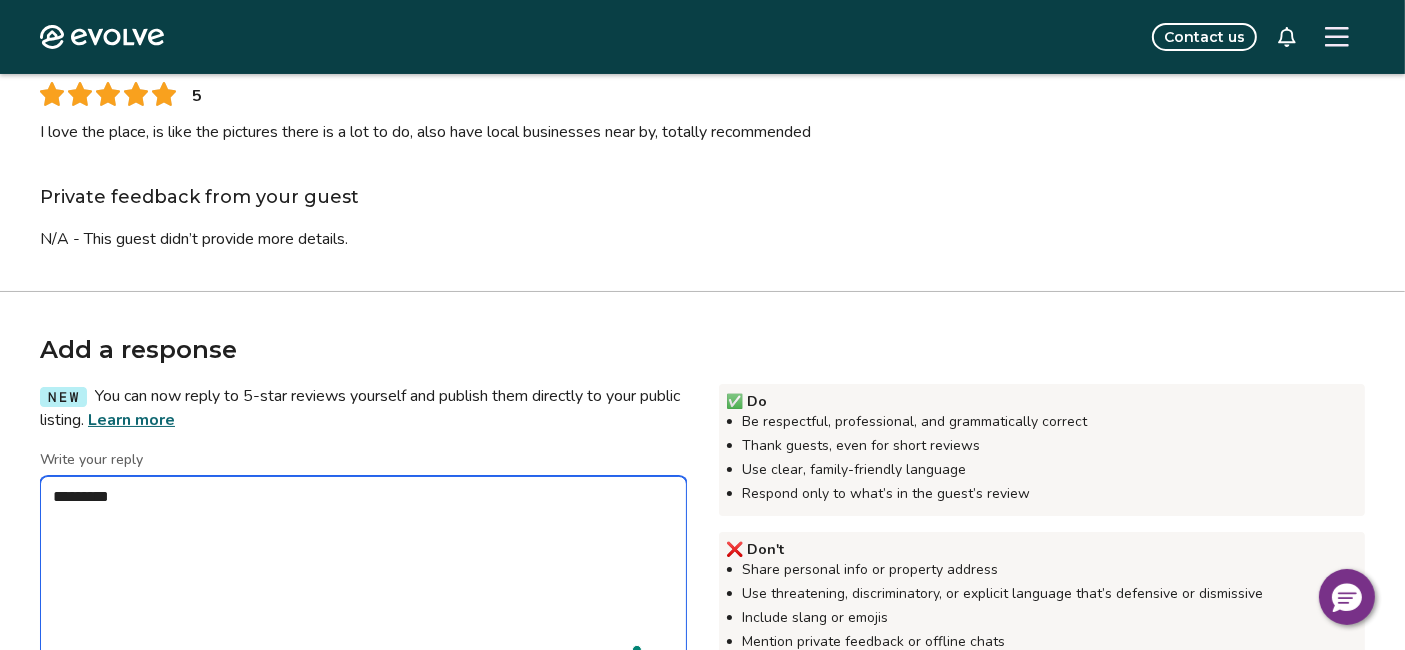 type on "*" 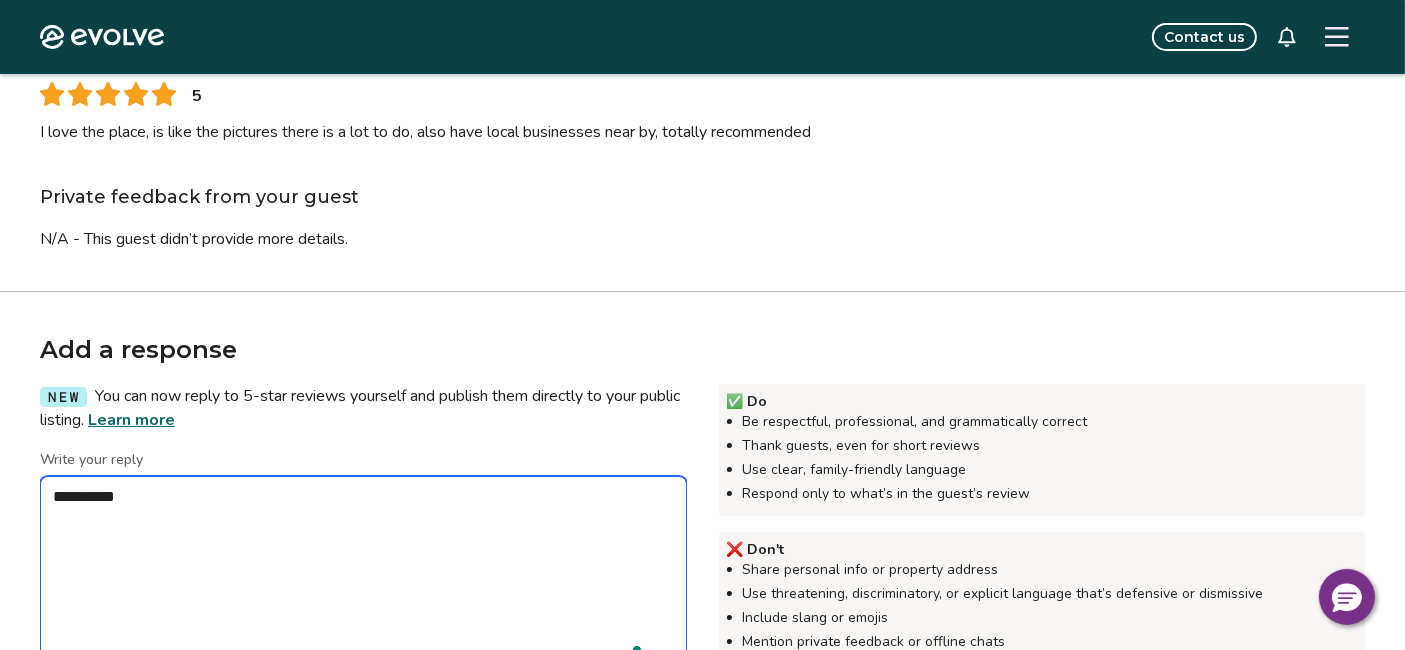 type on "*" 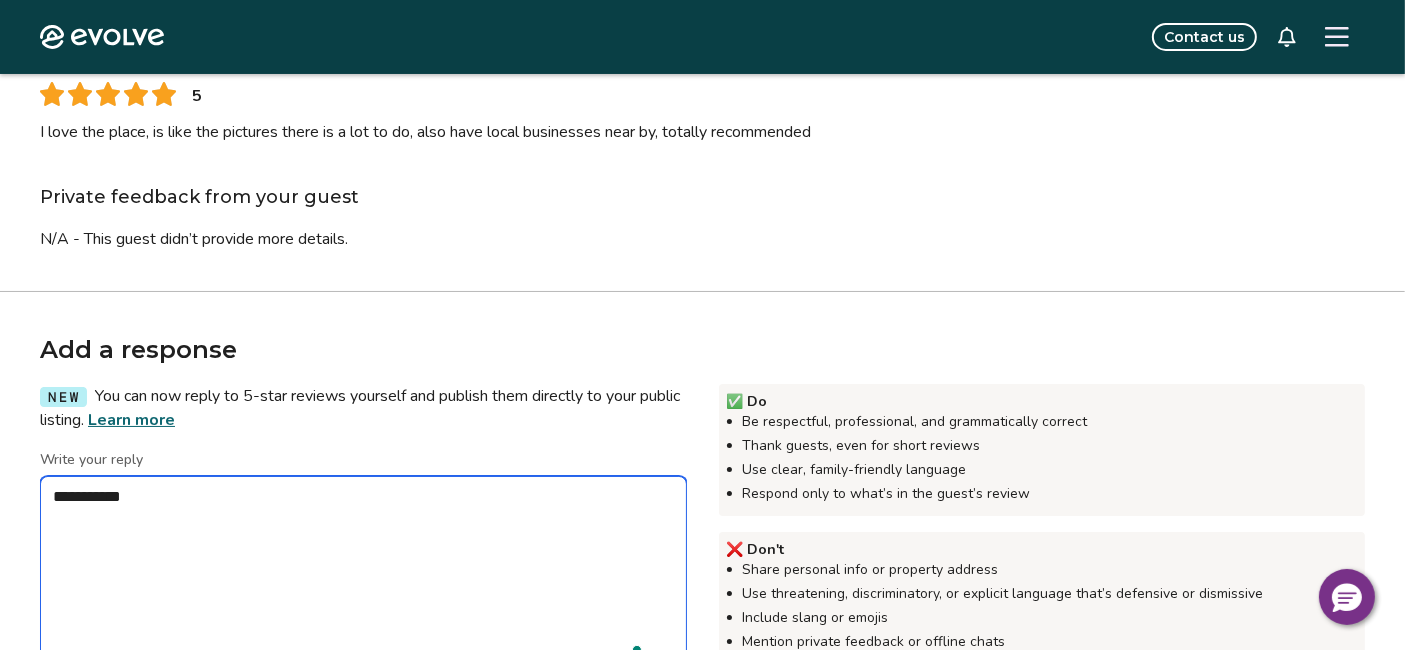 type on "*" 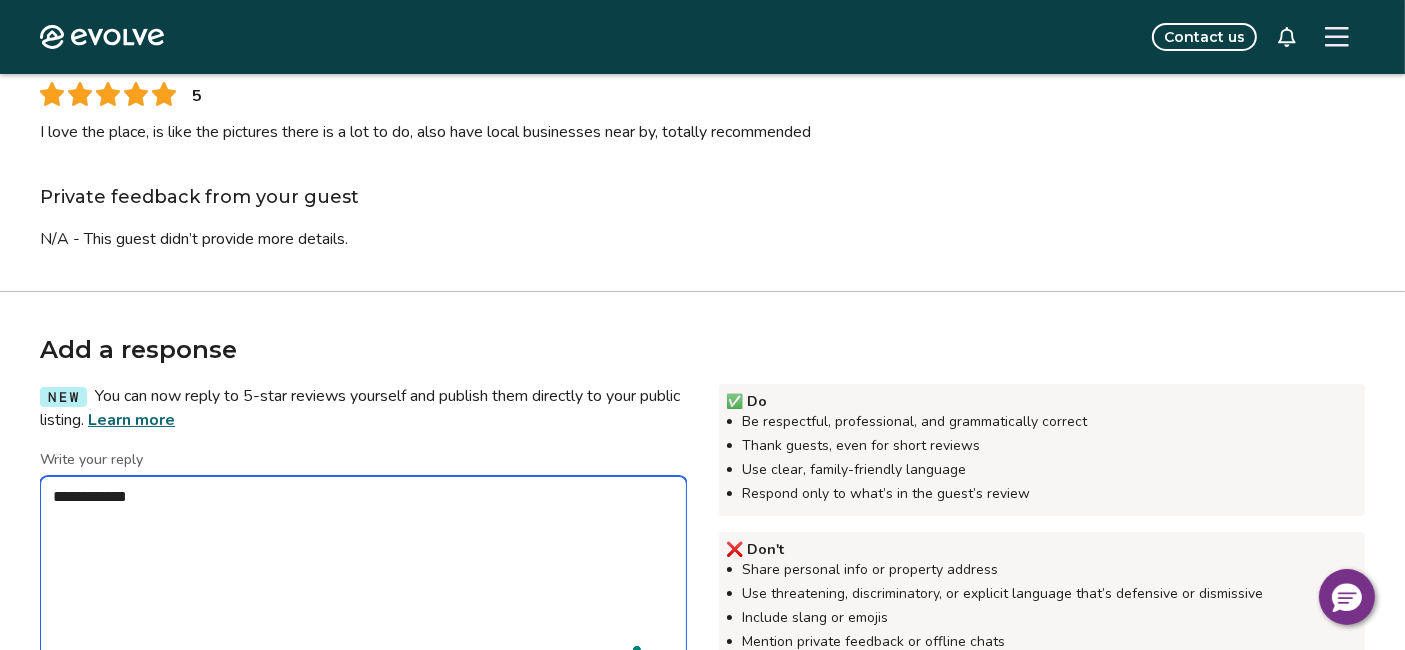 type on "*" 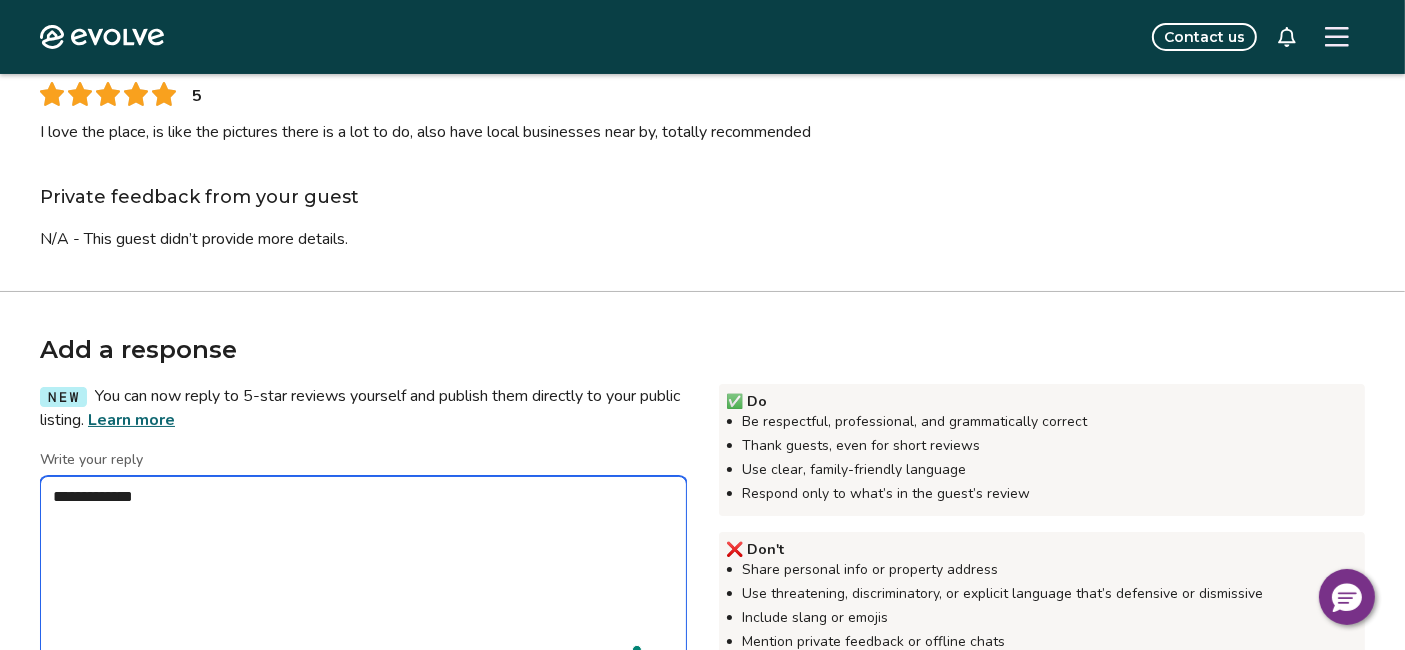 type on "*" 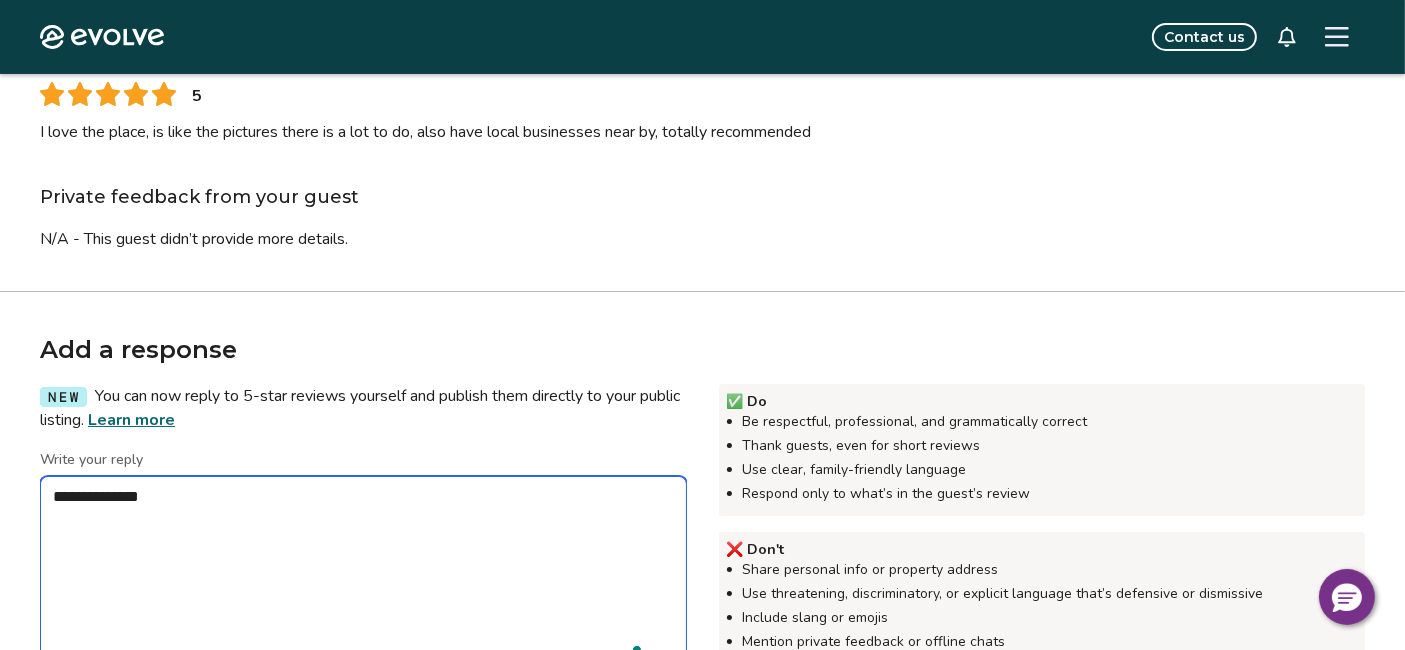type on "*" 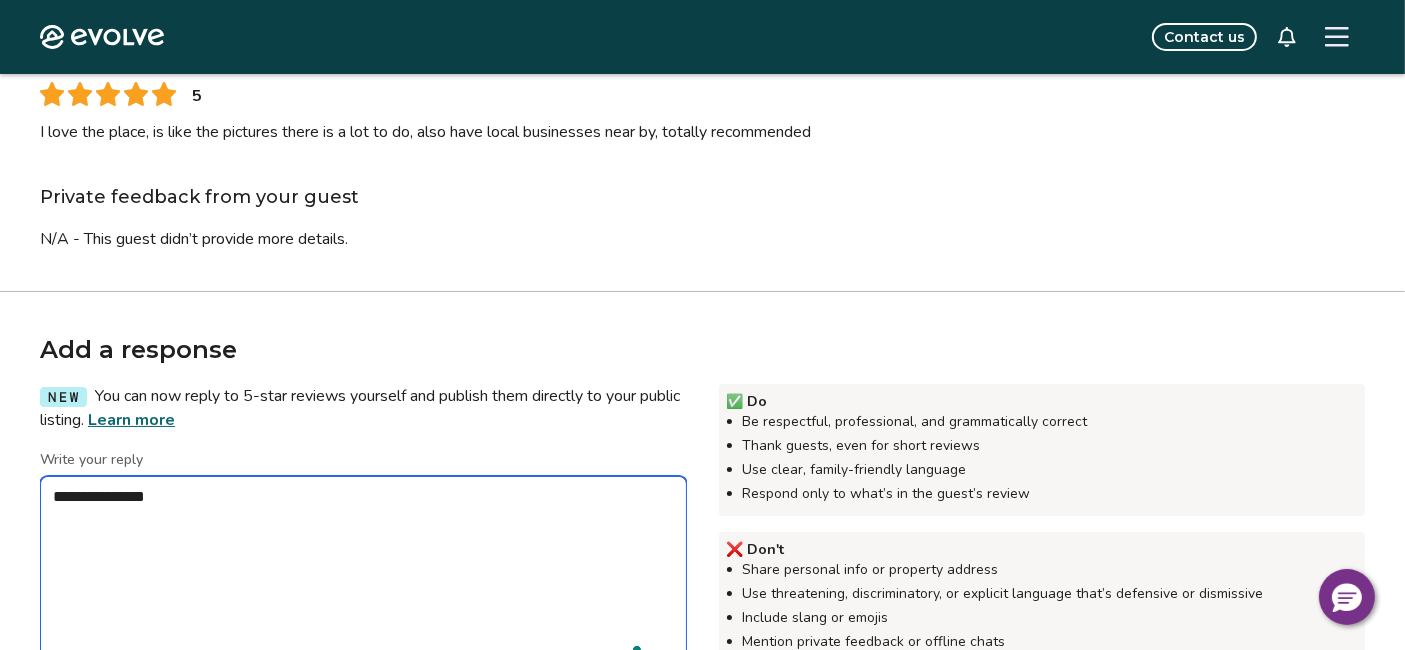 type on "*" 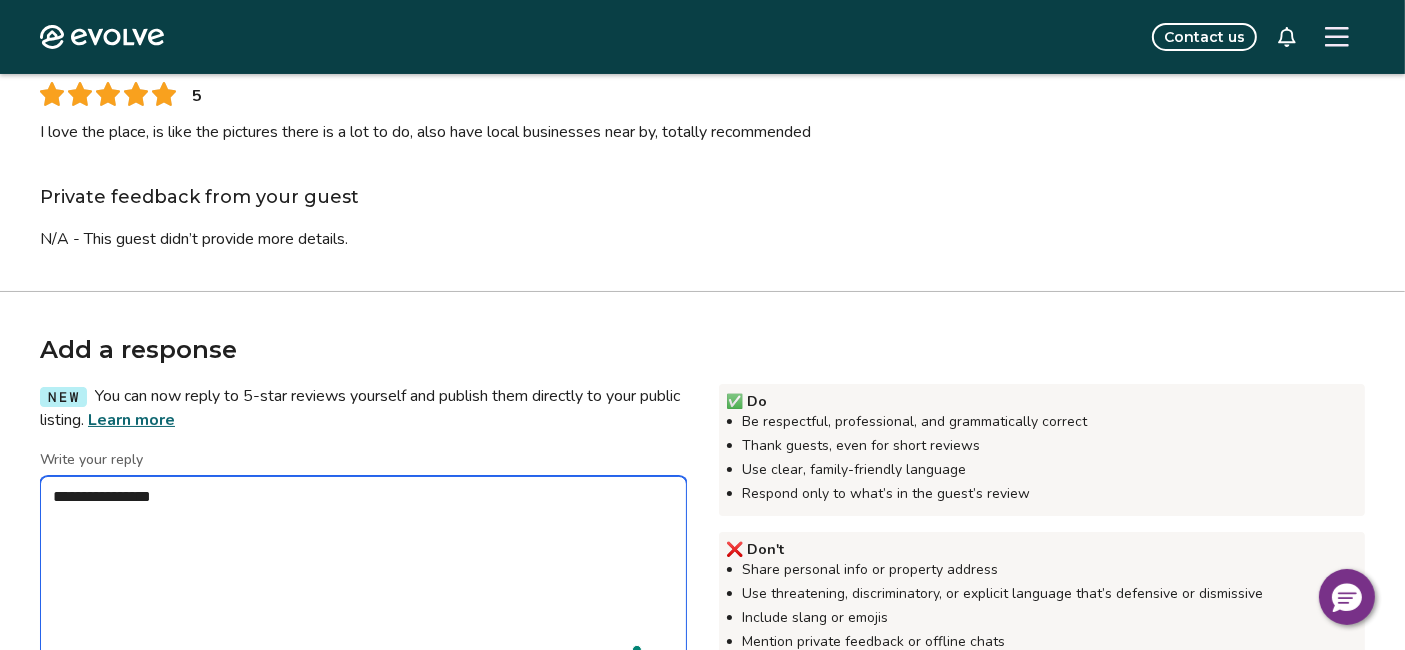 type on "*" 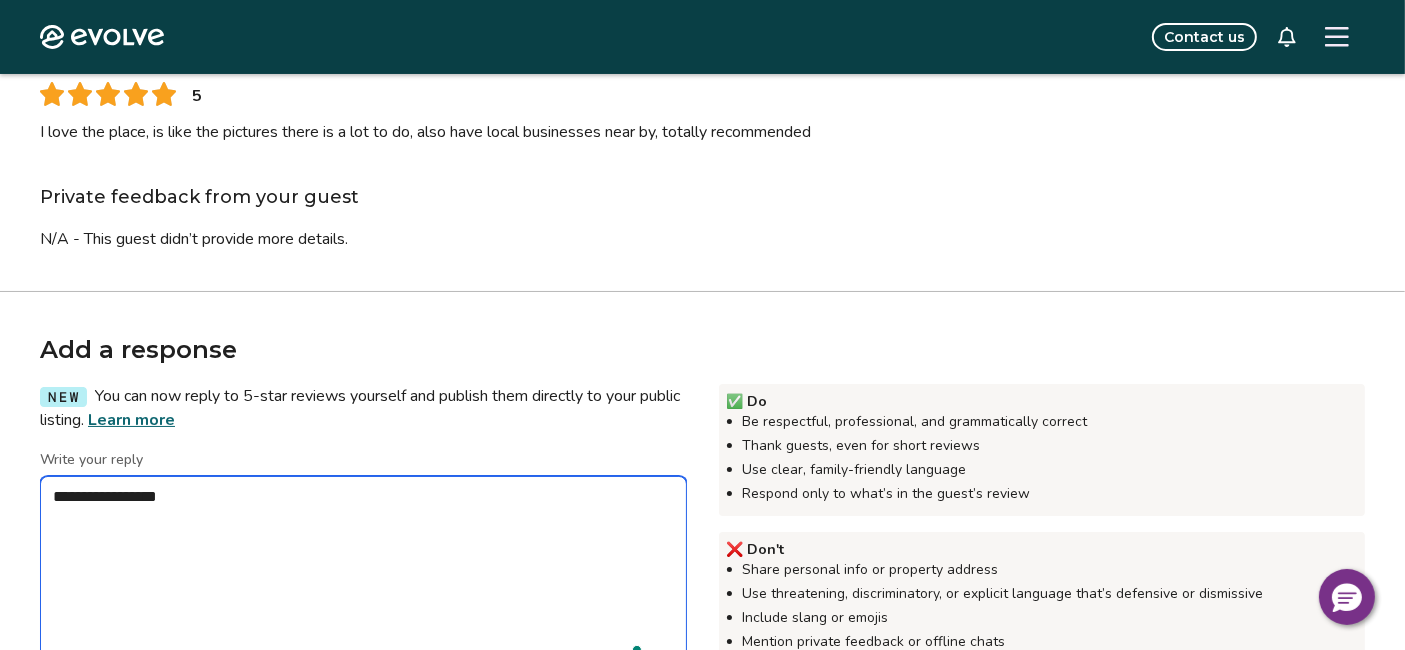 type on "*" 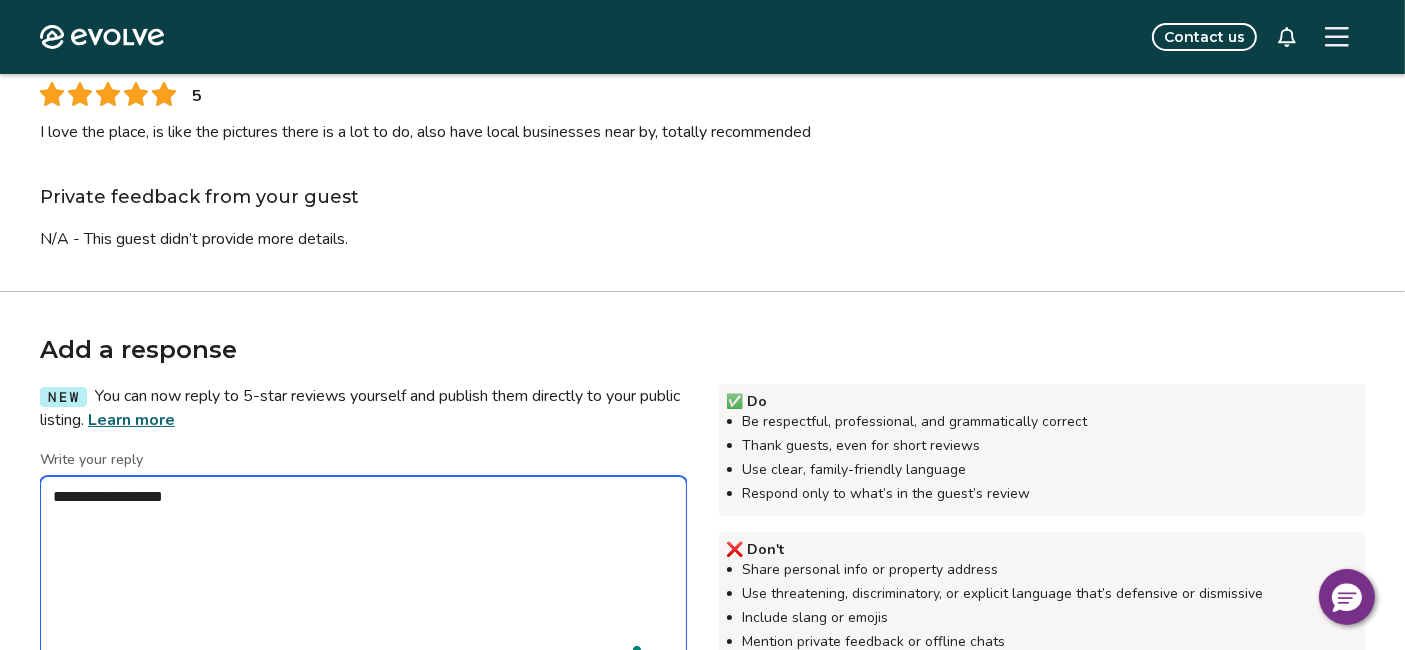 type on "*" 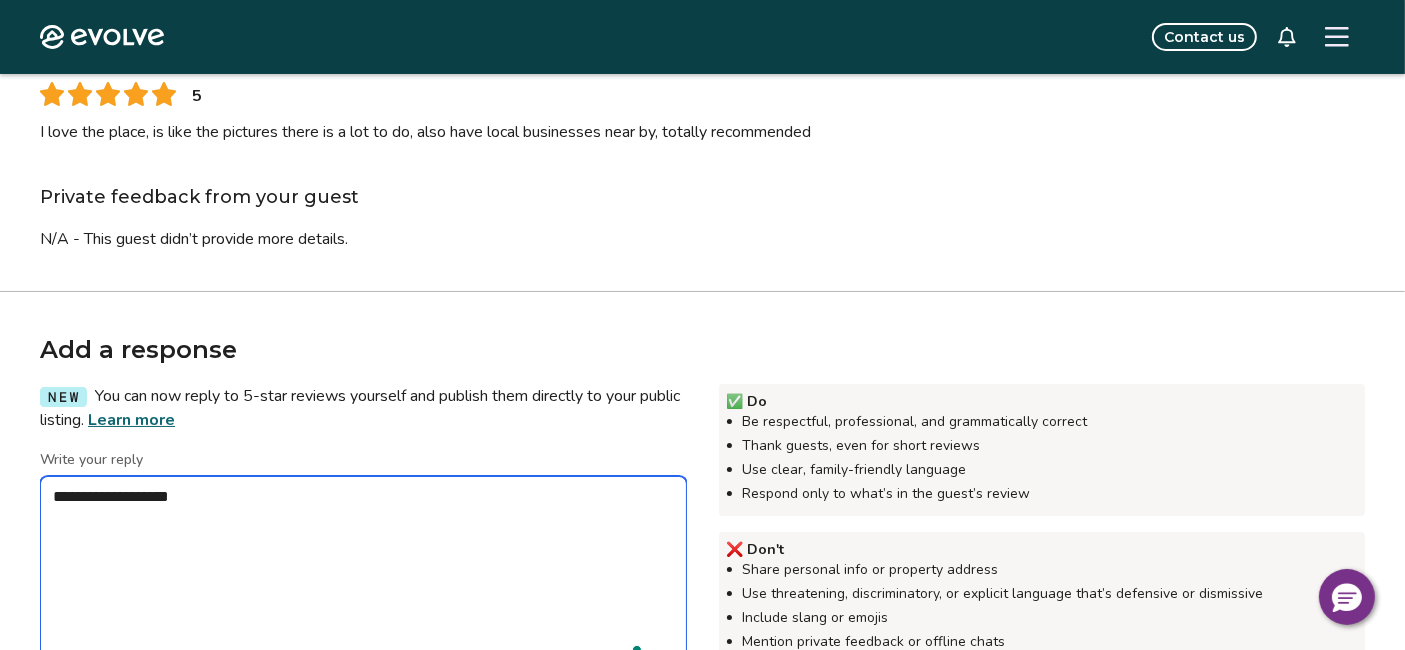 type on "*" 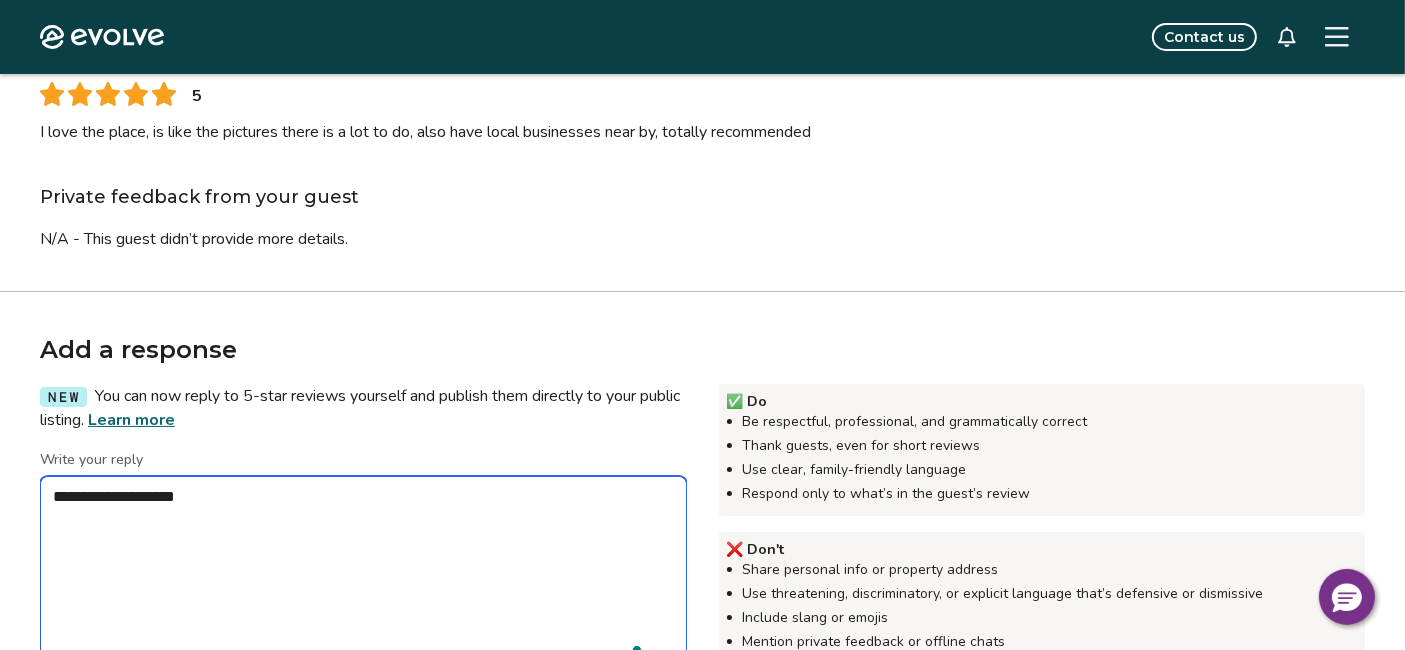 type on "*" 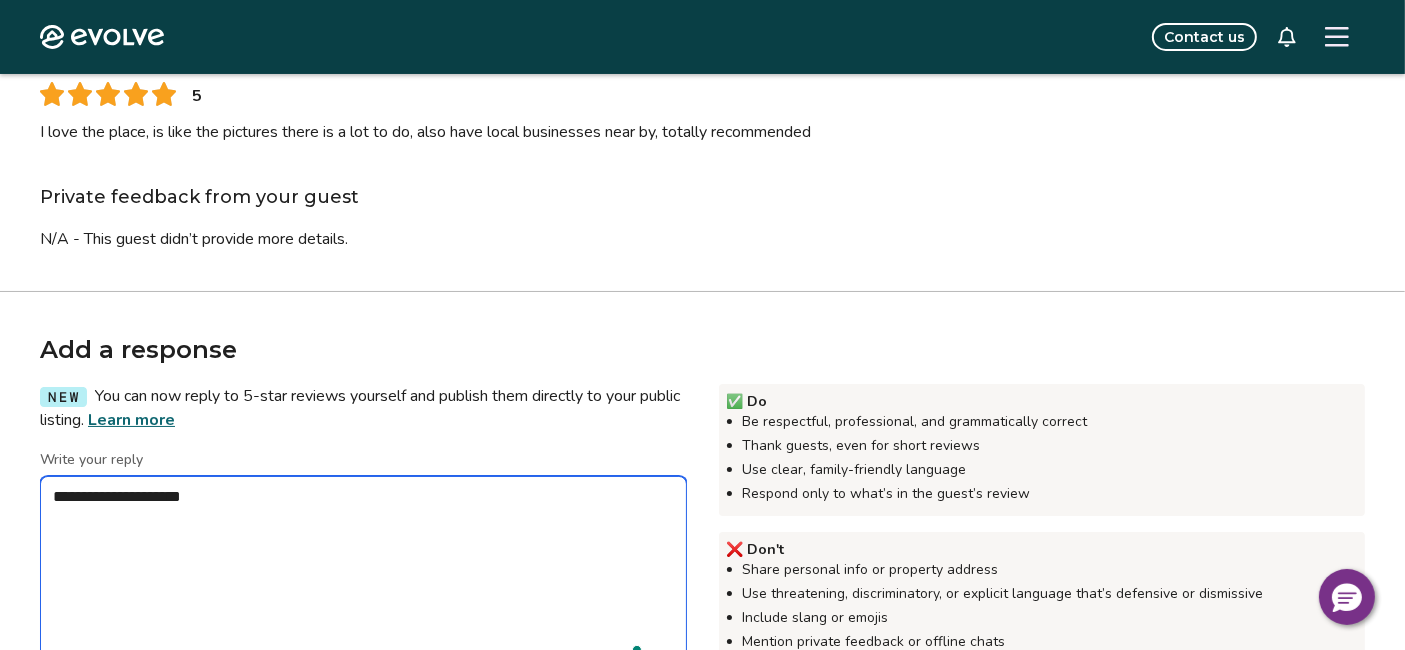 type on "*" 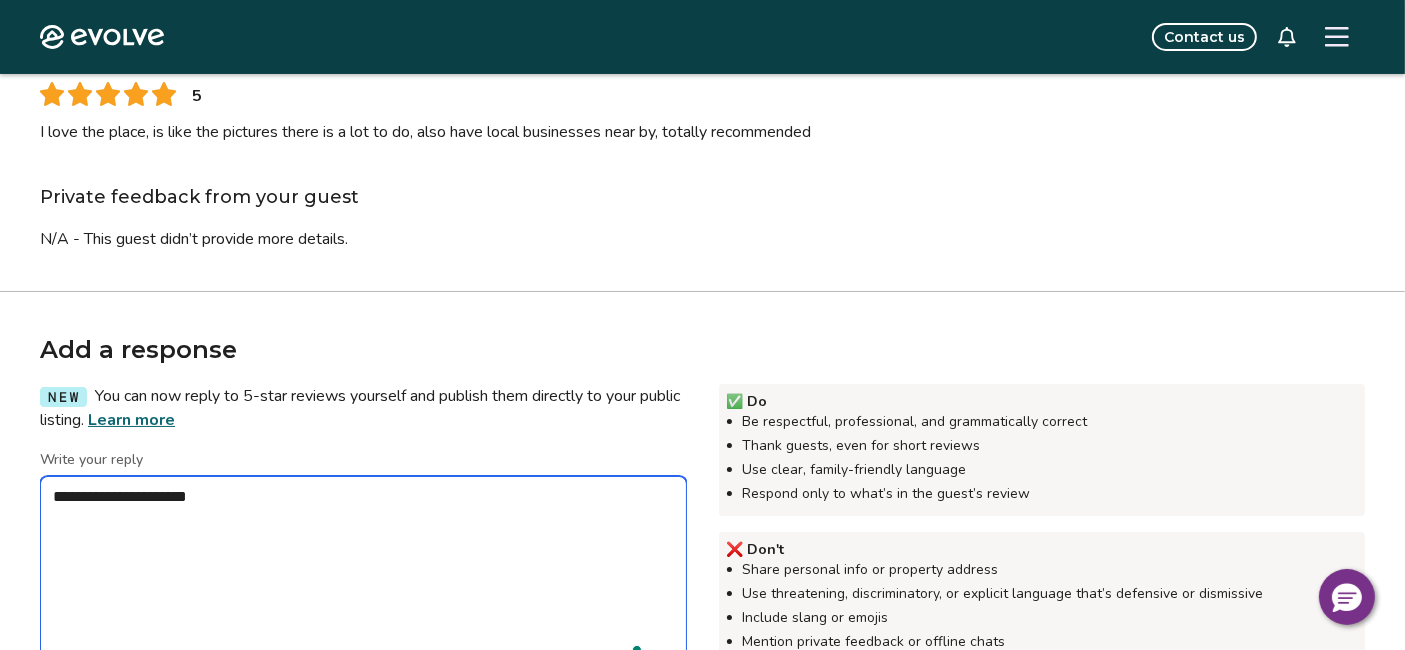 type on "*" 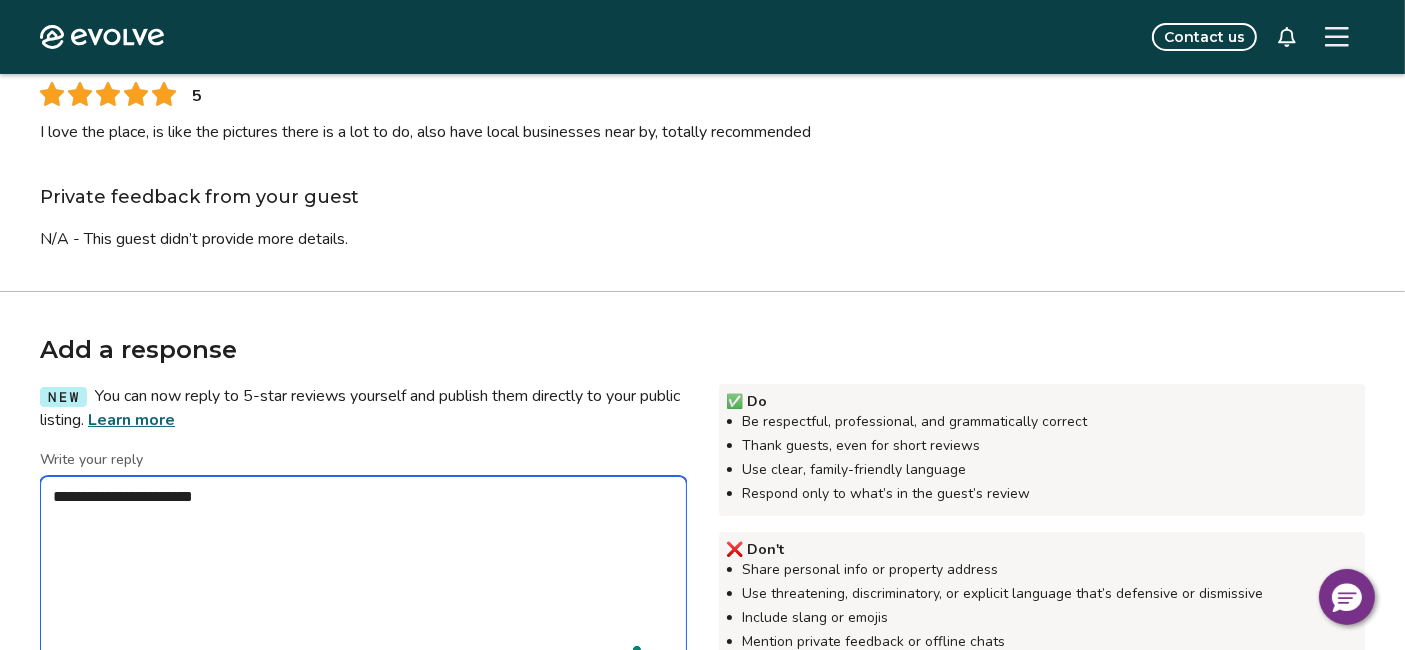 type on "*" 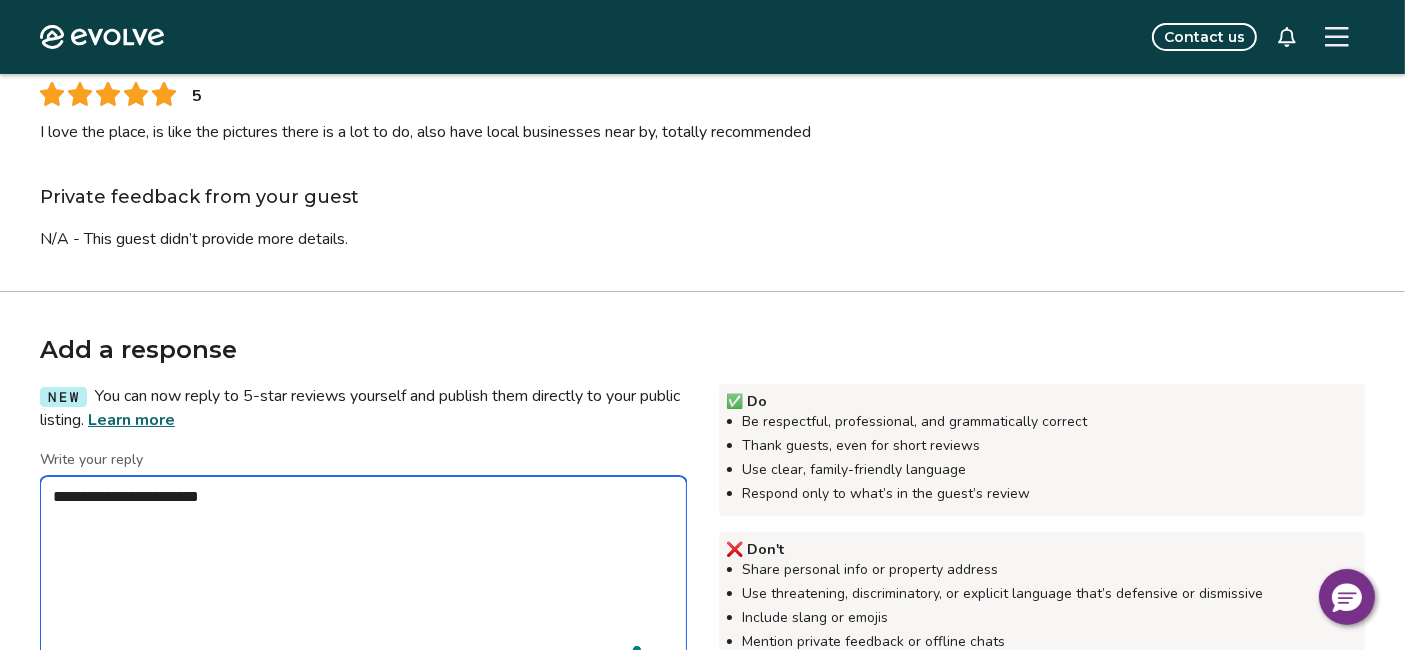 type on "*" 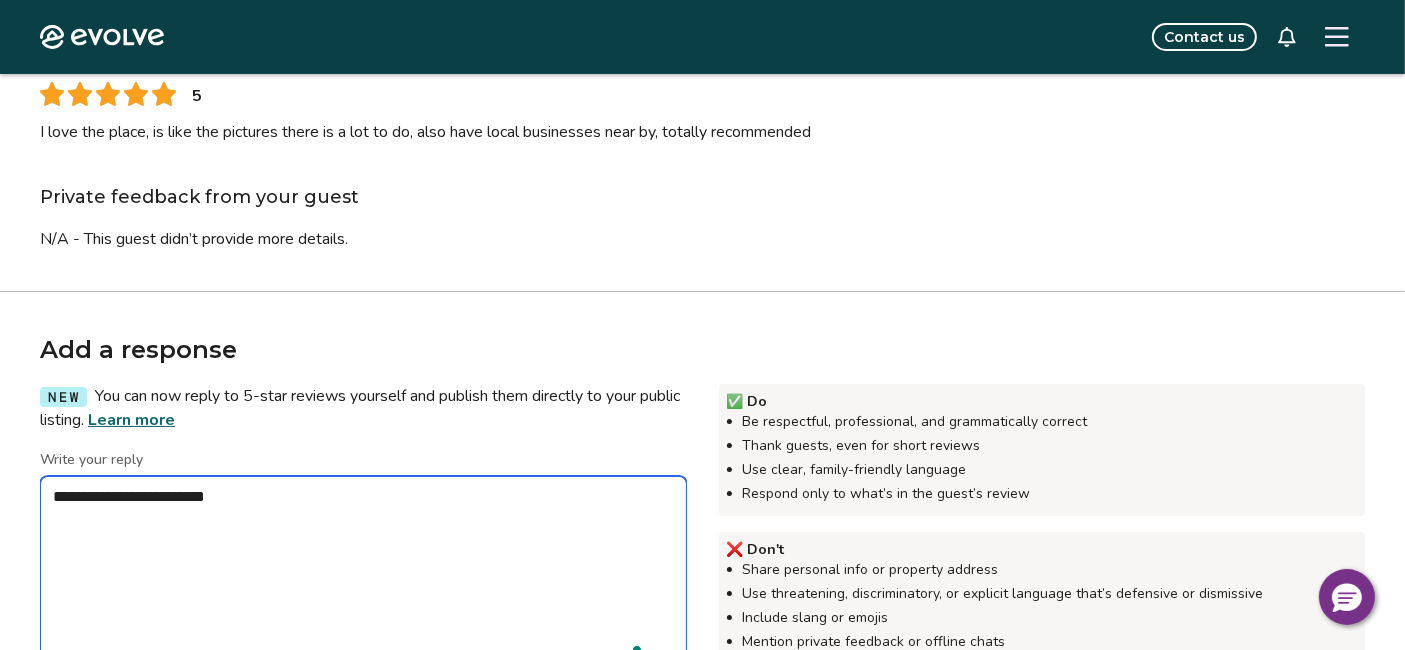 type on "*" 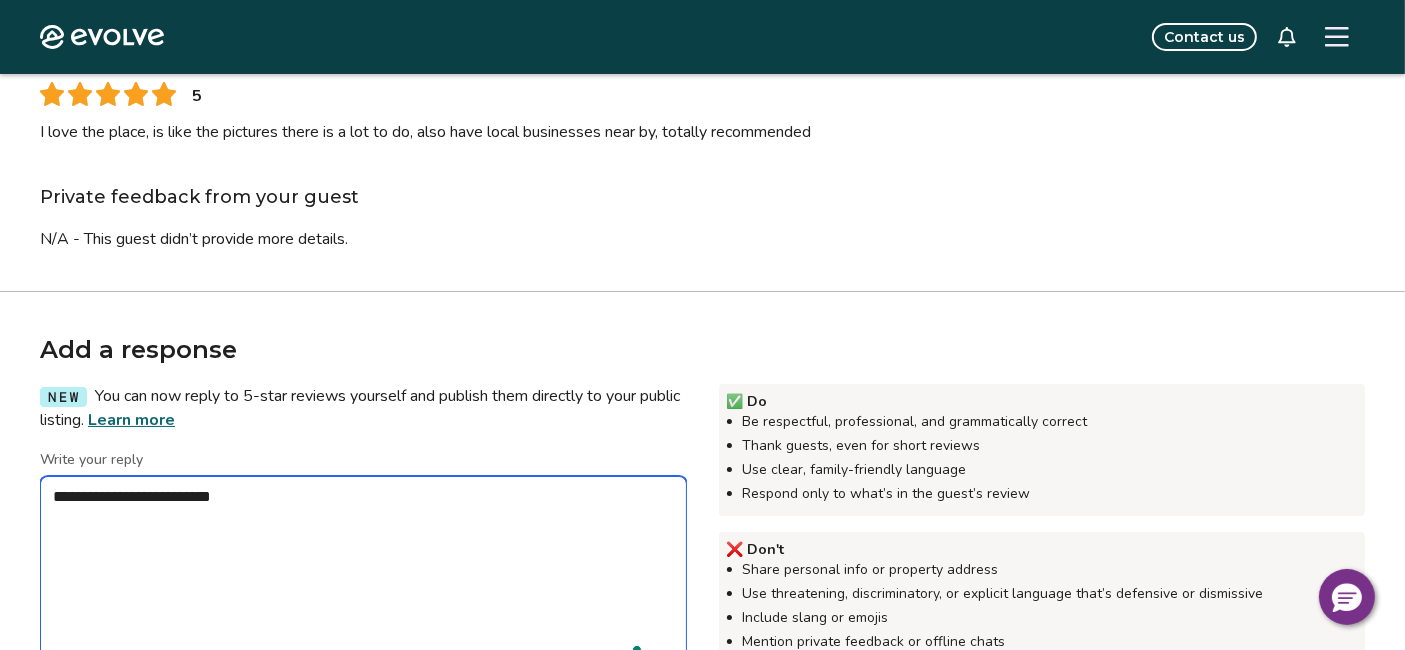type on "*" 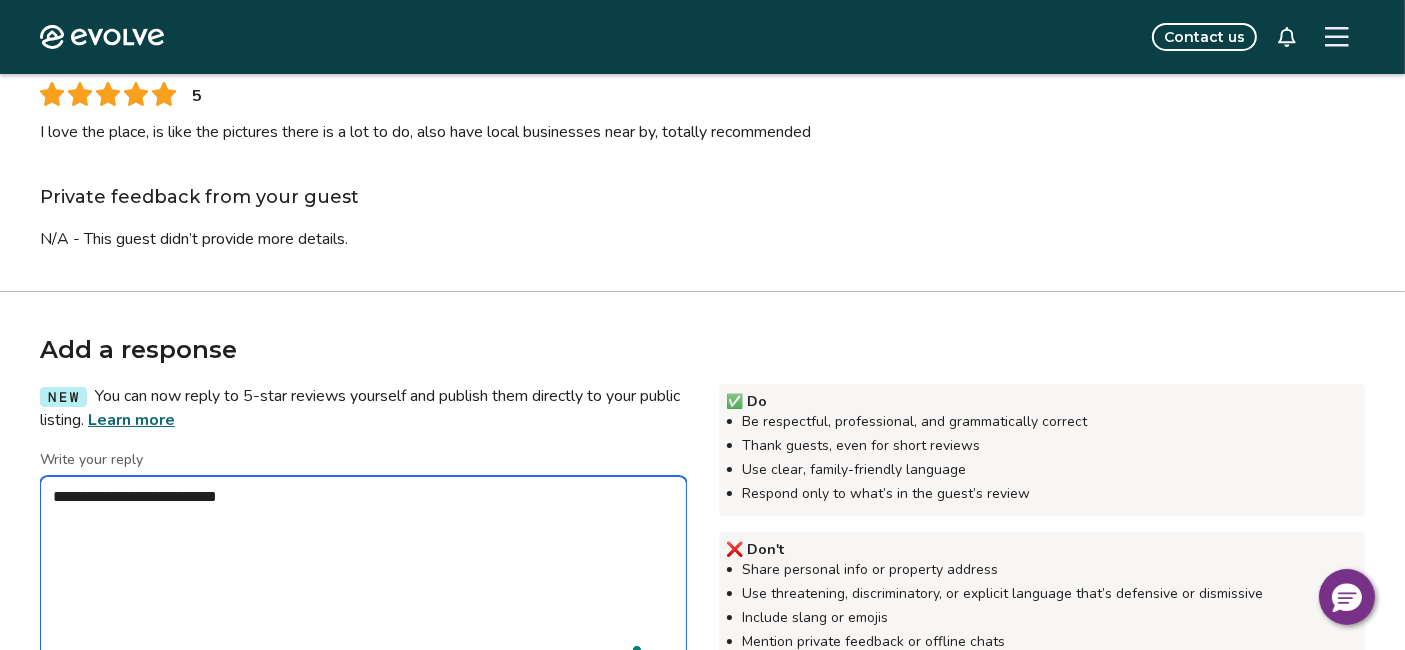 type on "*" 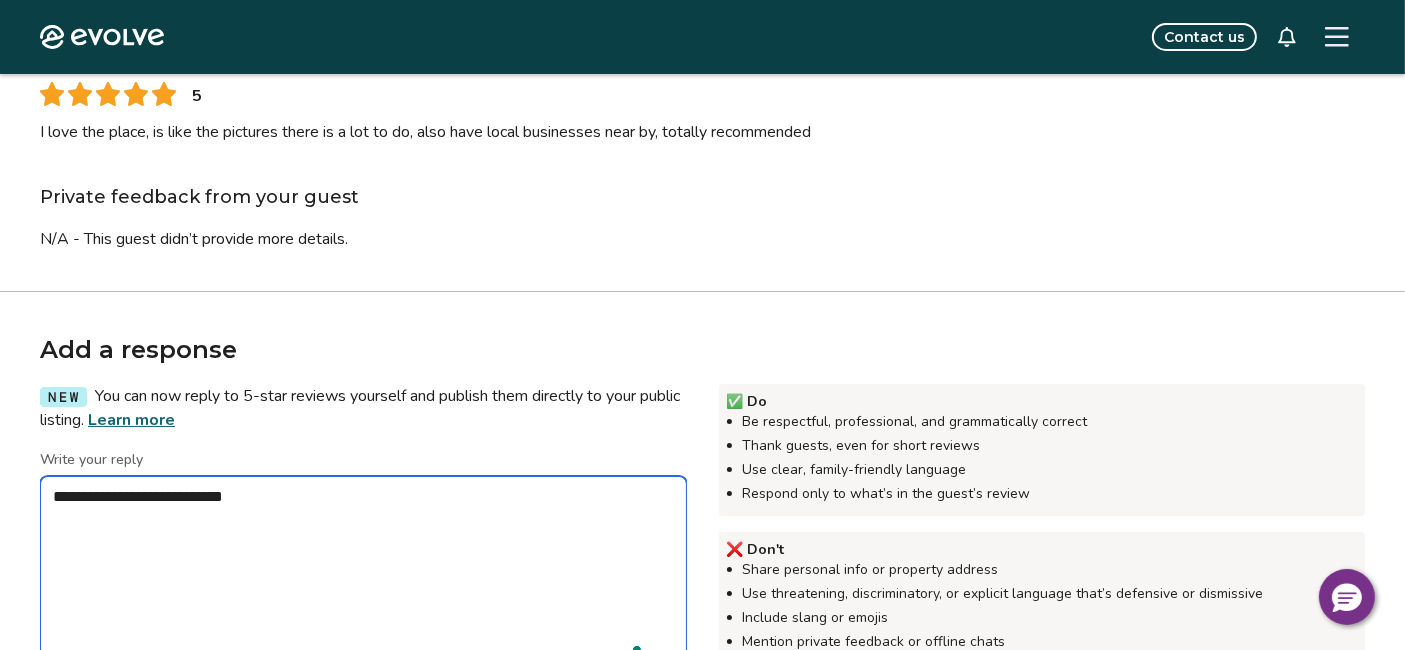 type on "*" 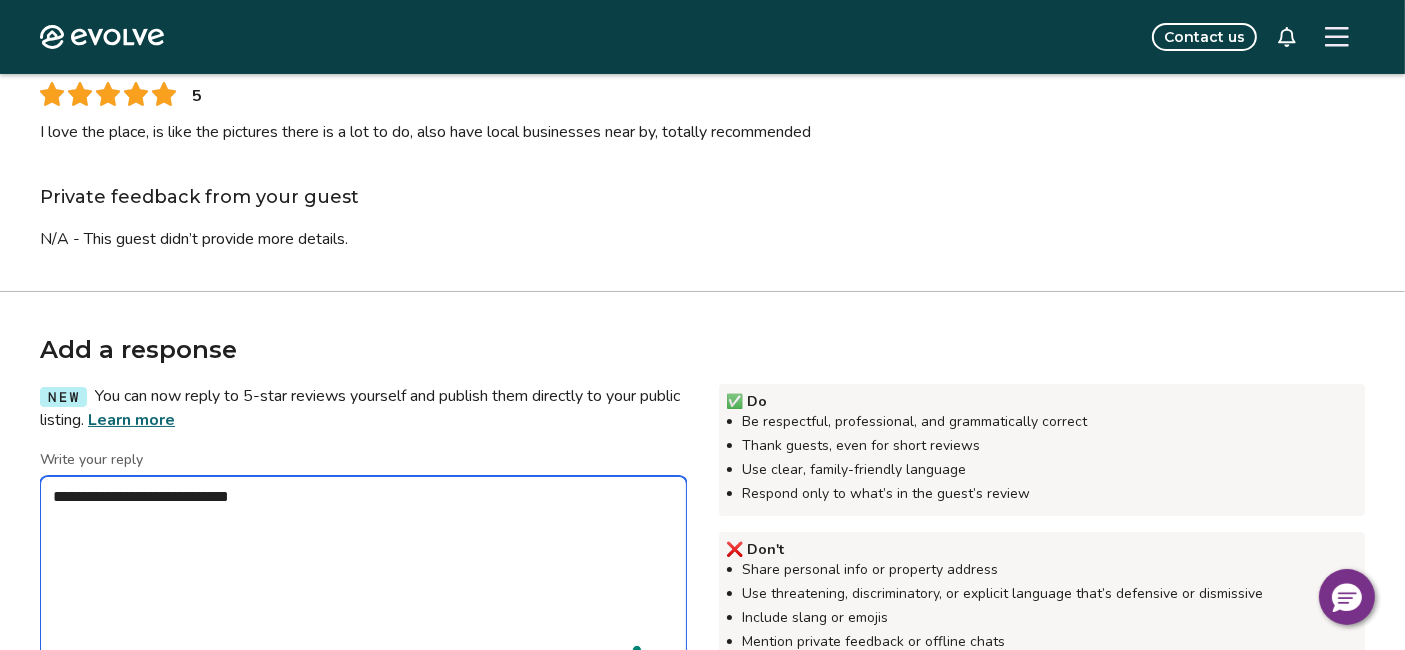 type on "*" 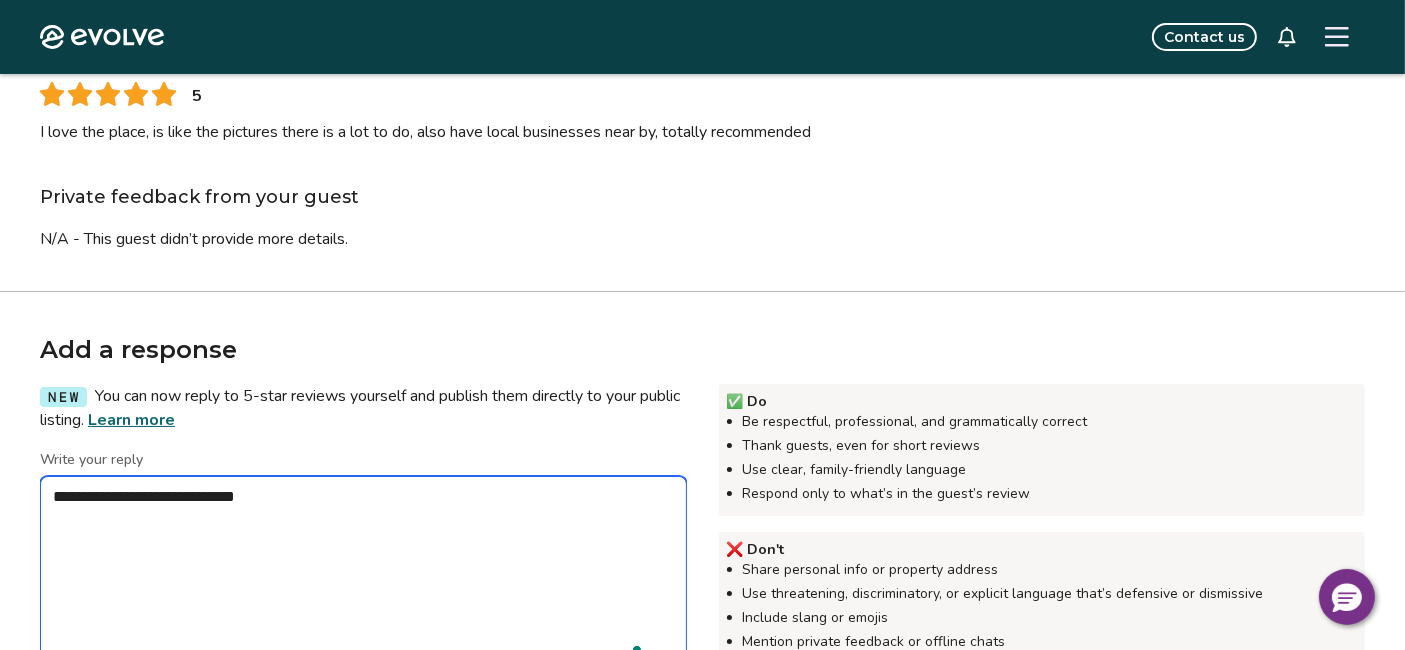 type on "*" 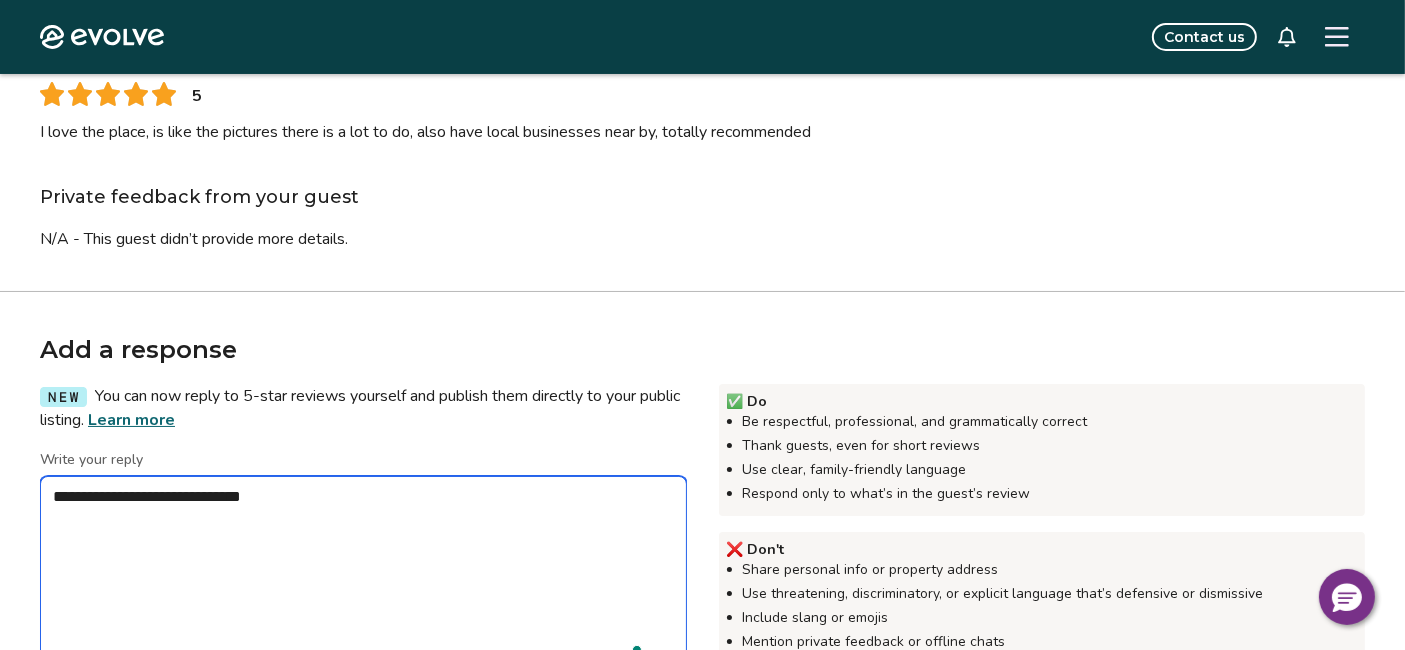 type on "*" 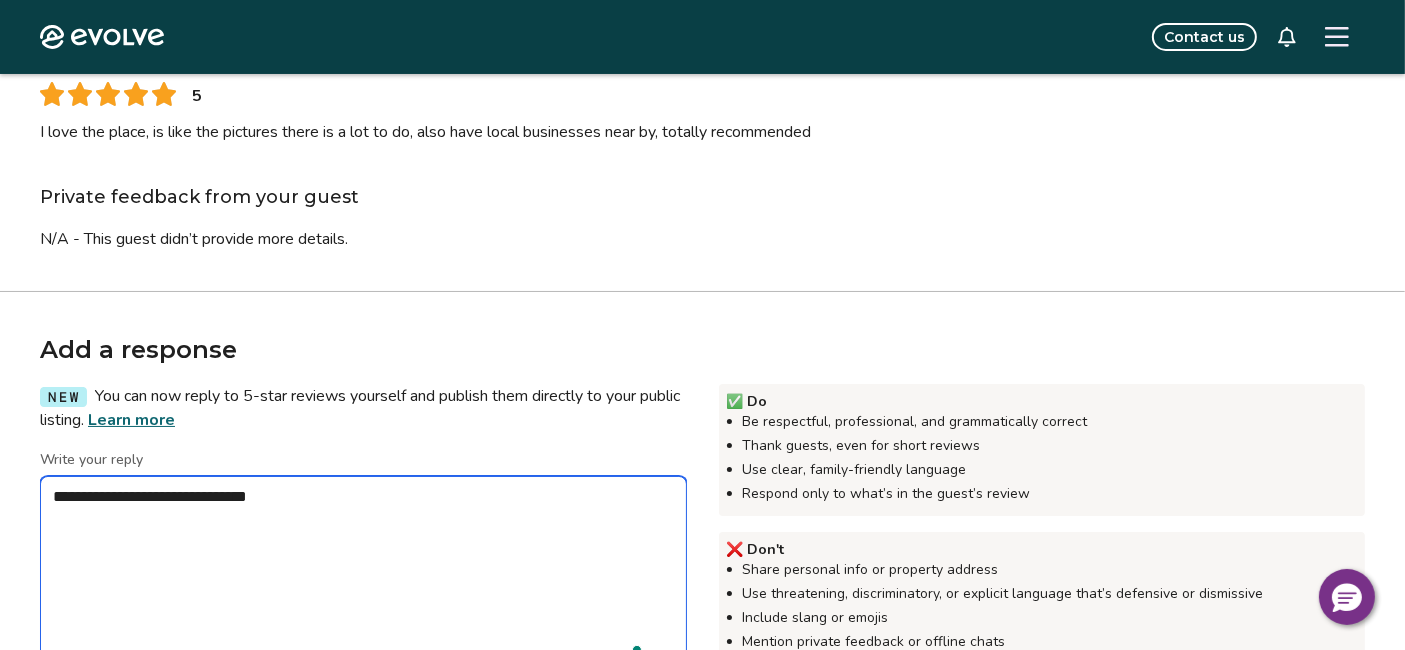 type on "*" 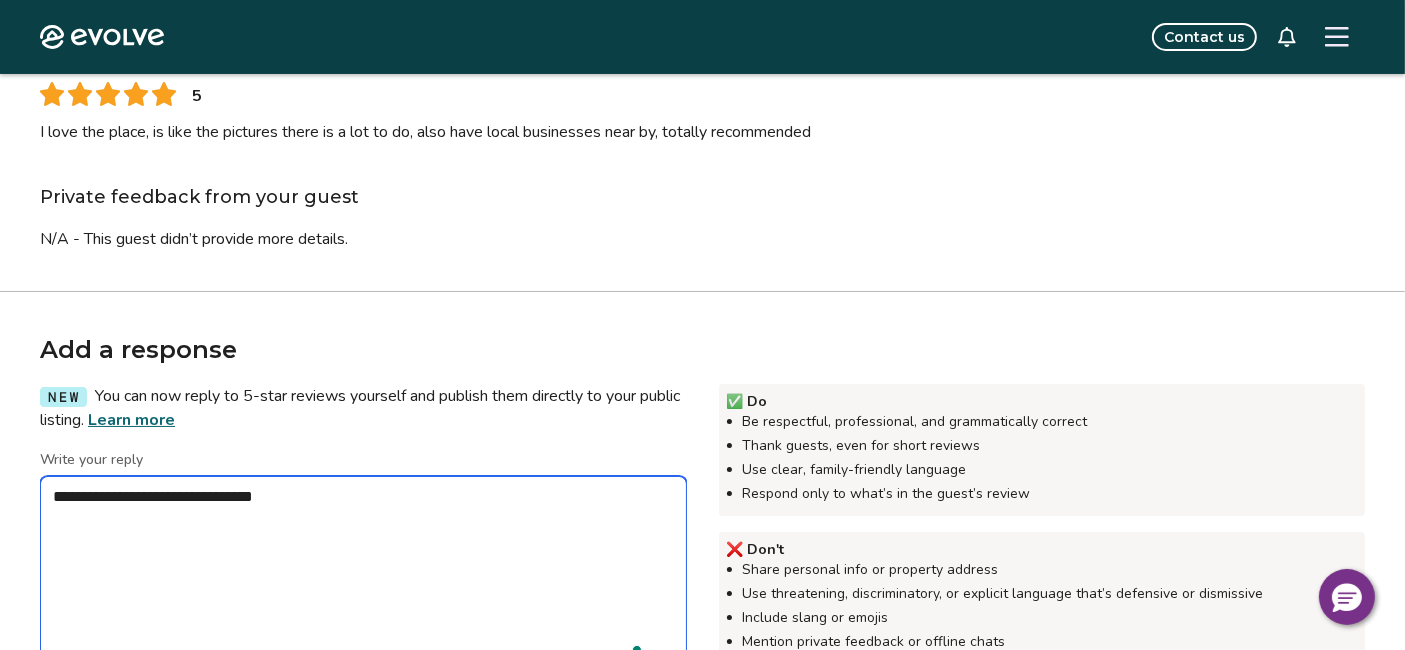 type on "*" 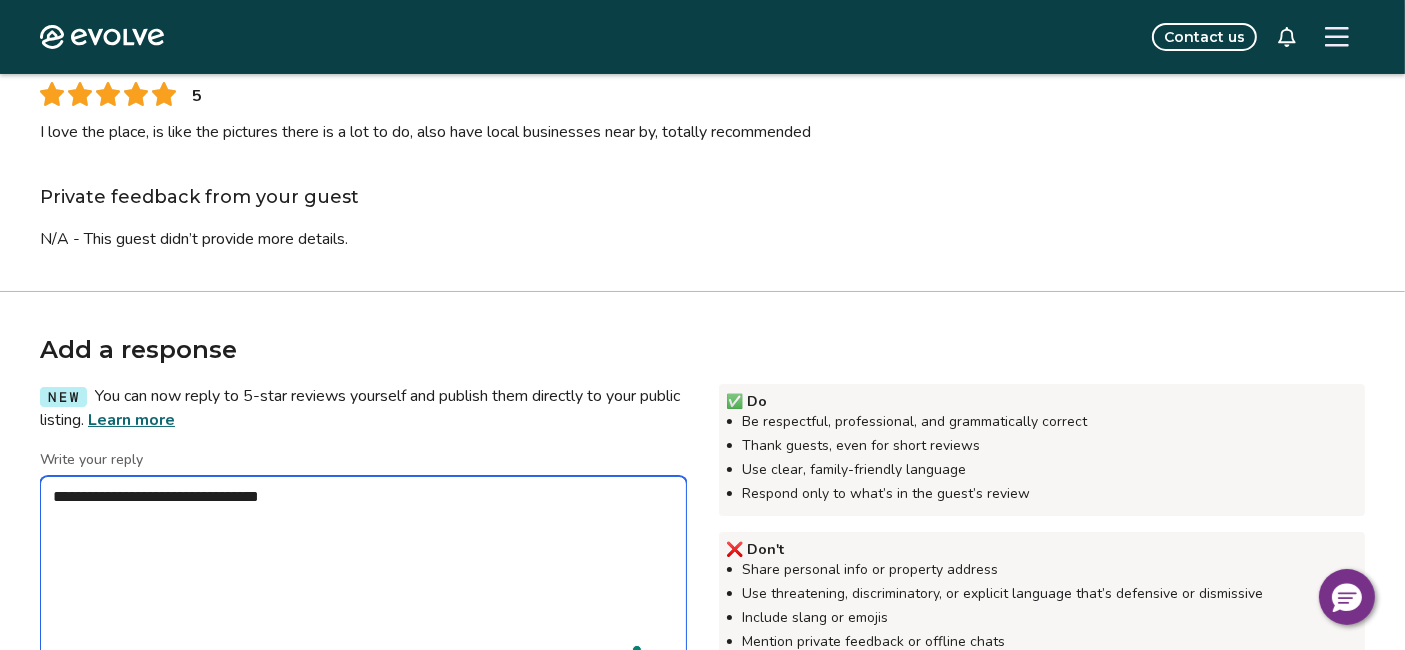 type on "*" 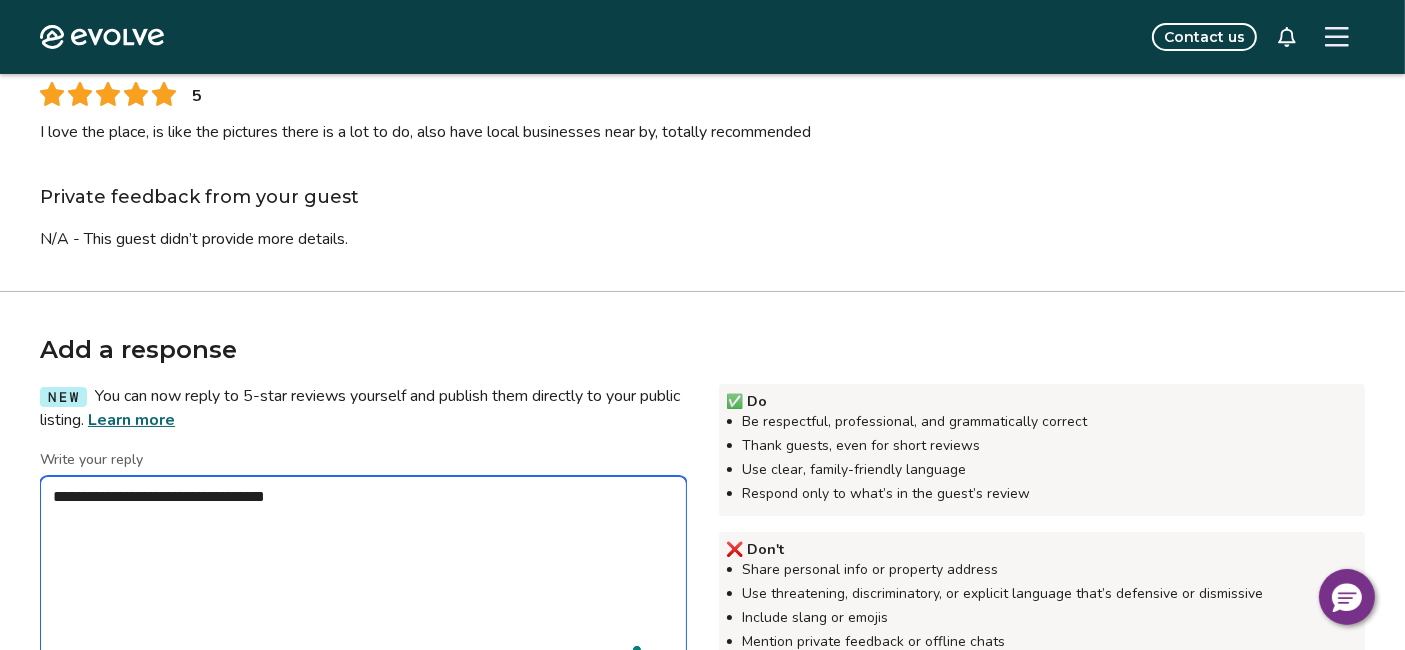 type on "*" 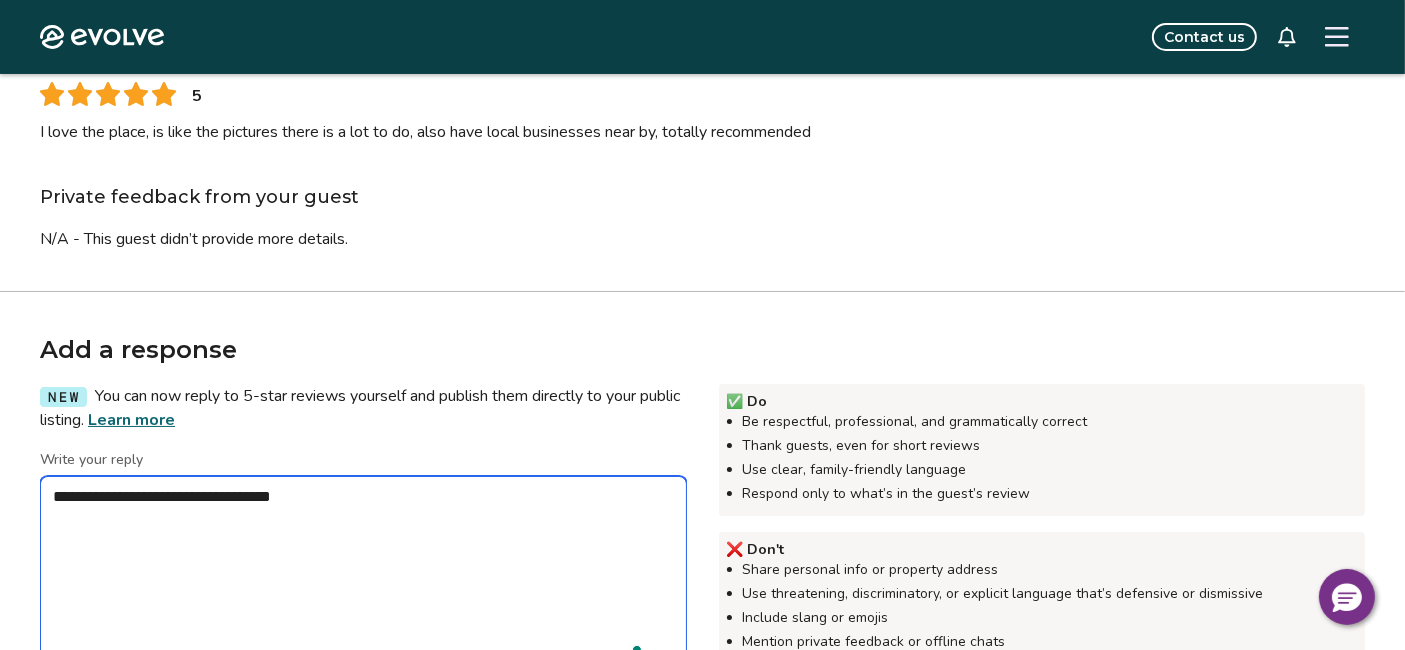 type on "**********" 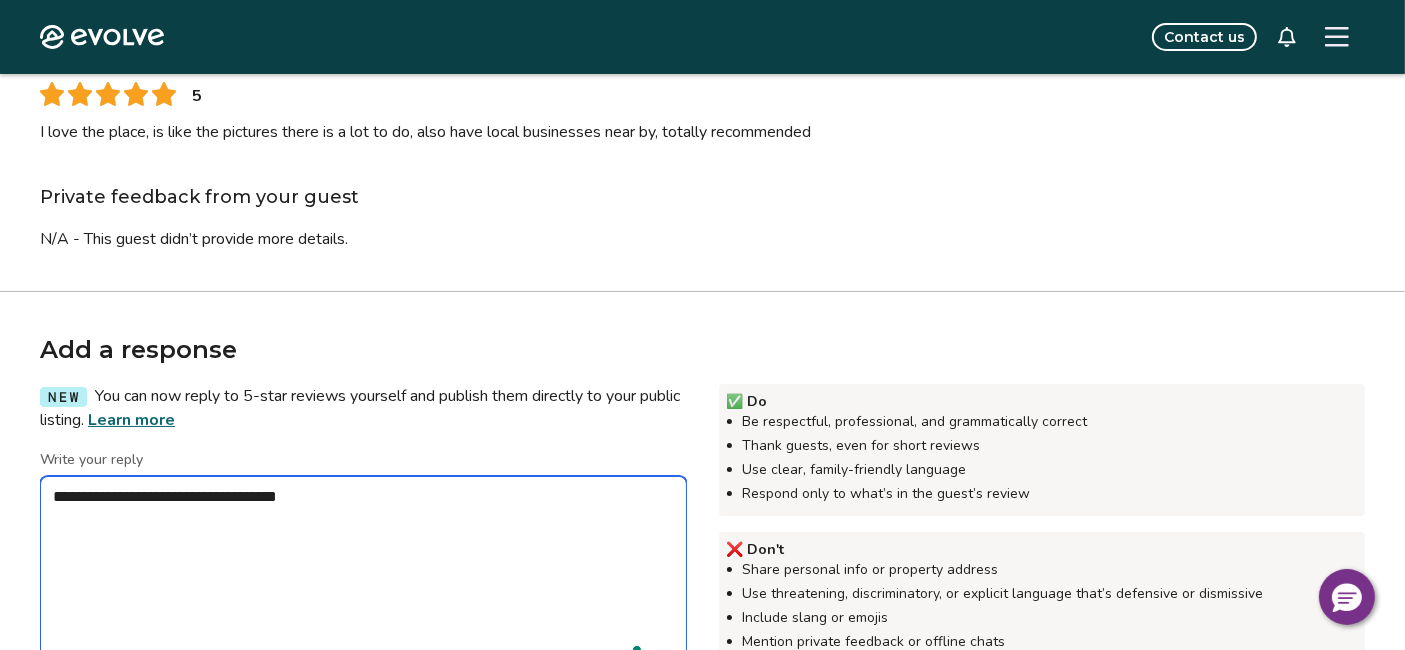 type on "*" 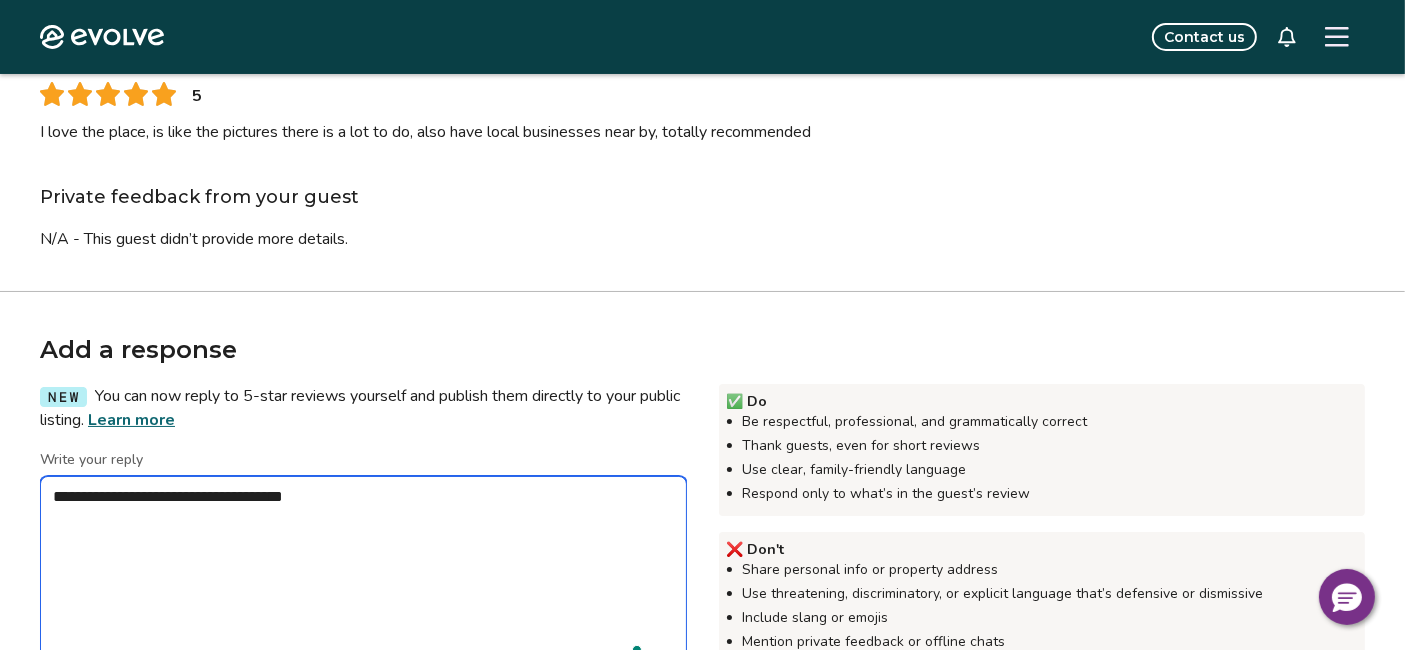 type on "*" 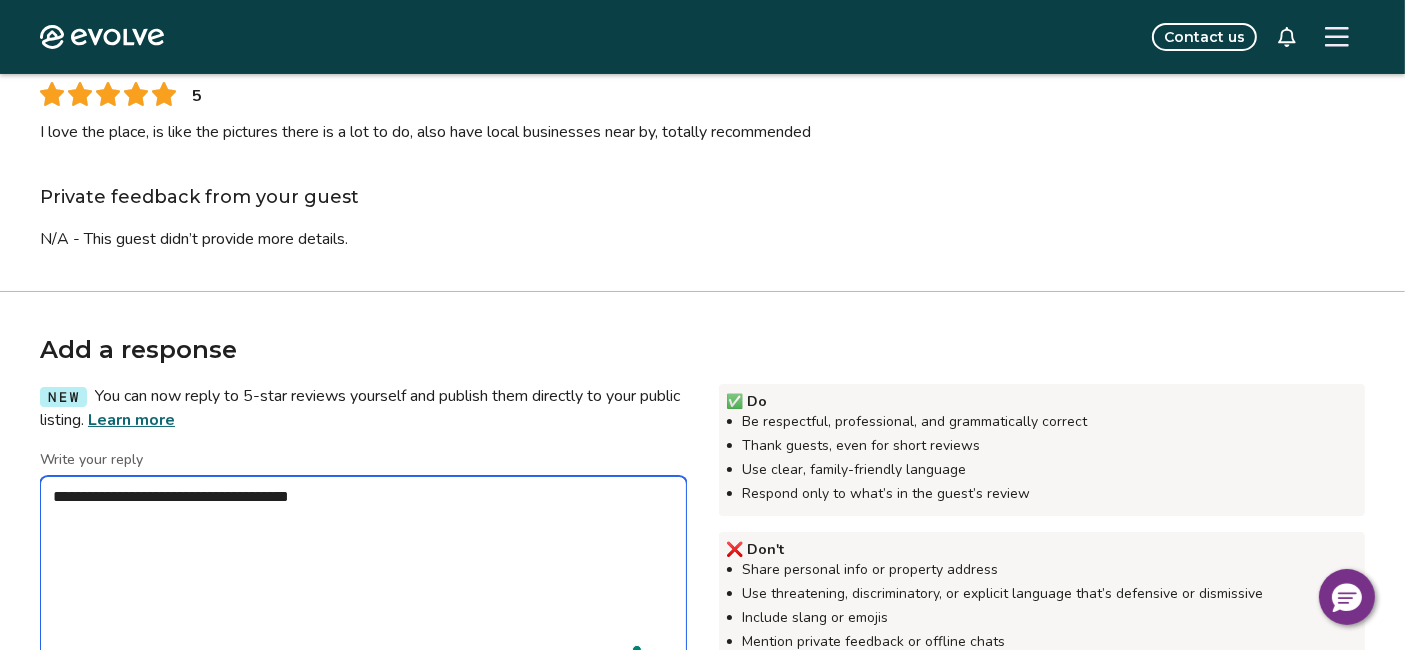 type on "*" 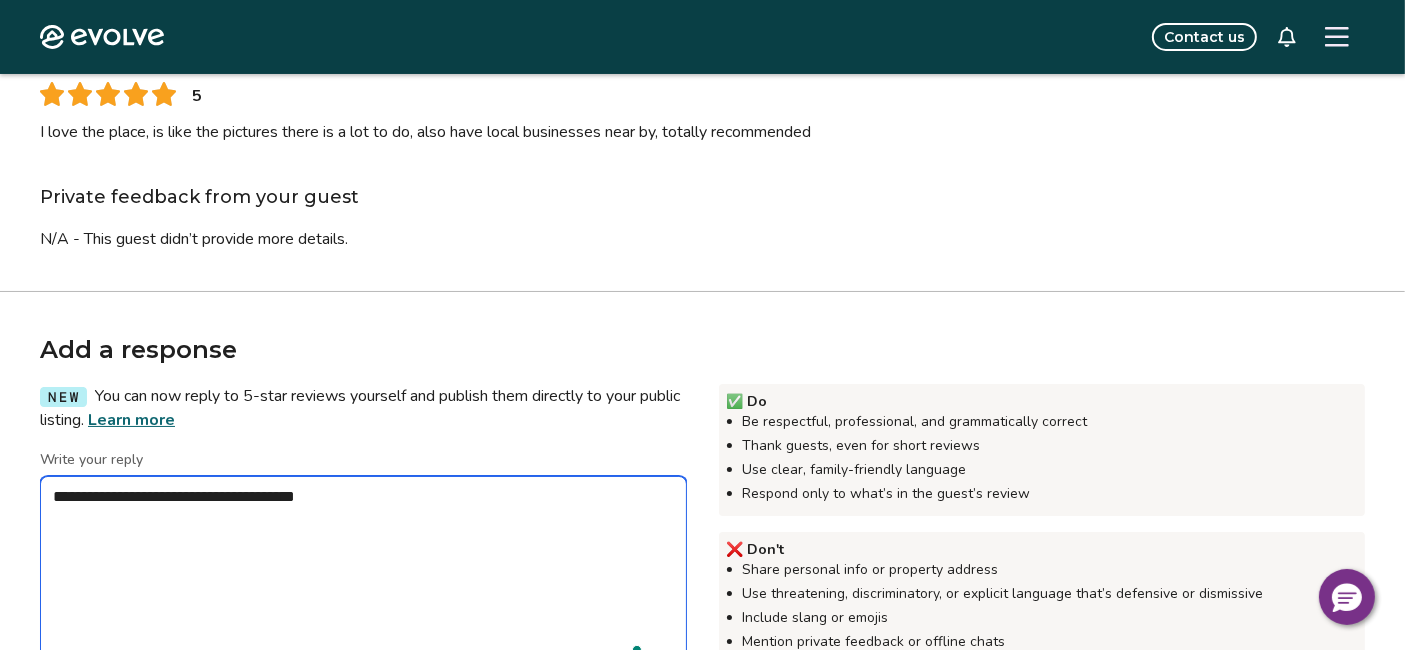 type on "*" 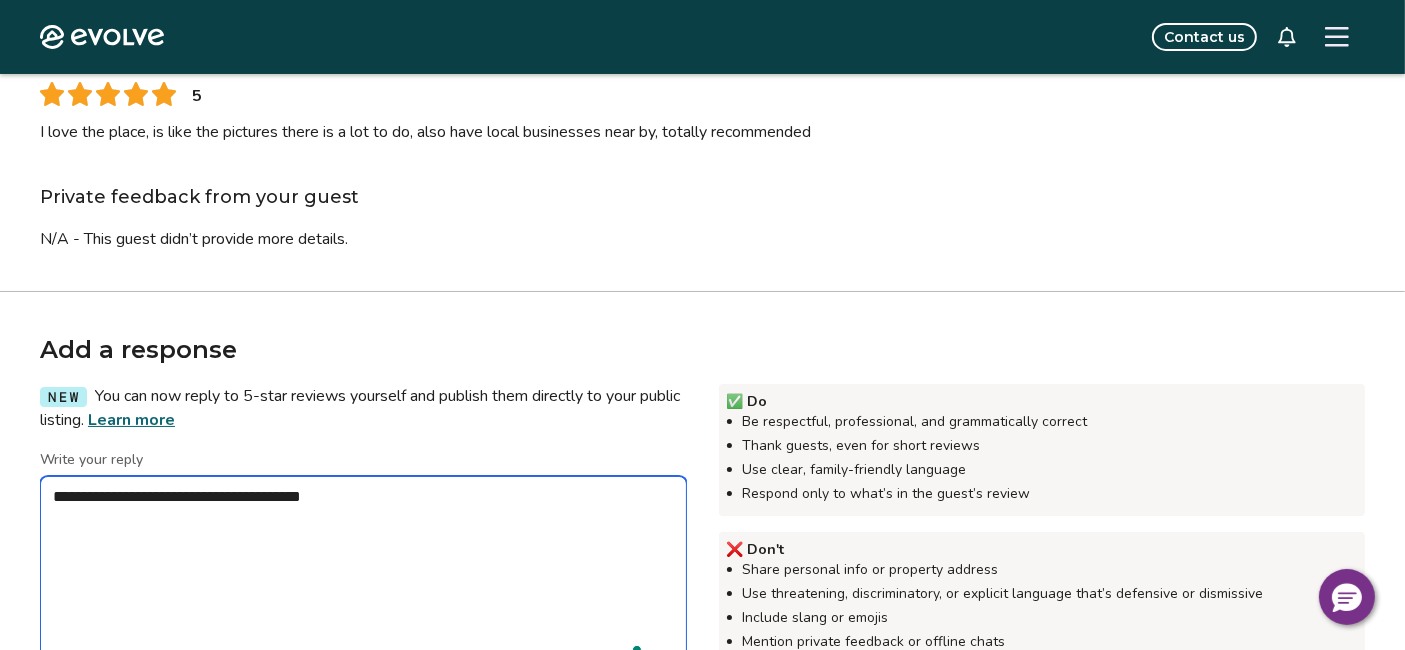 type on "*" 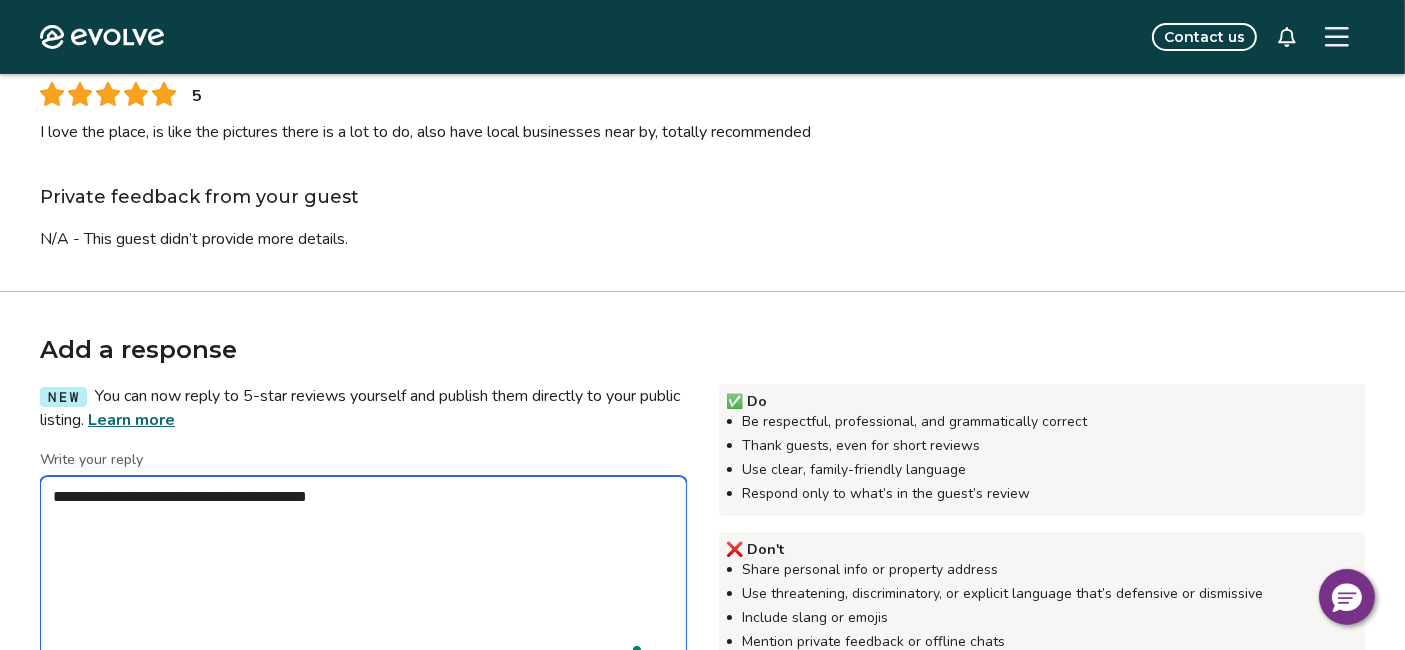 type on "*" 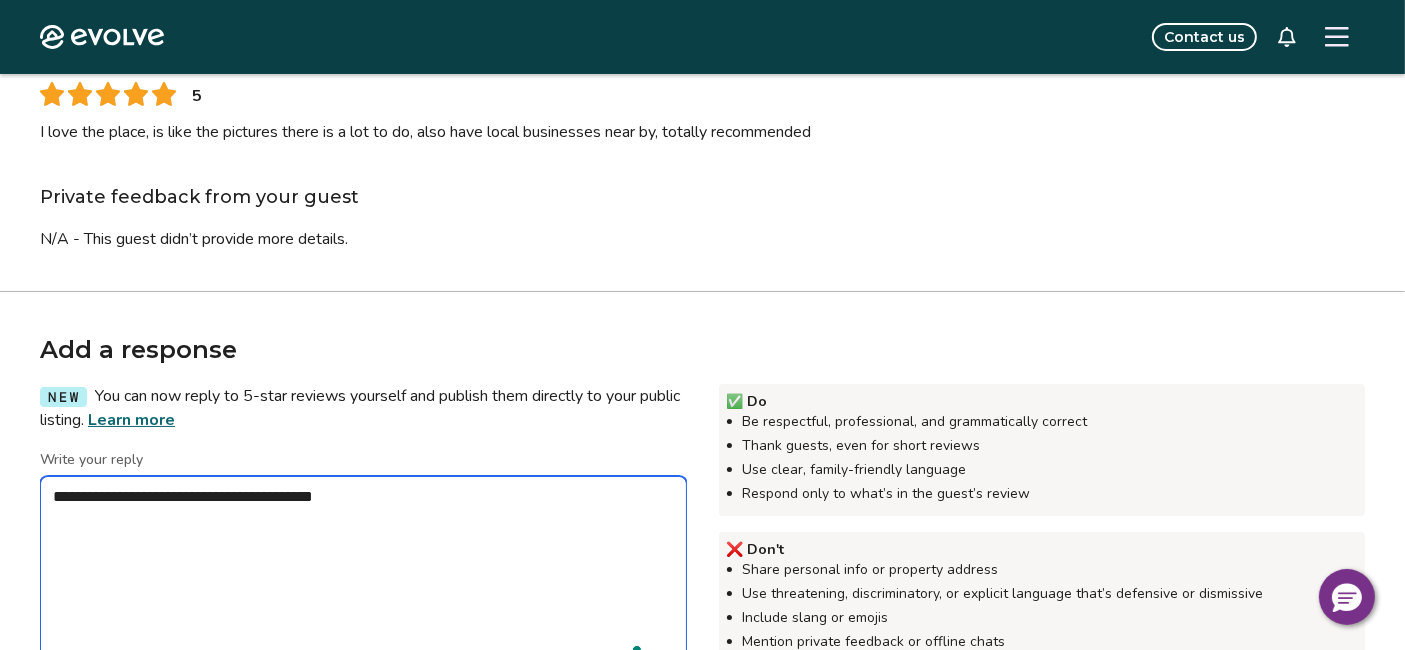type on "*" 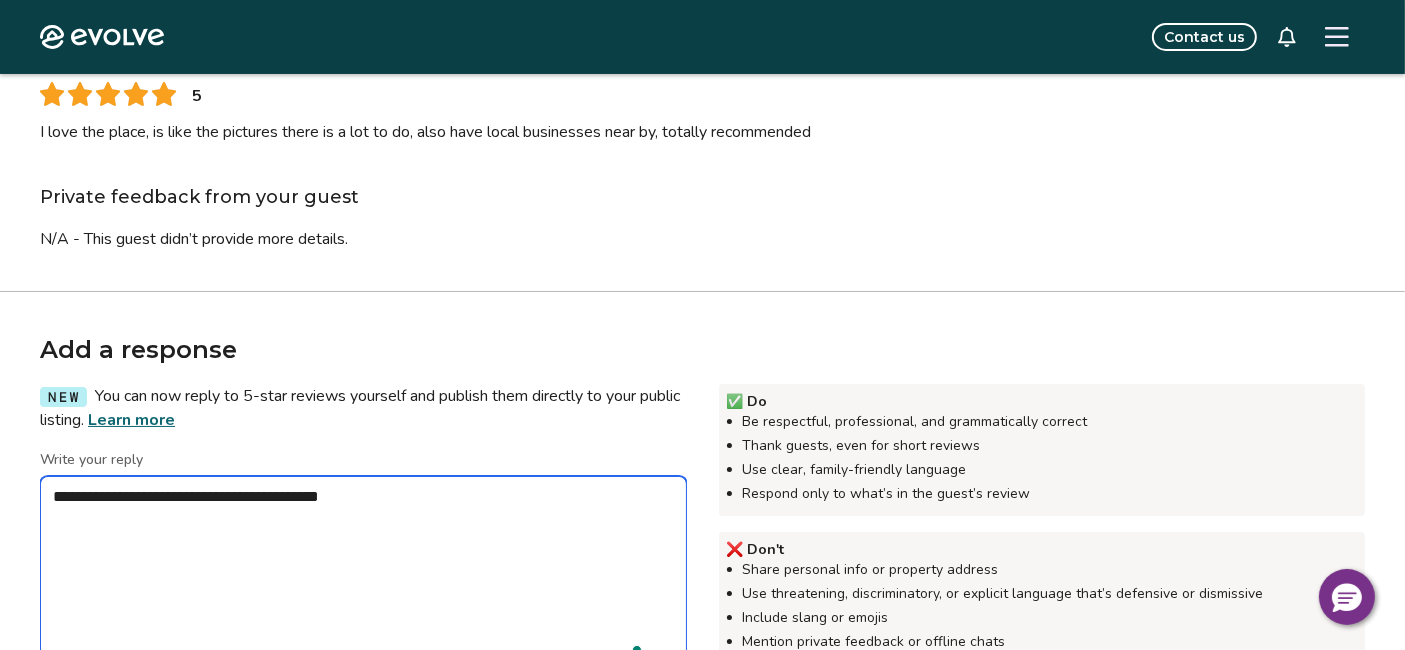 type on "*" 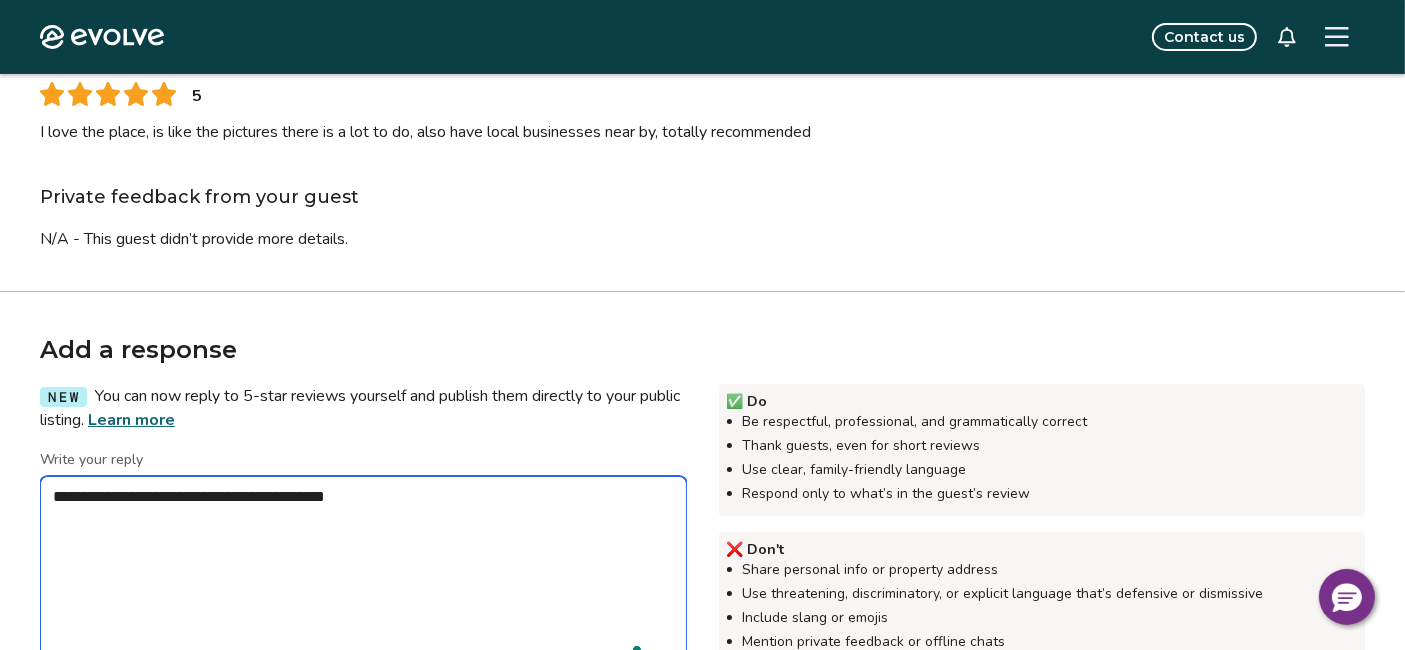 type on "*" 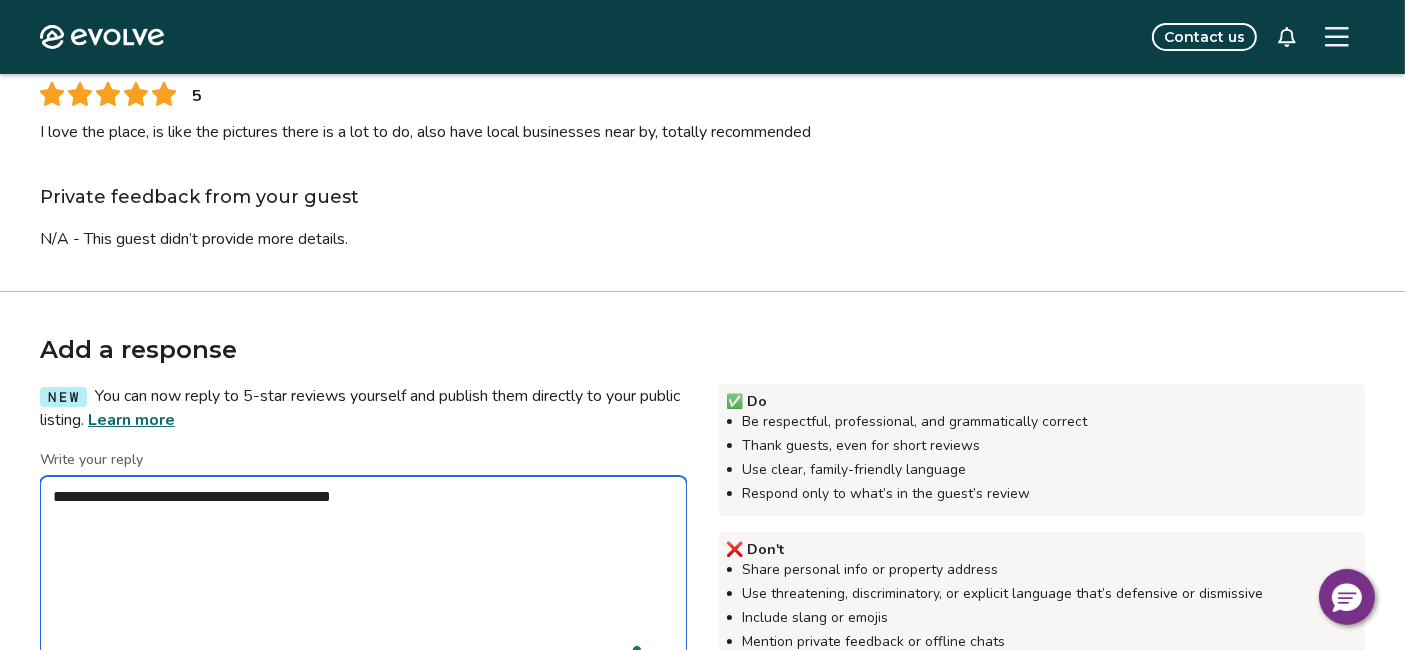 type on "*" 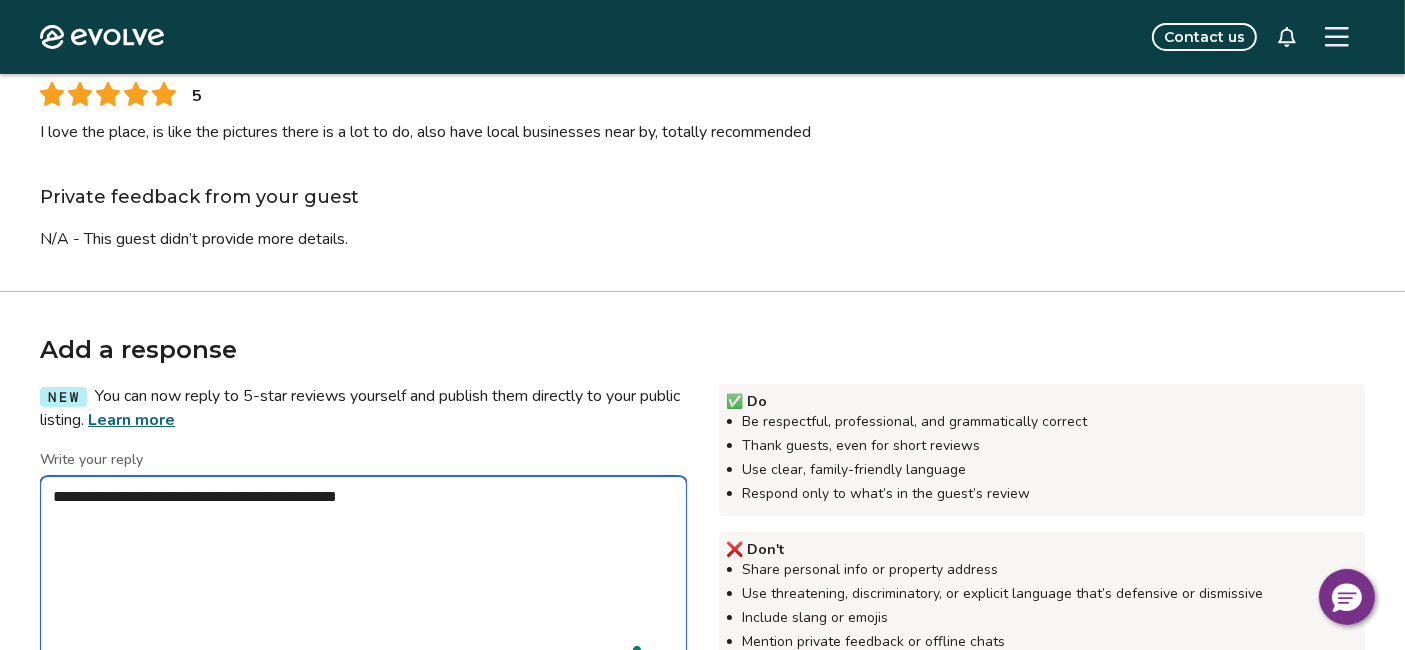 type on "**********" 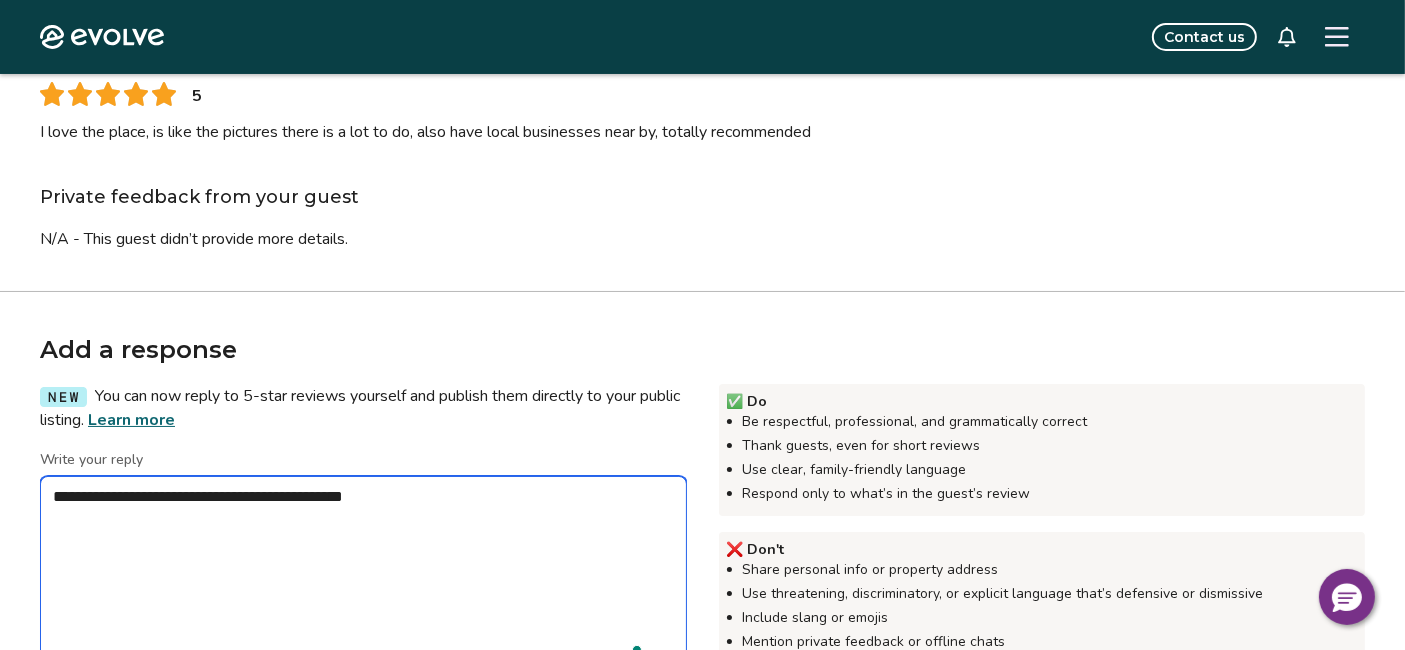 type on "*" 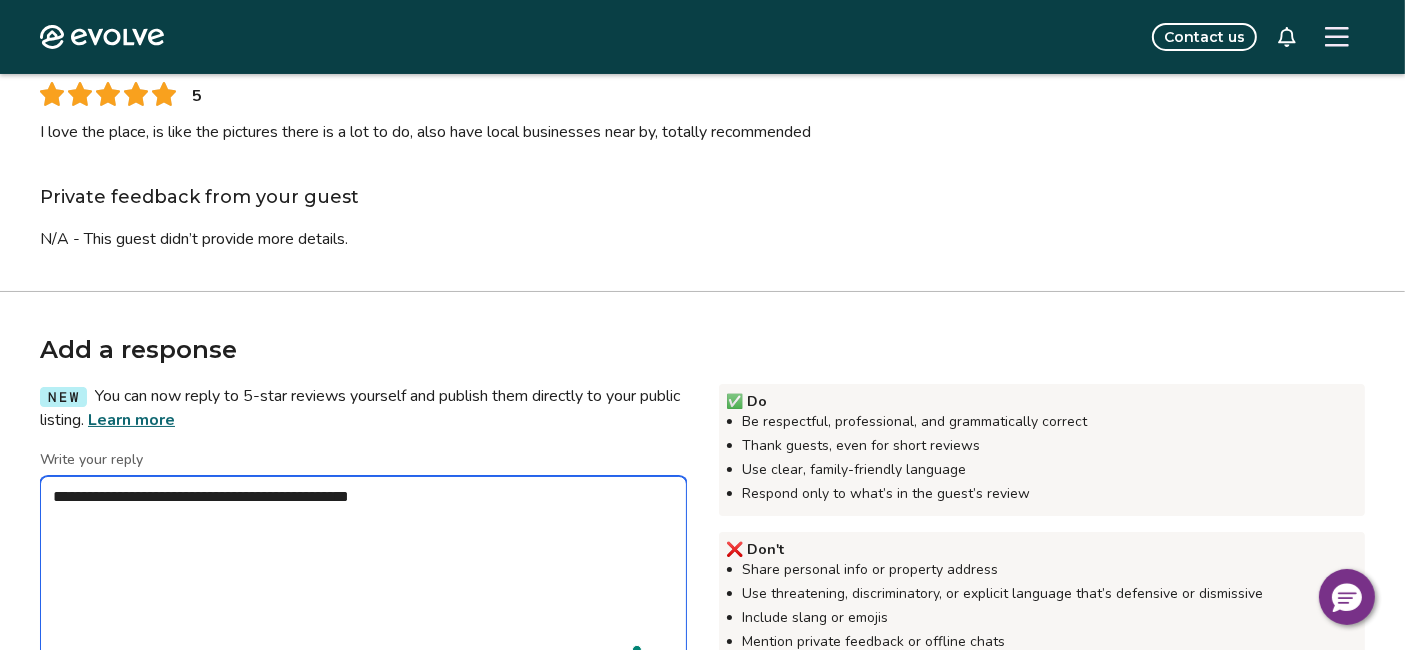 type on "*" 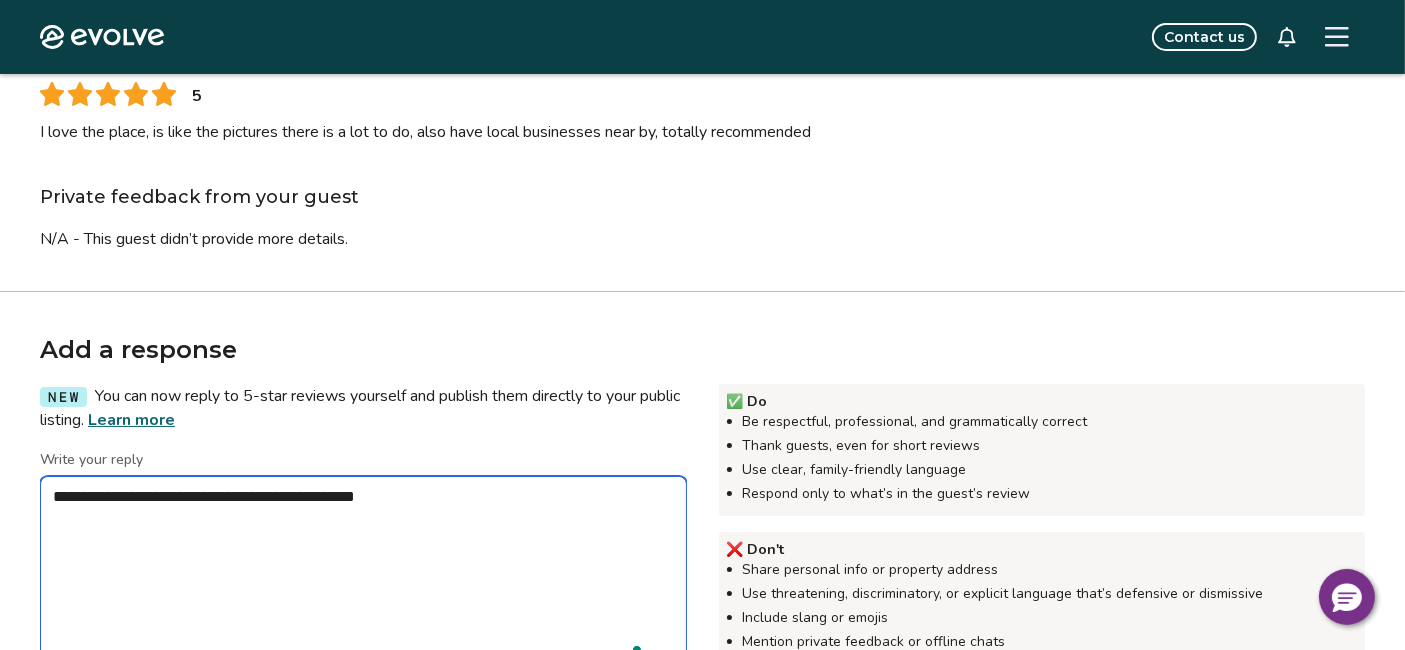 type on "*" 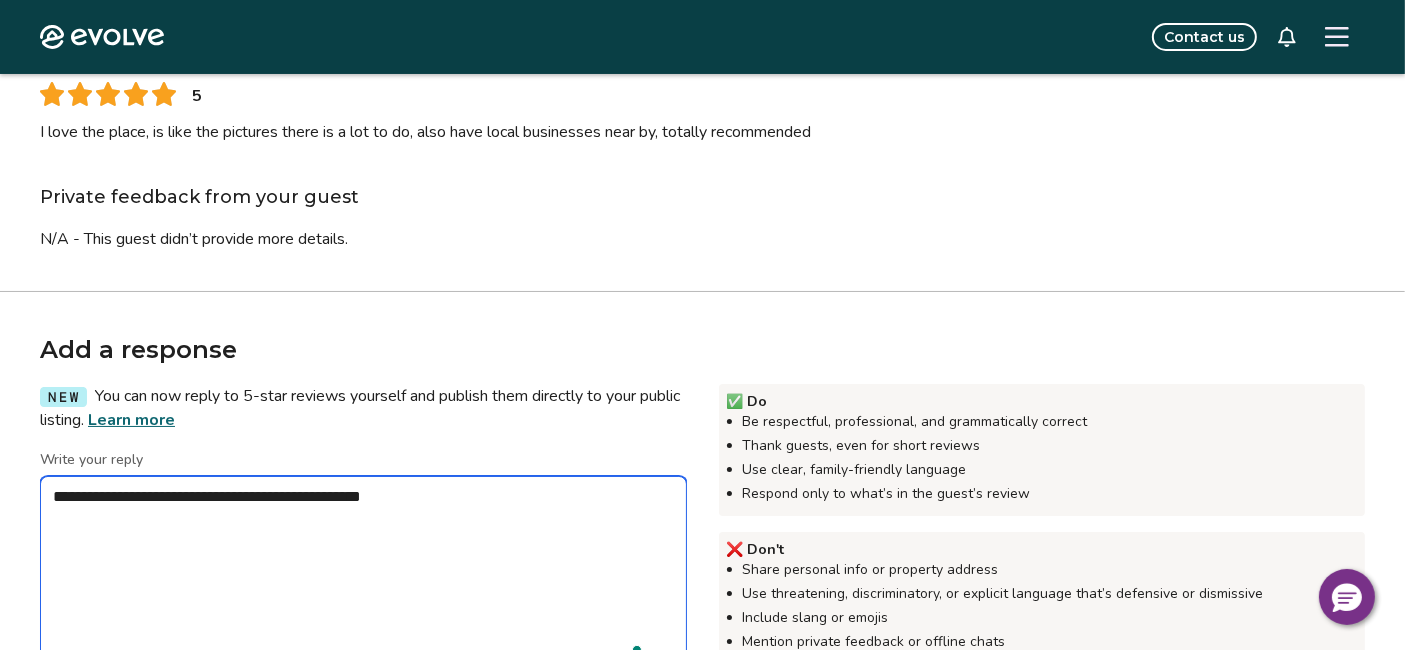 type on "**********" 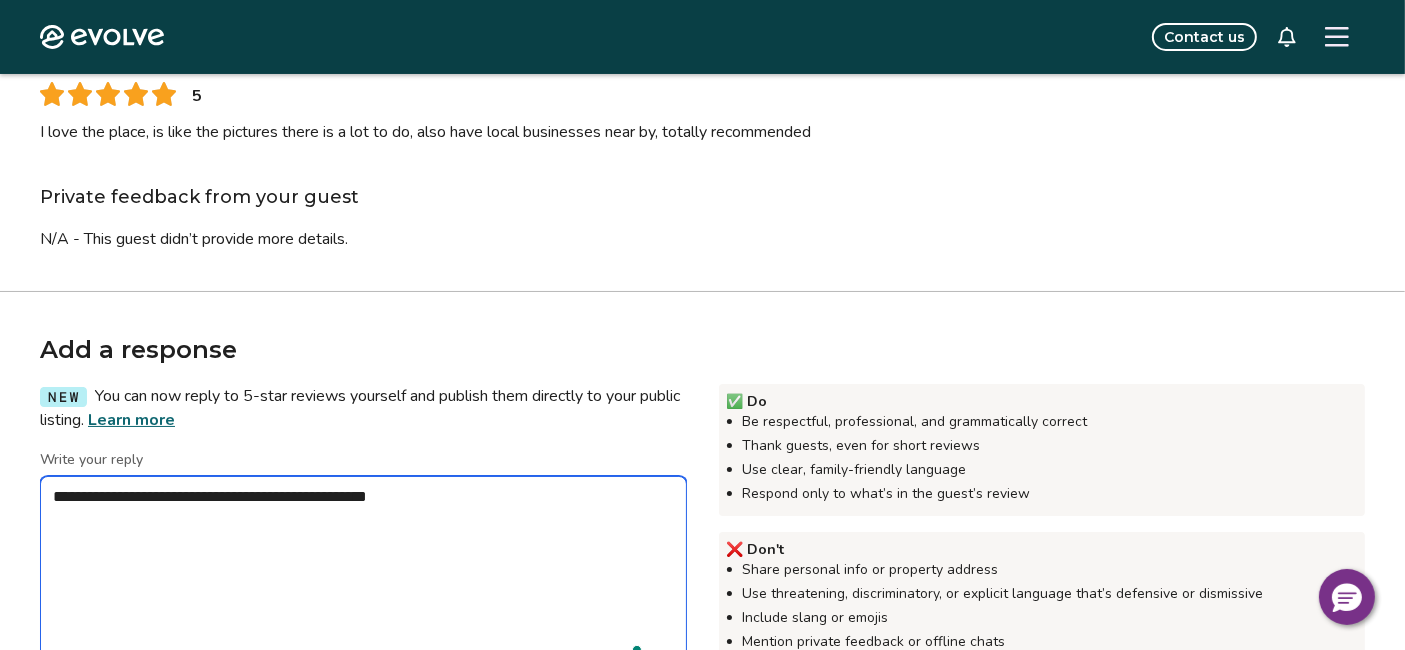 type on "*" 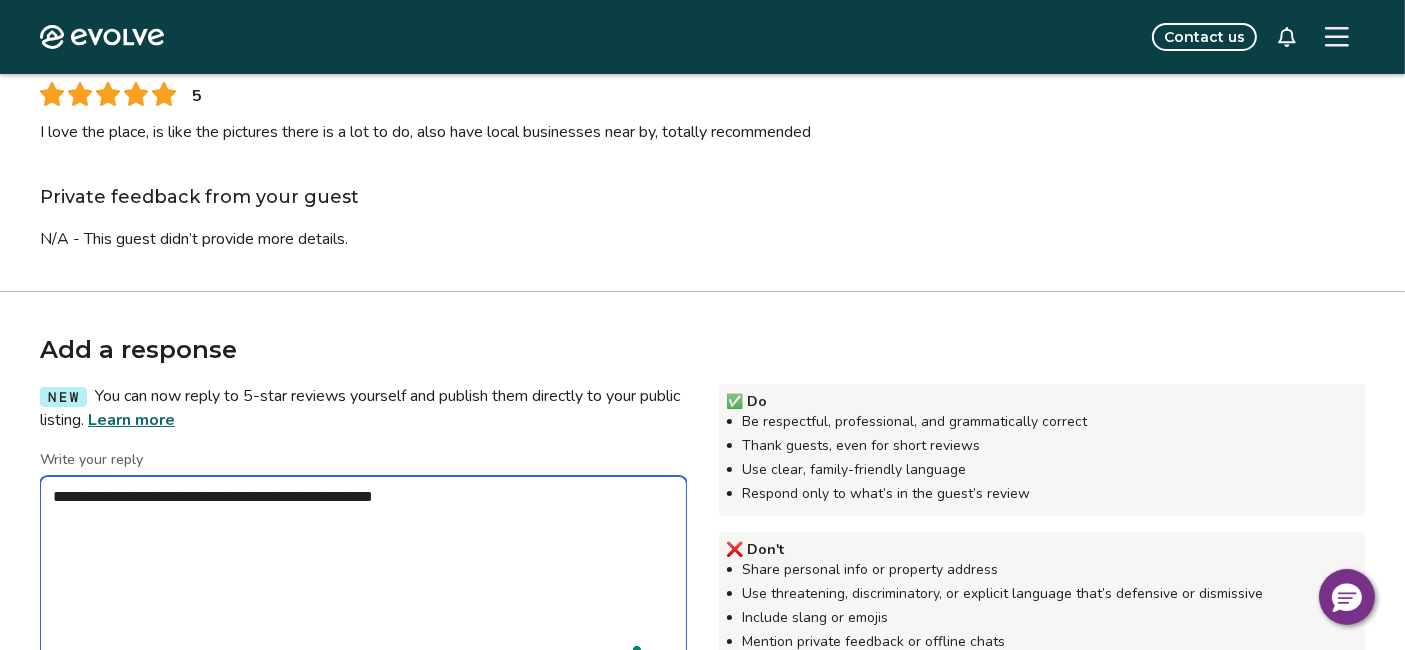 type on "*" 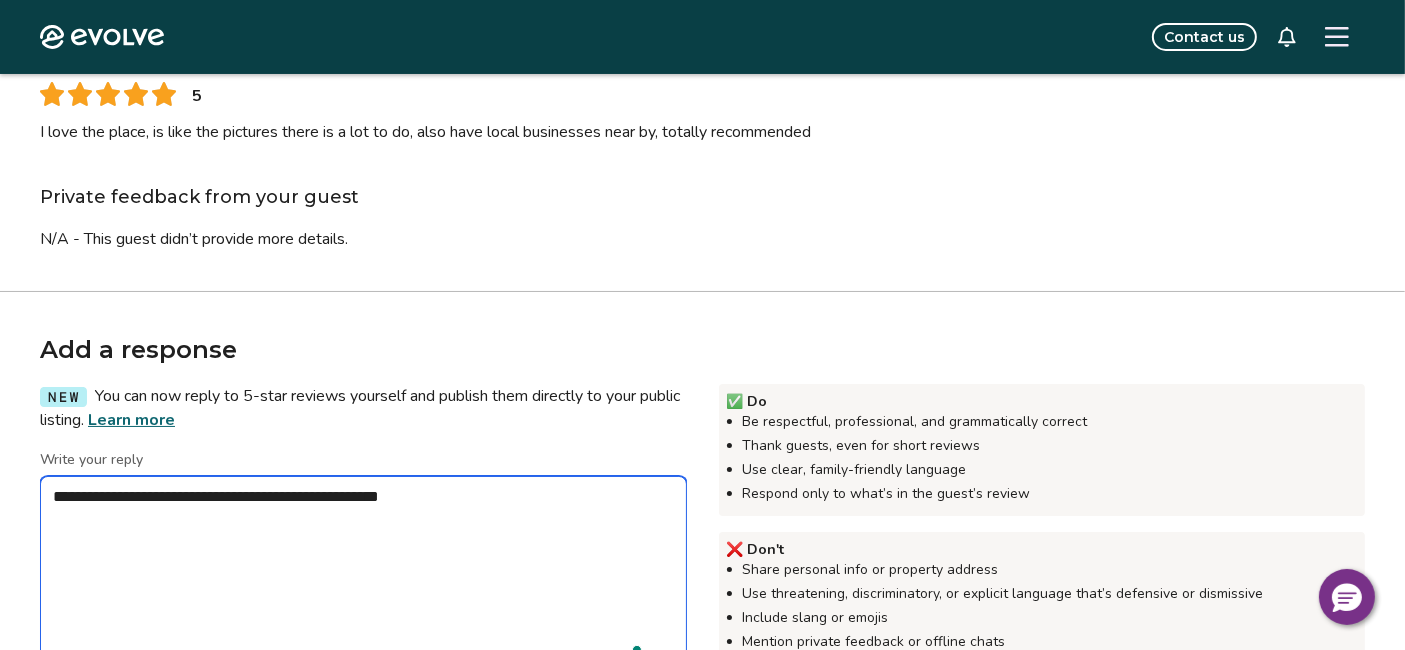 type on "*" 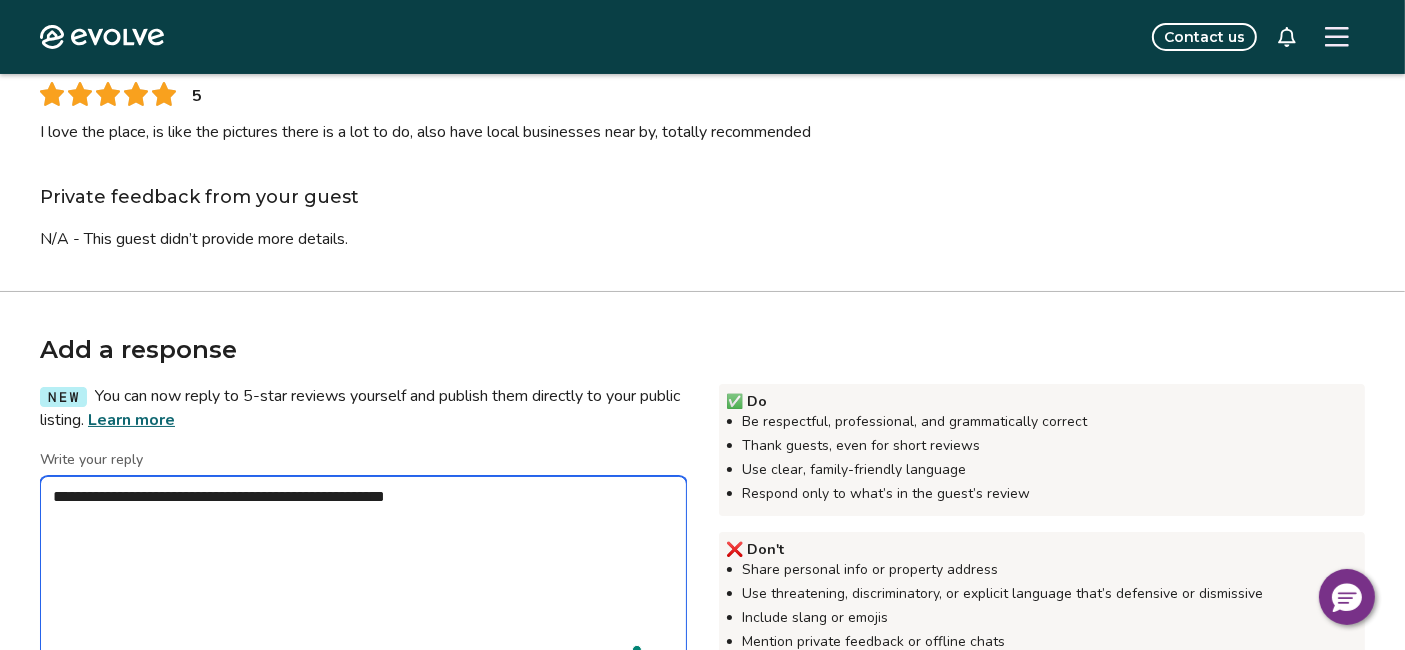 type on "*" 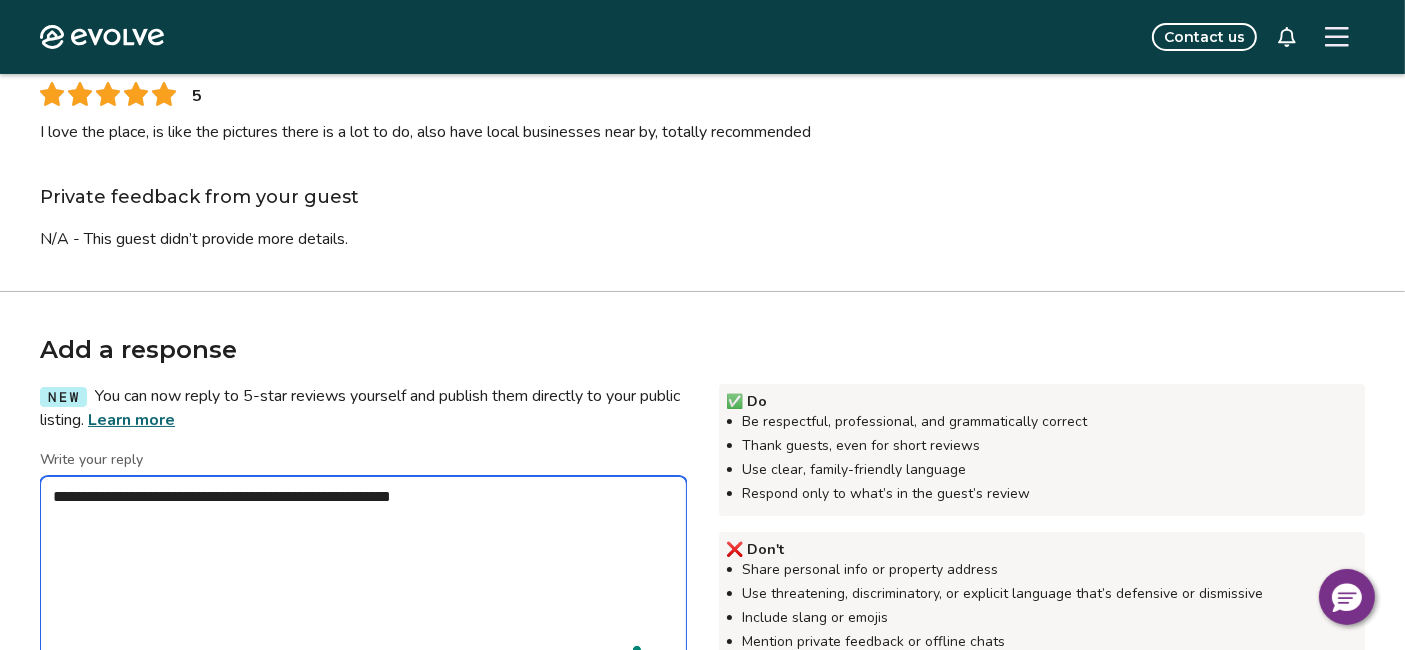type on "*" 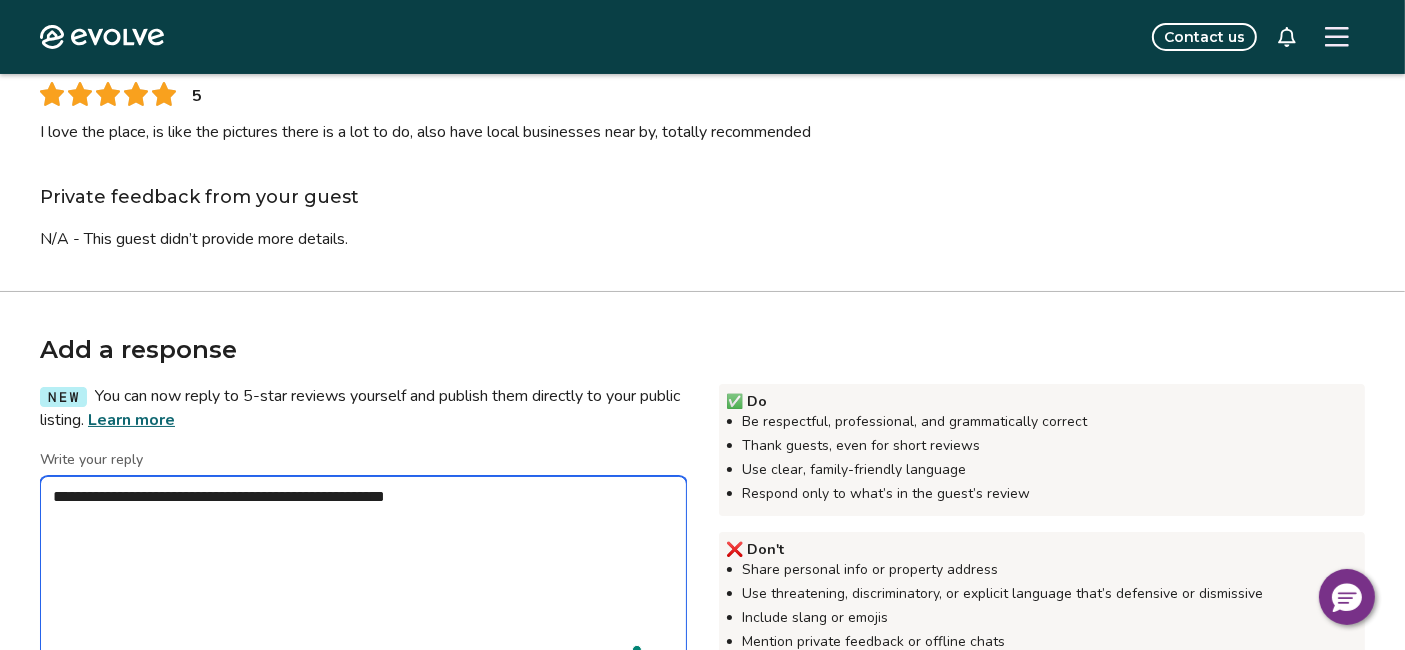 type on "*" 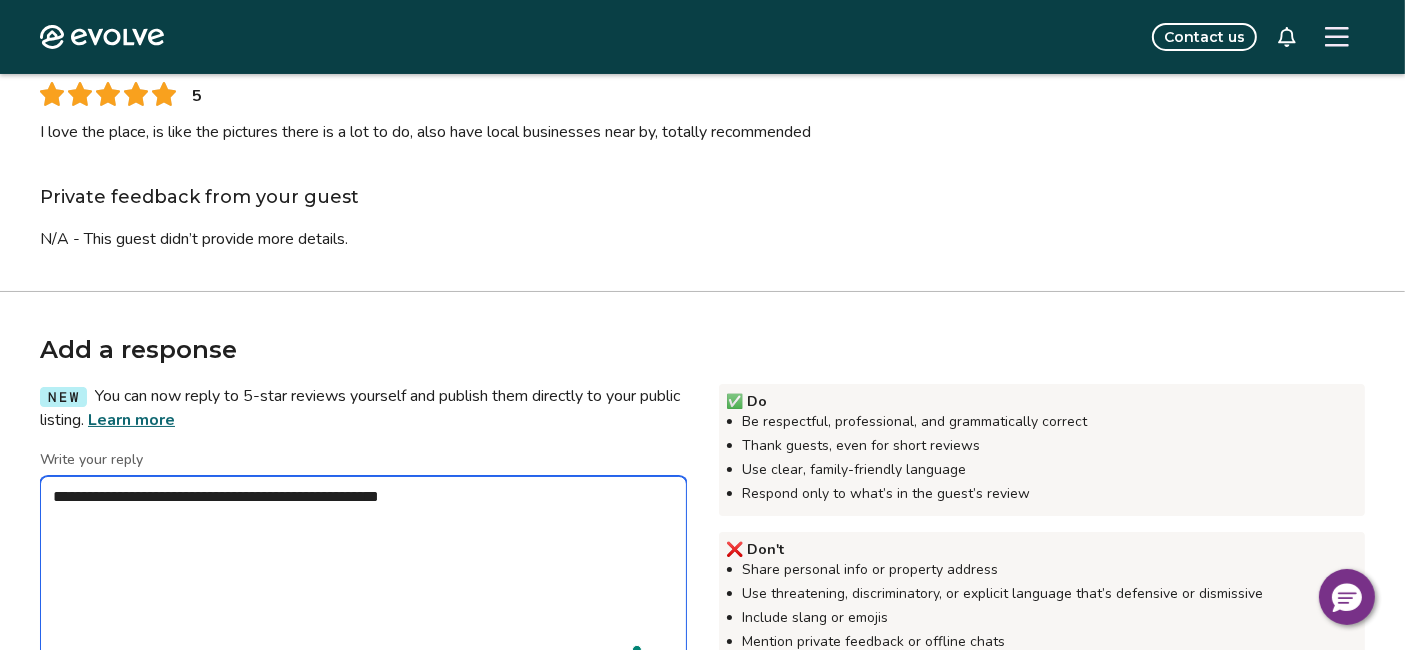 type on "*" 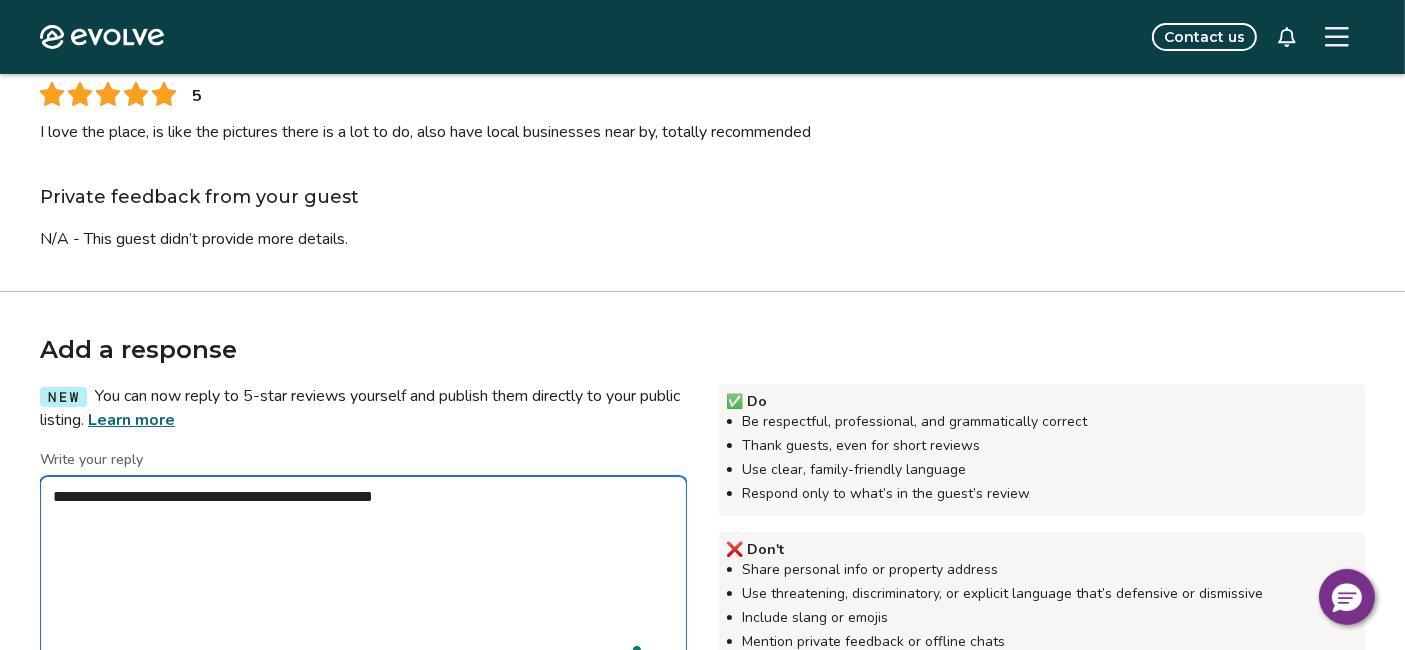 type on "*" 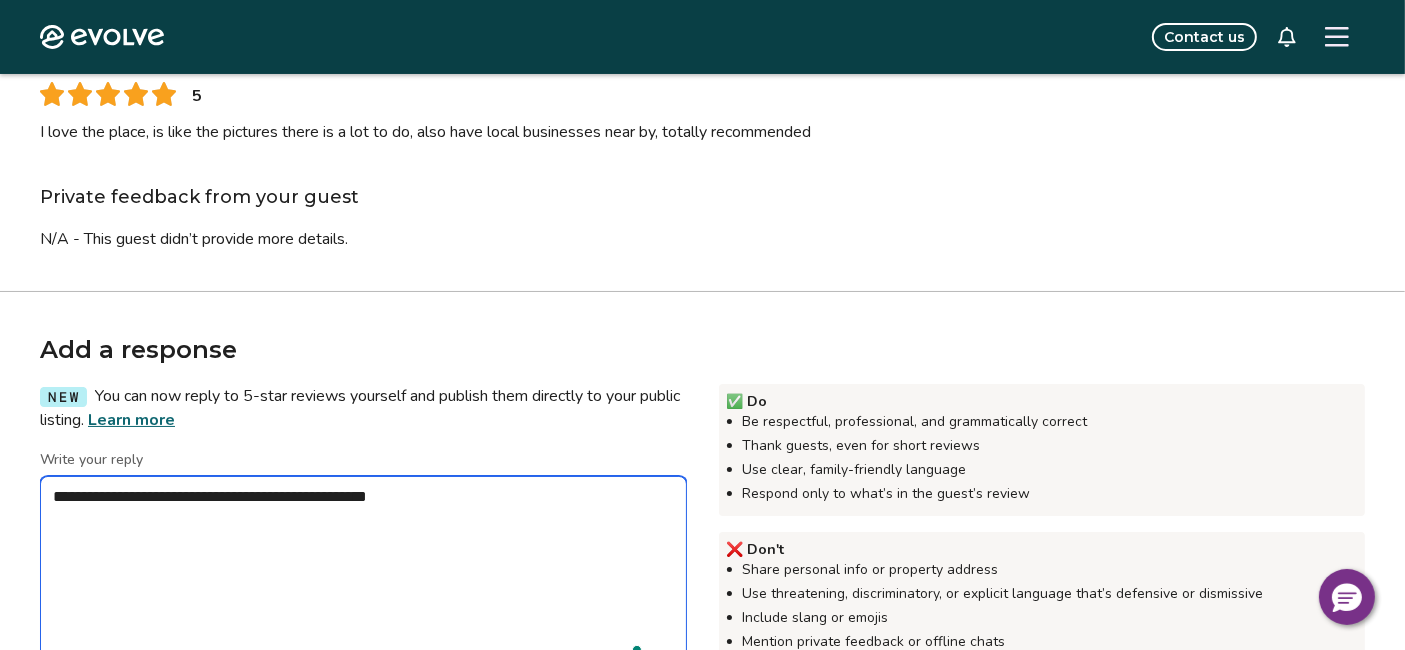type on "*" 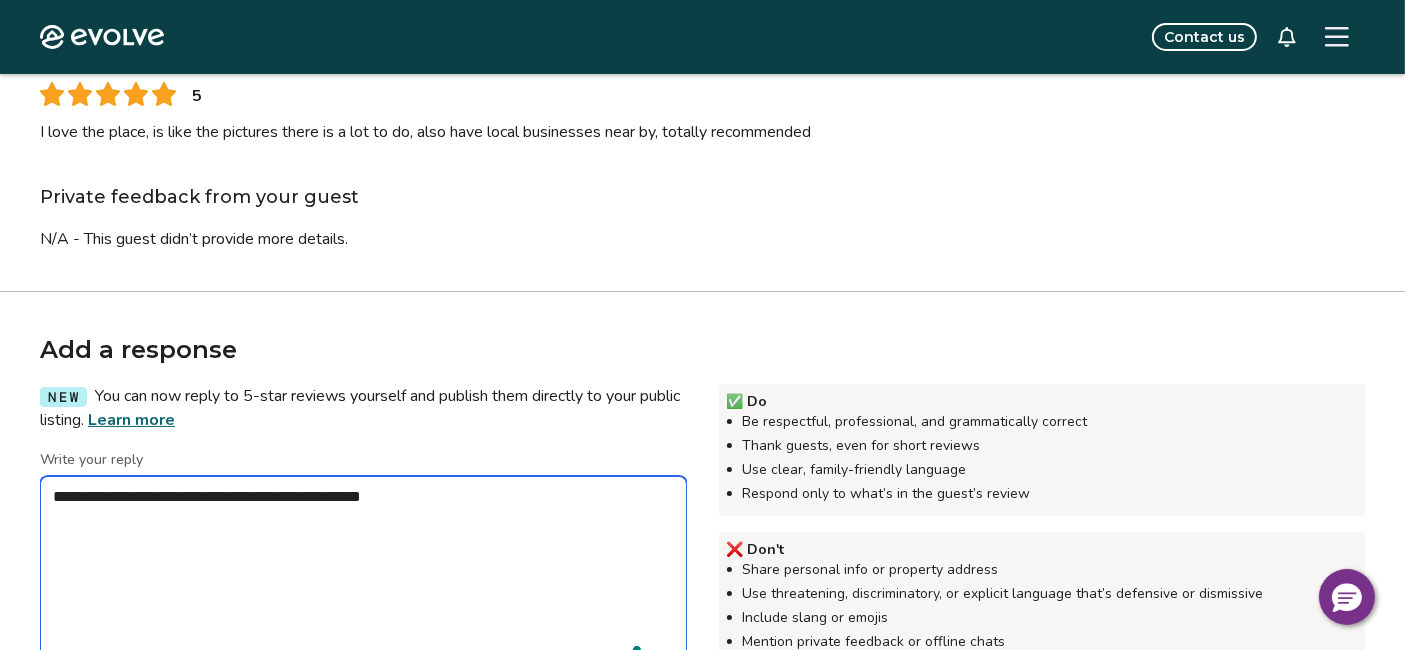 type on "*" 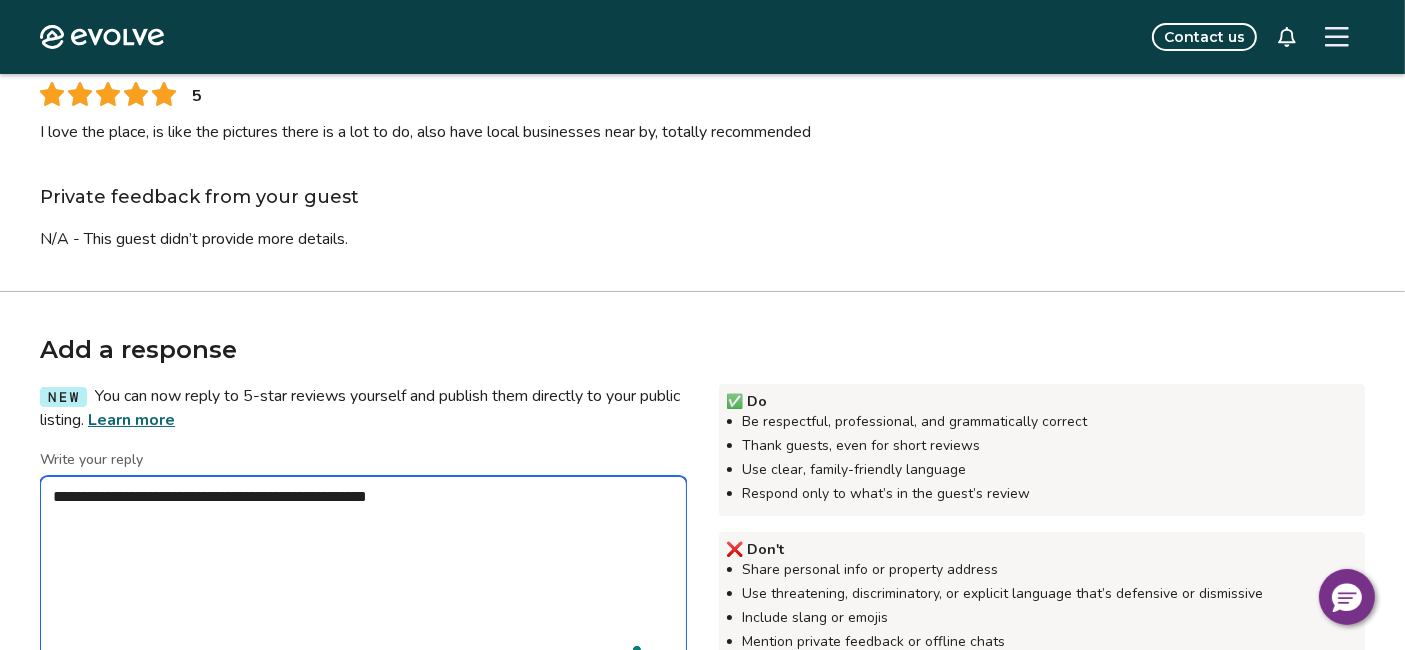 type on "*" 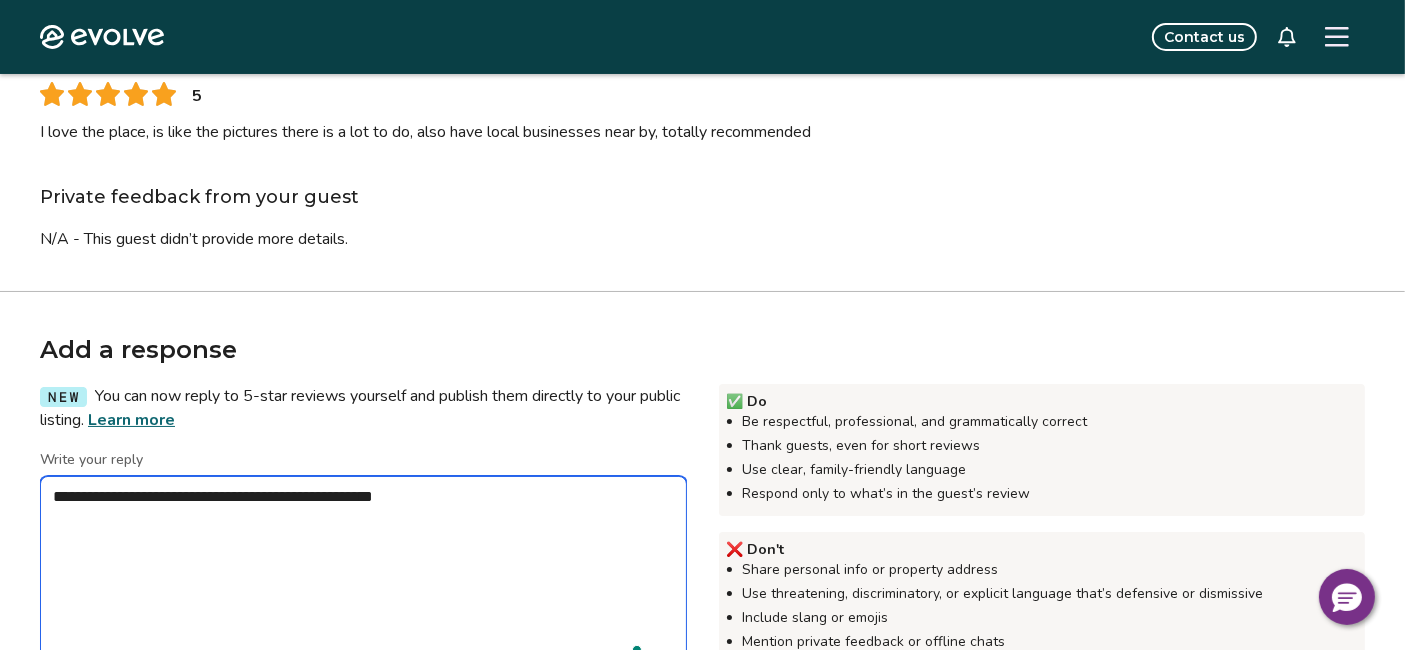 type on "*" 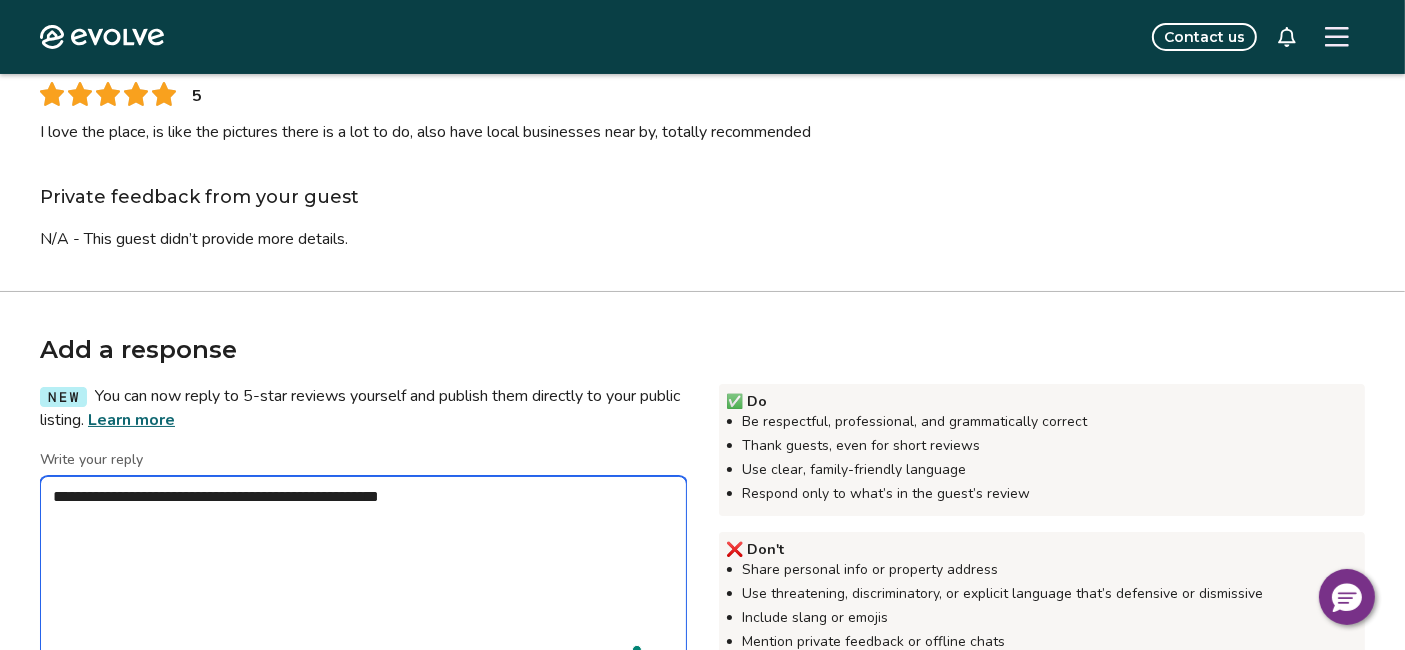 type on "**********" 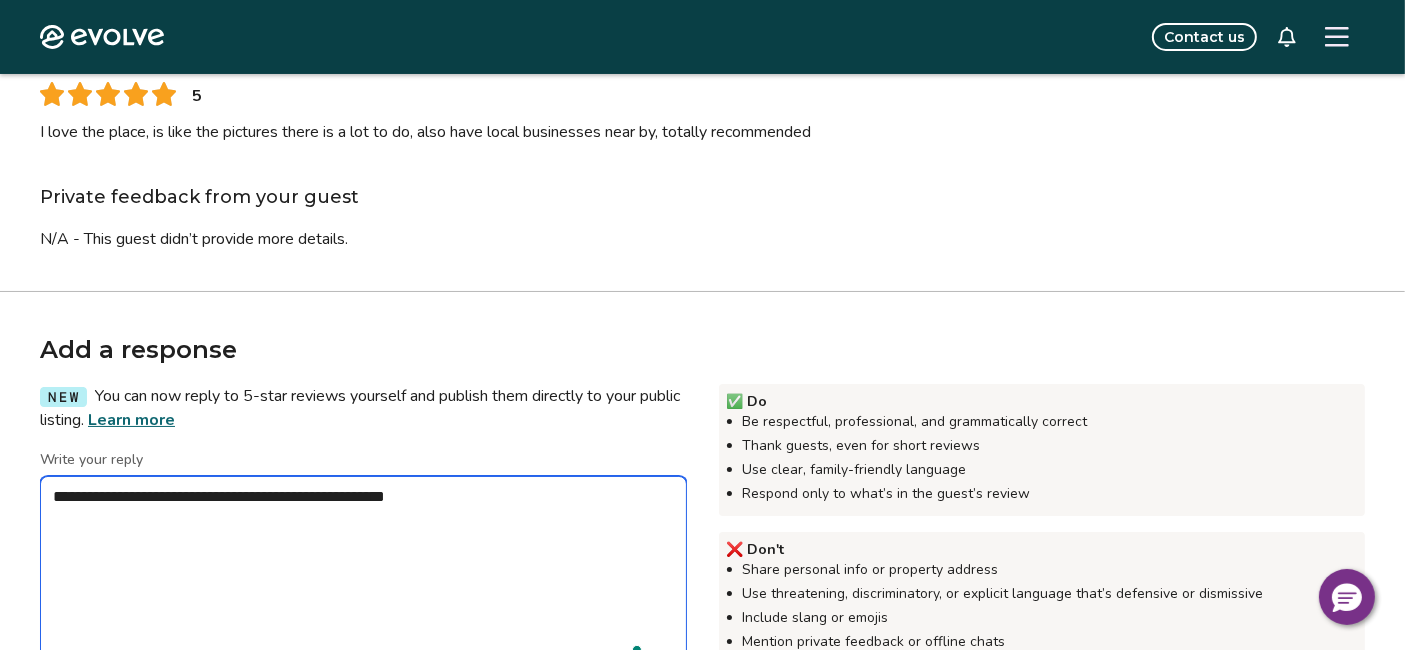 type on "*" 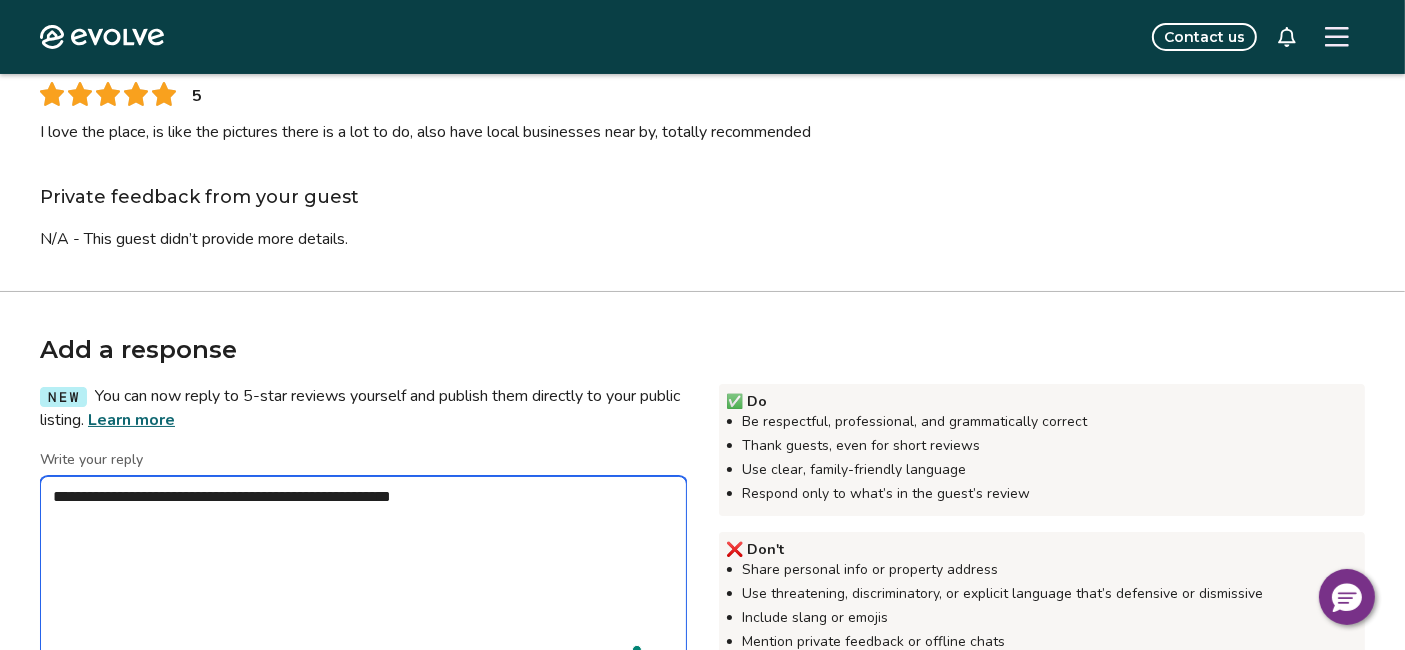 type on "*" 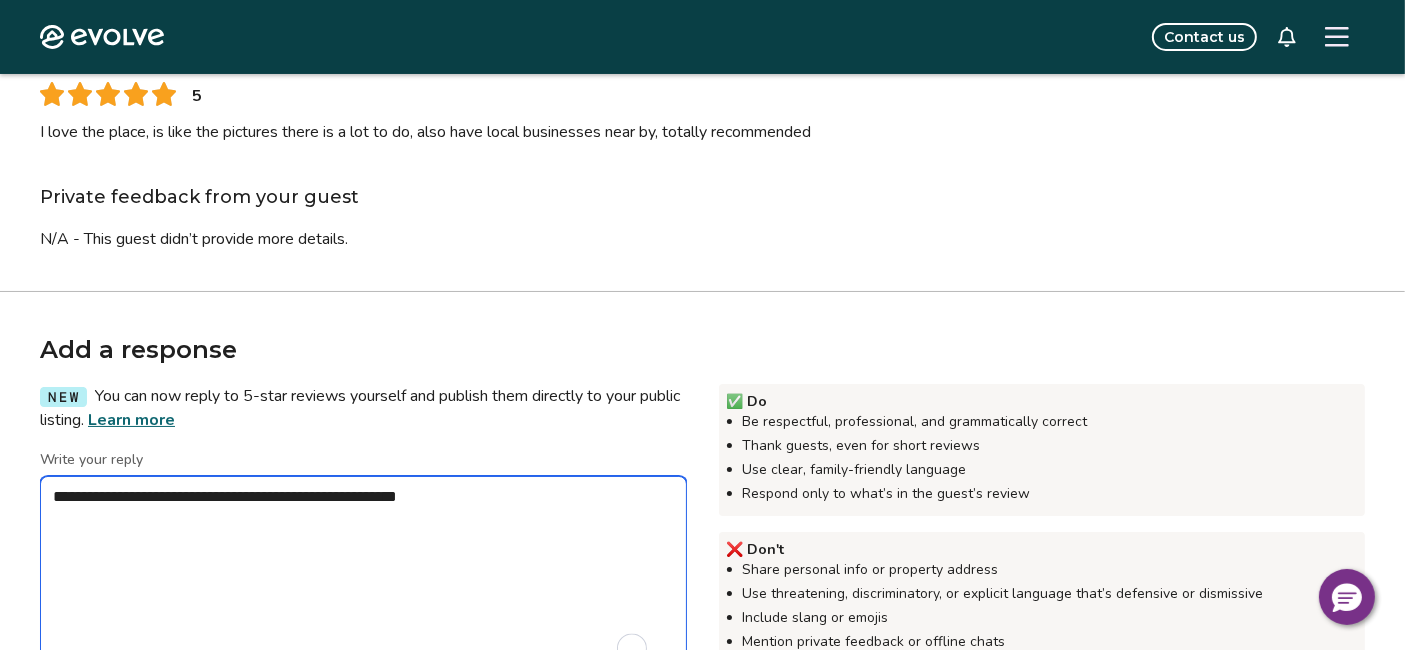 type on "*" 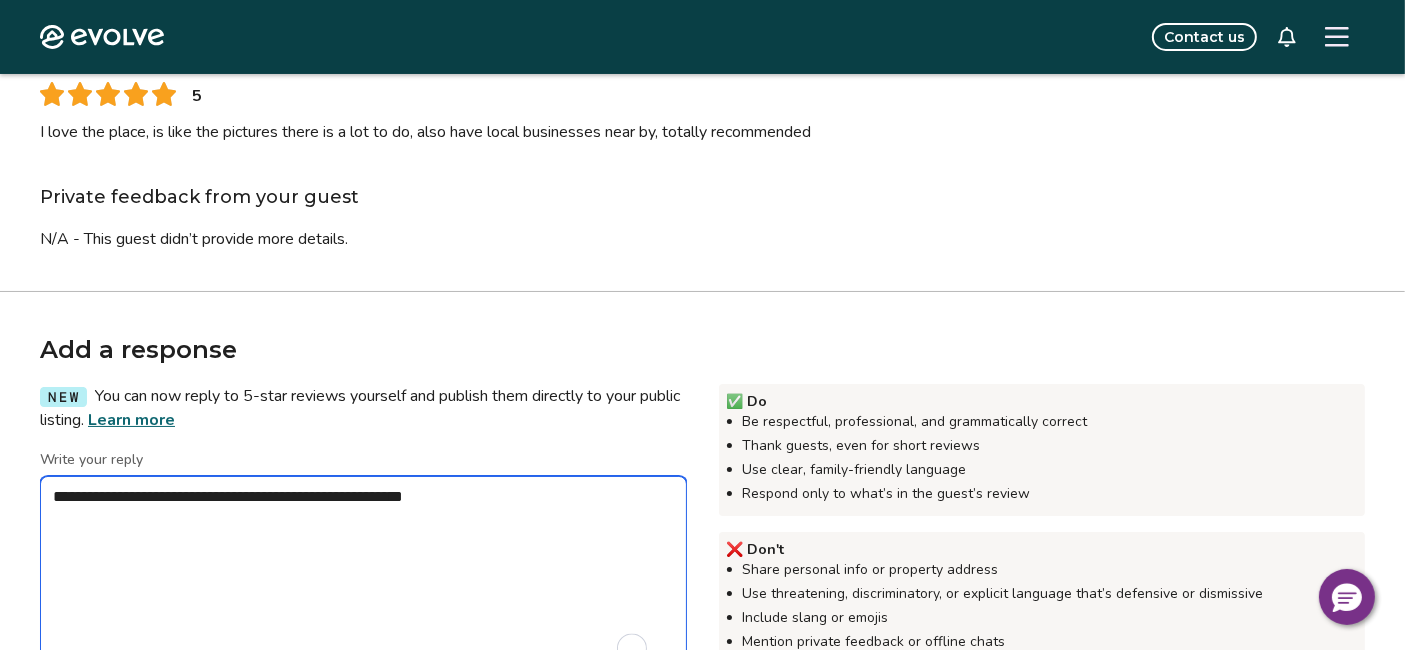 type on "*" 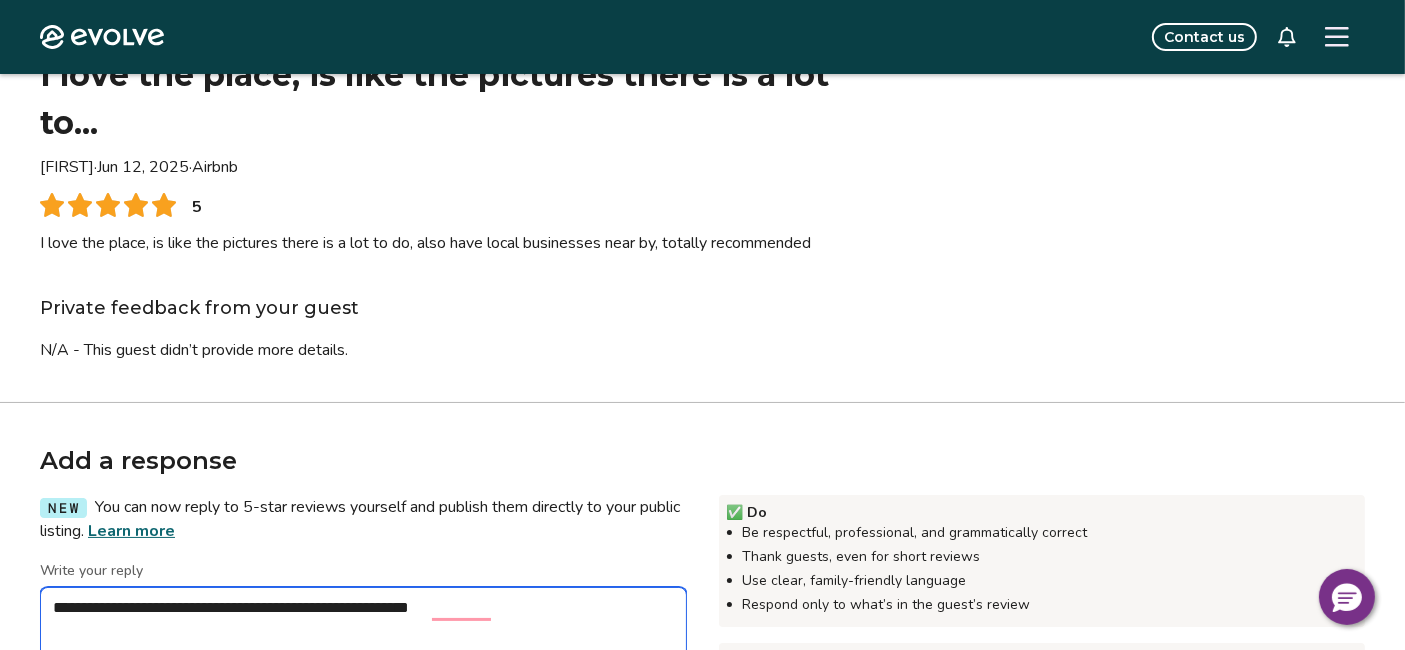 scroll, scrollTop: 222, scrollLeft: 0, axis: vertical 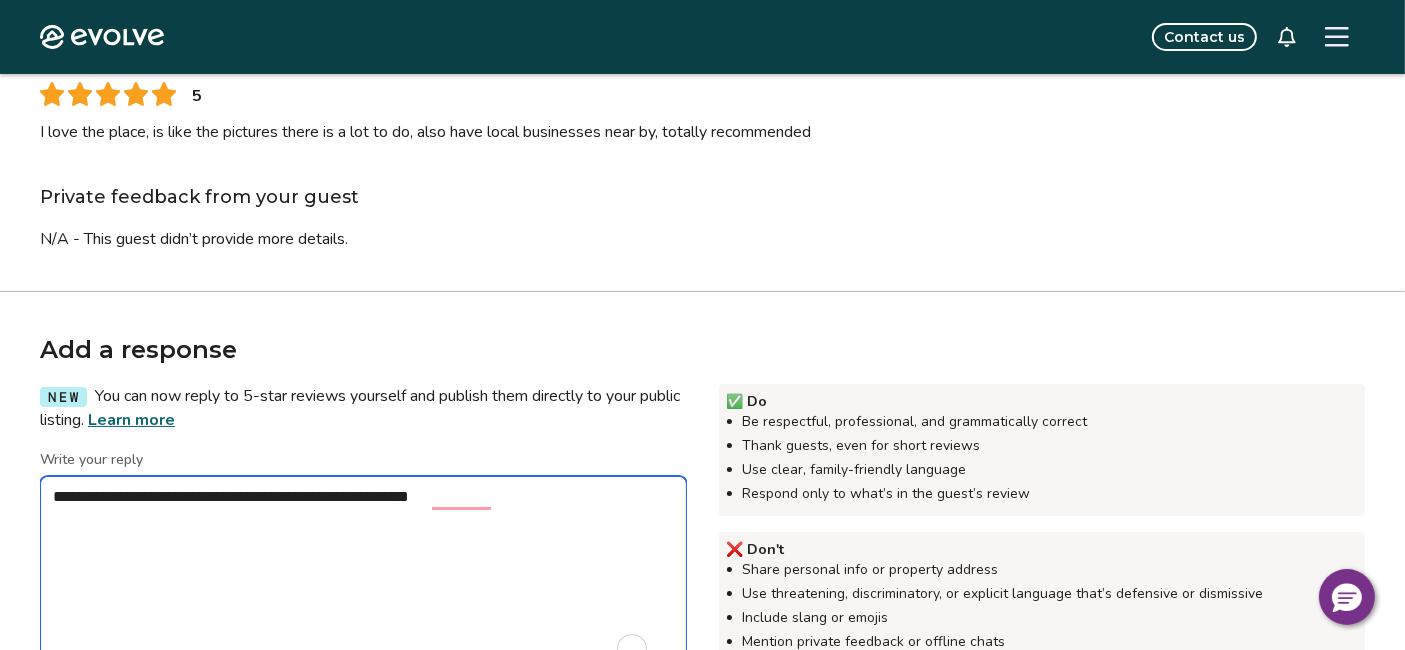 type on "*" 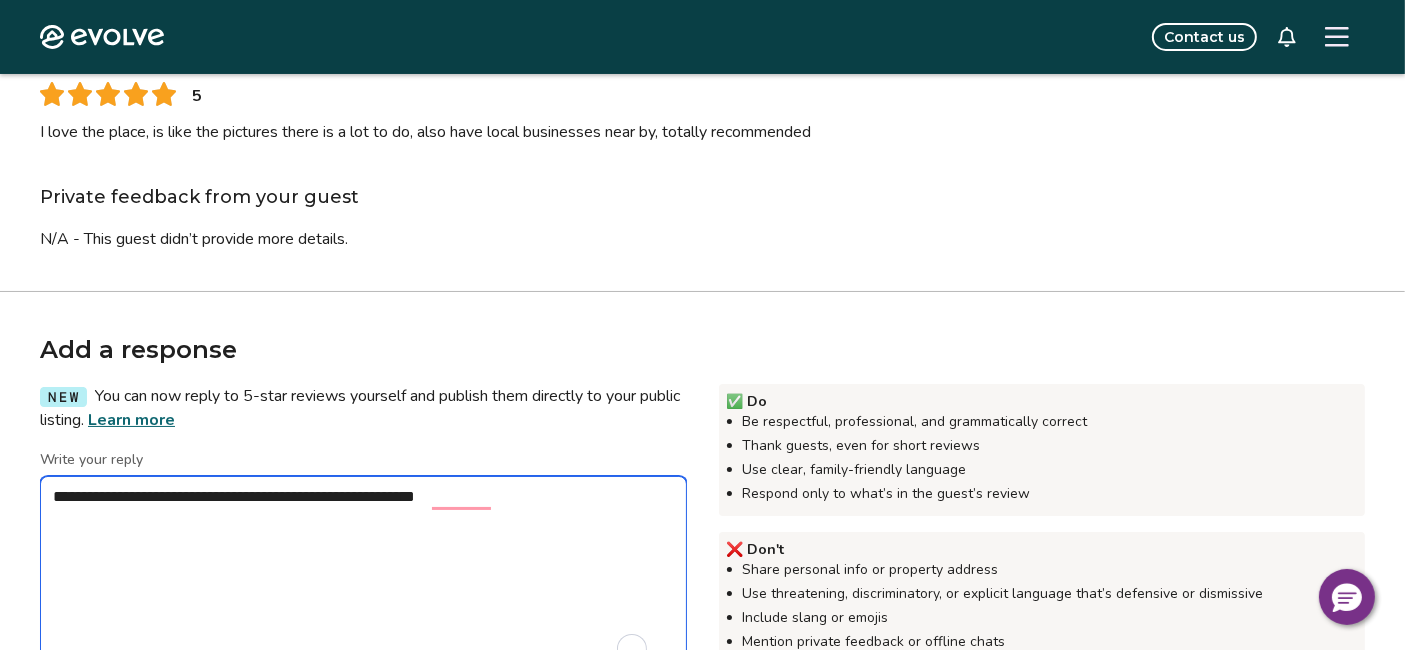 type on "*" 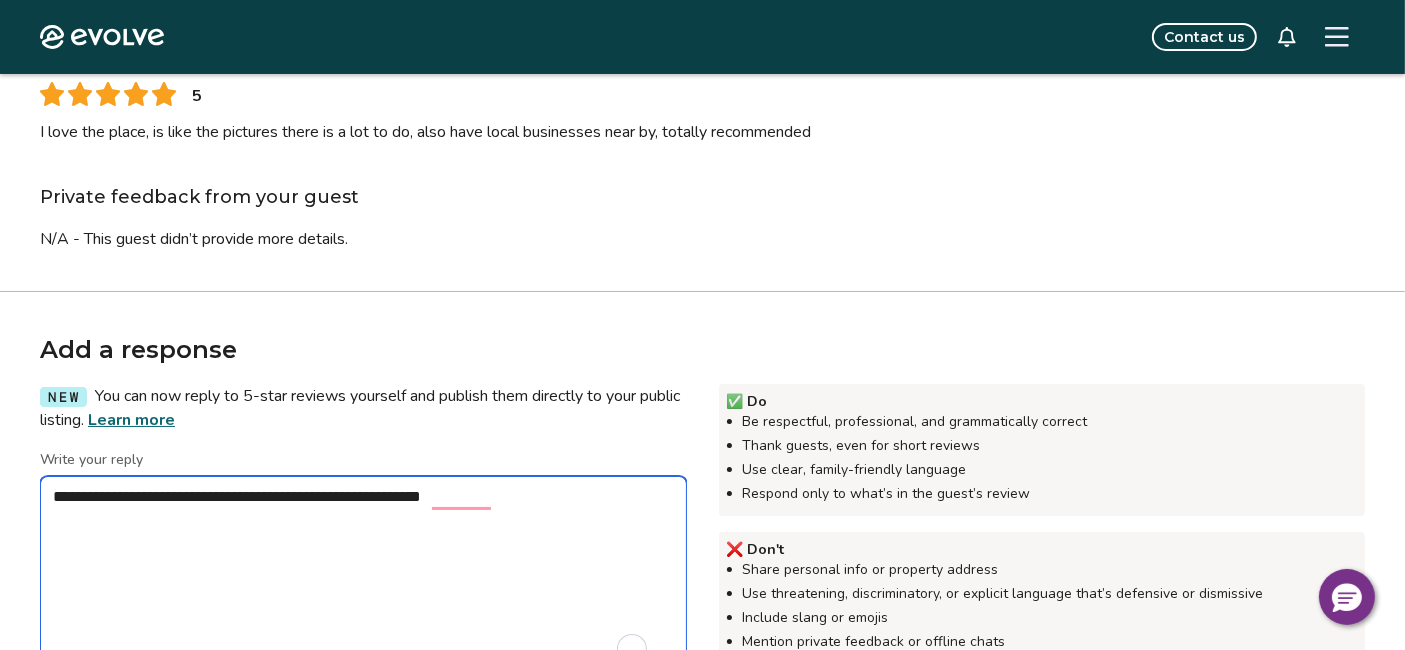 type on "*" 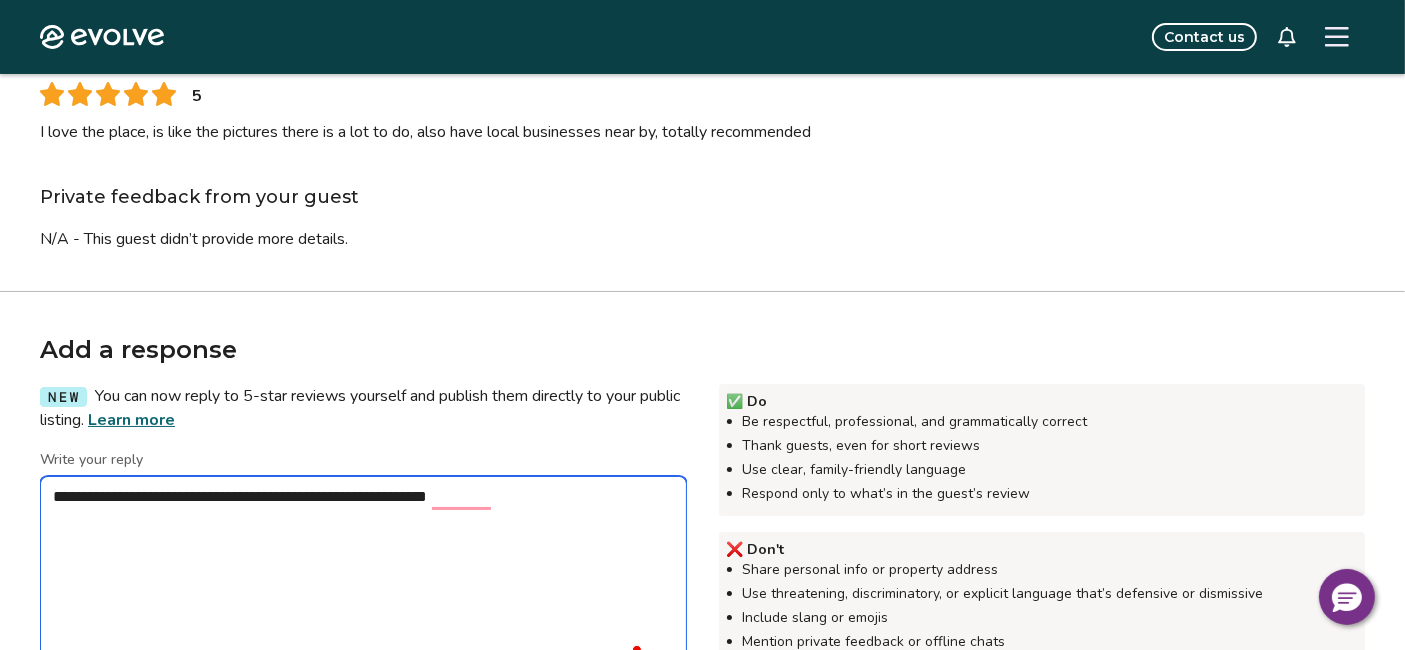 type on "*" 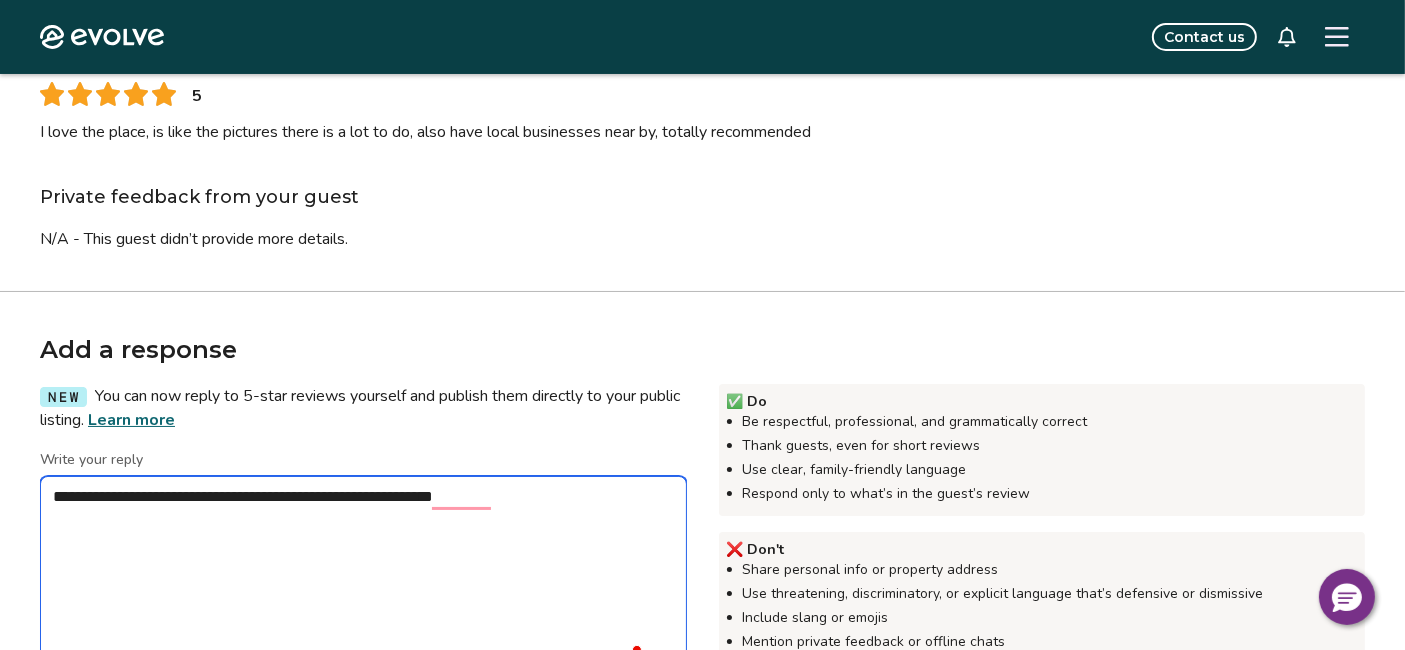 type on "*" 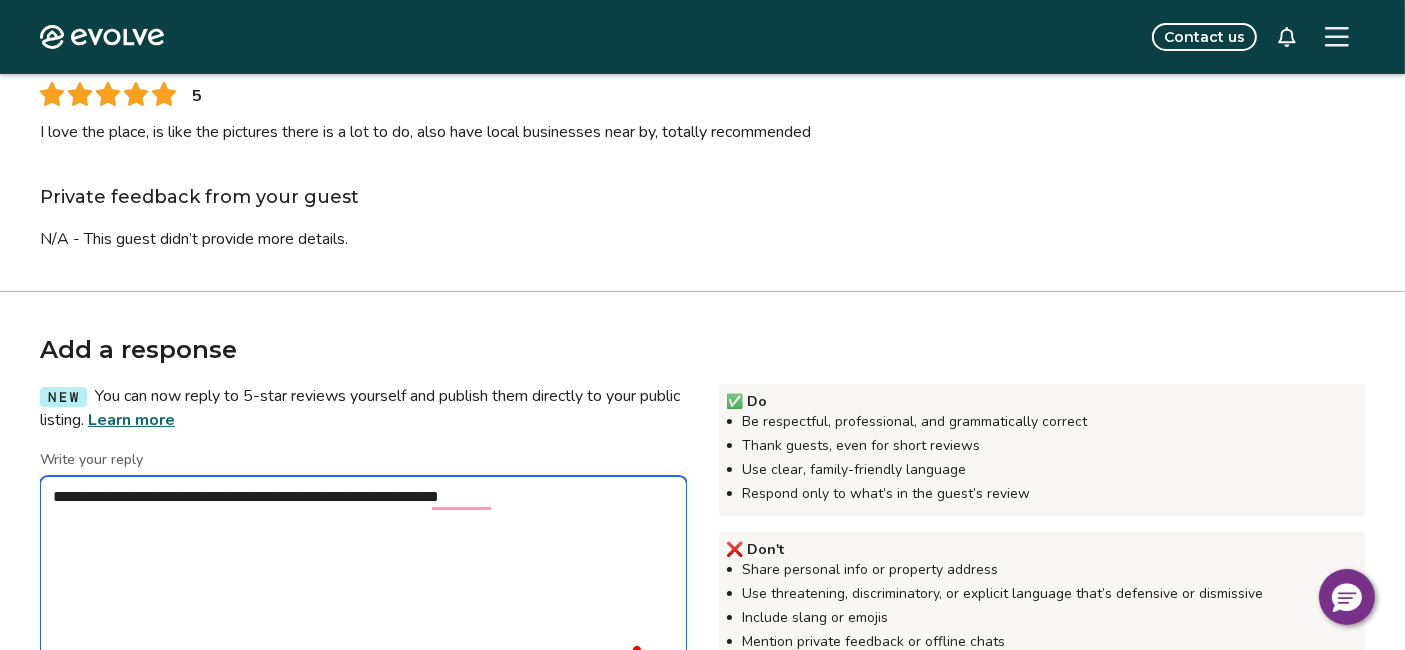 type on "*" 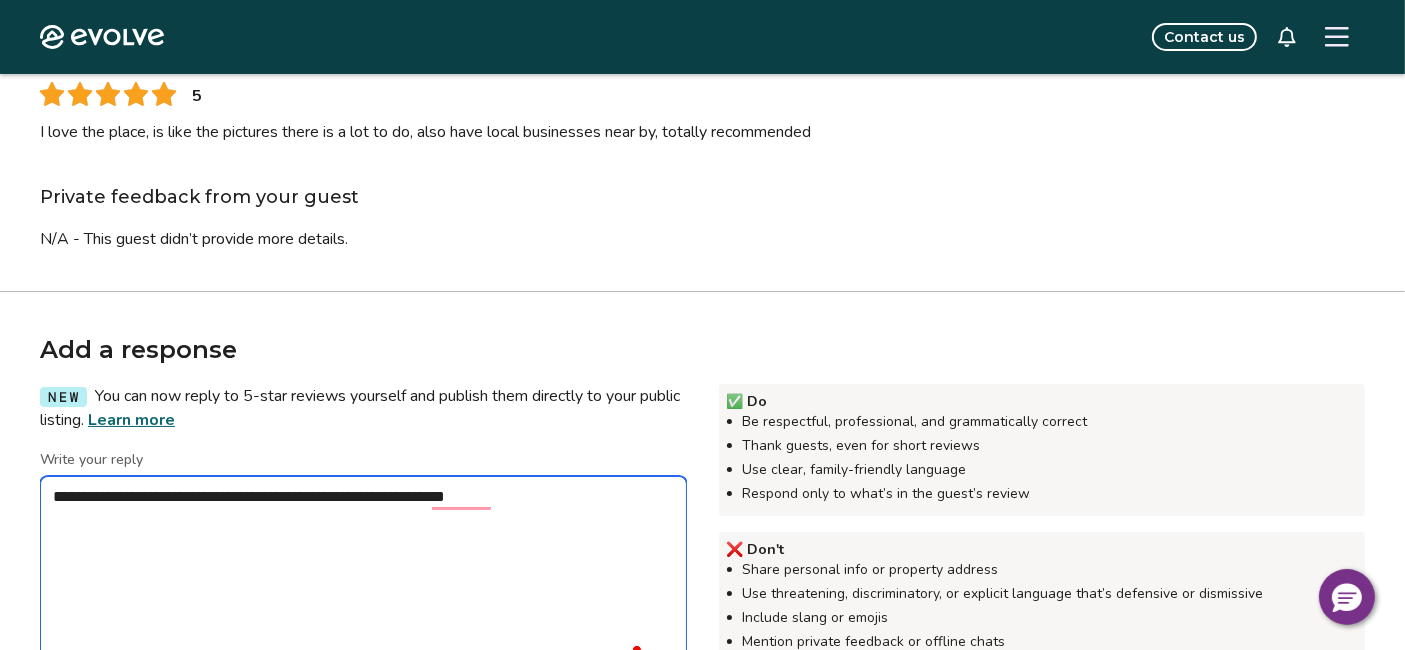 type on "*" 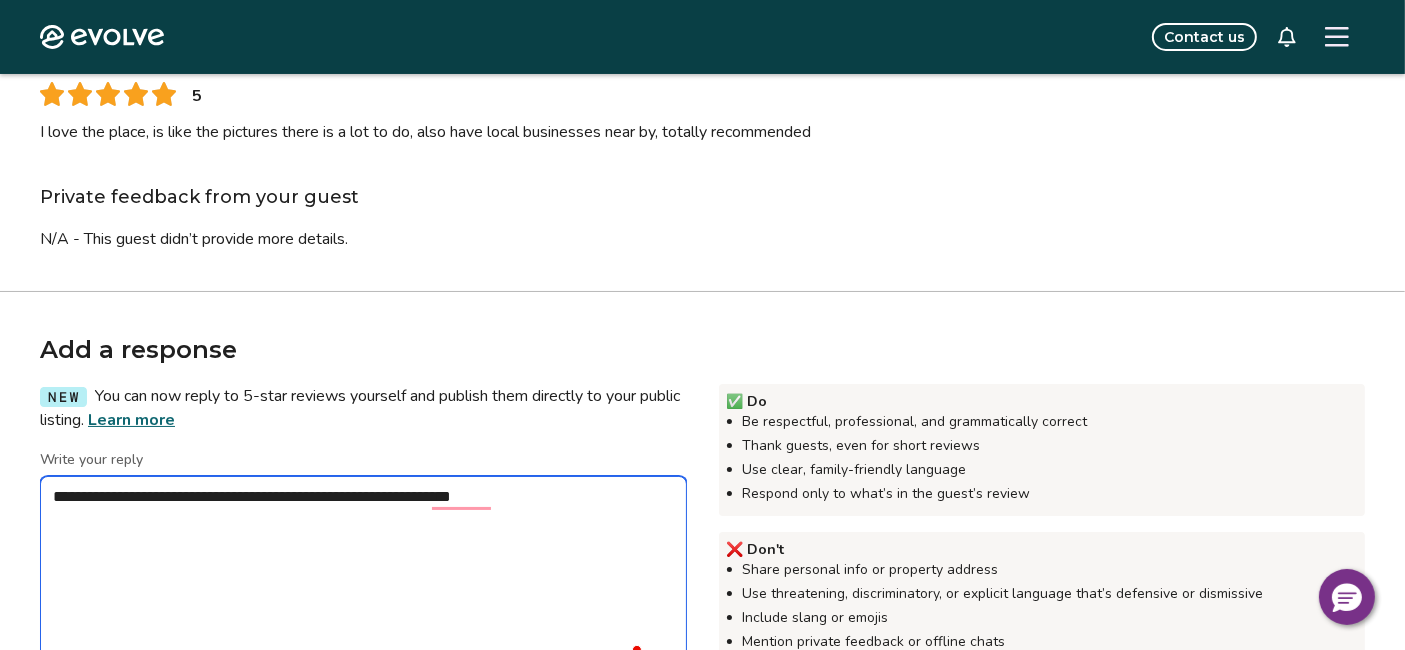type on "*" 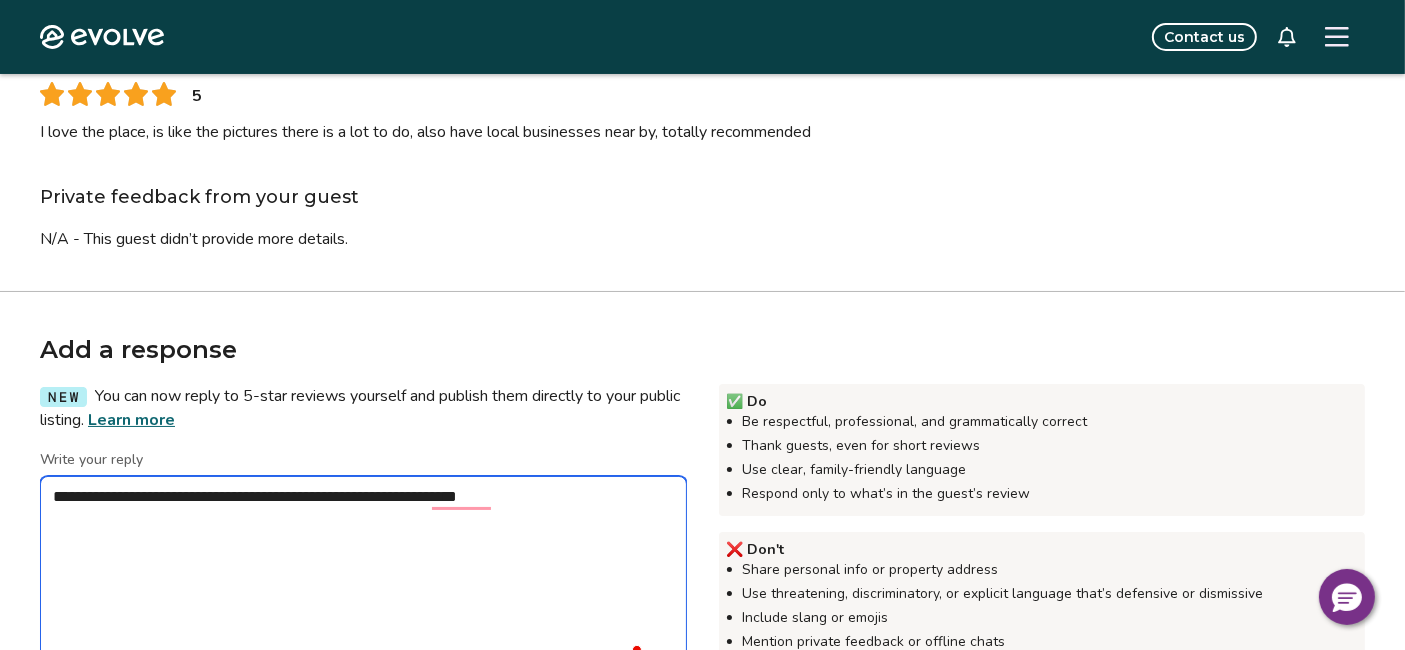 type on "*" 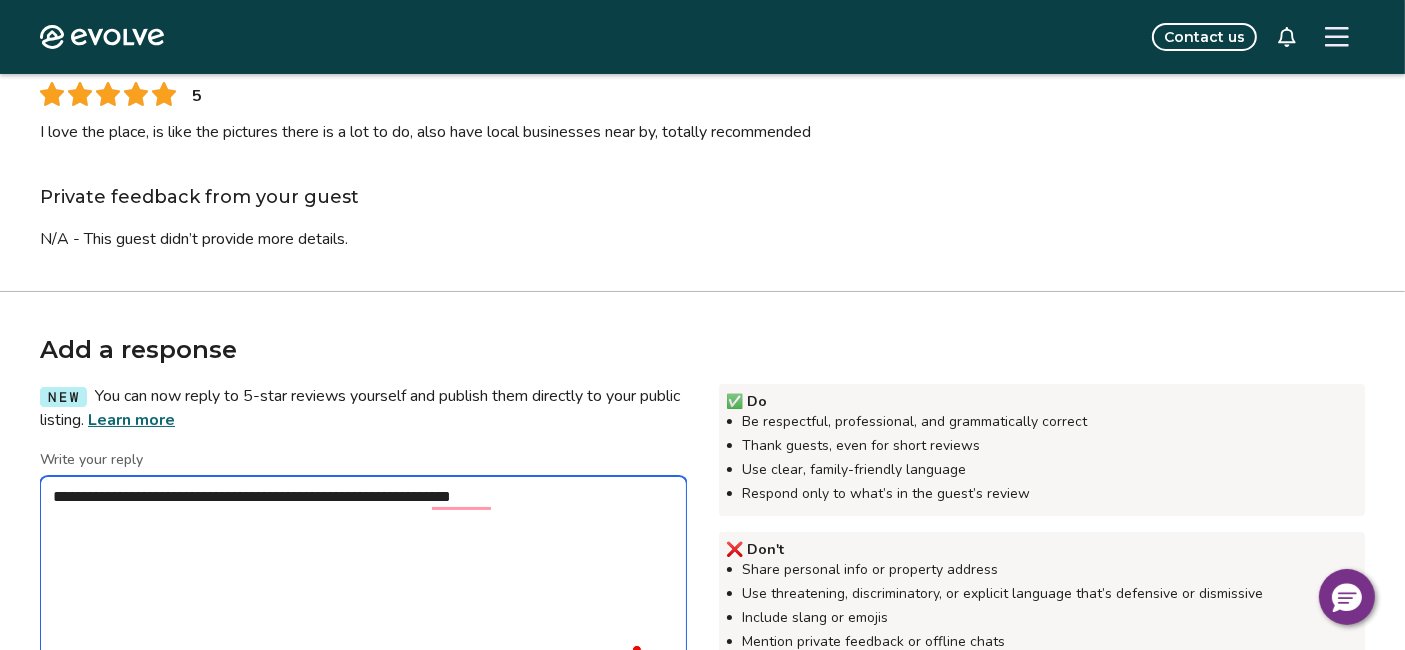 type on "*" 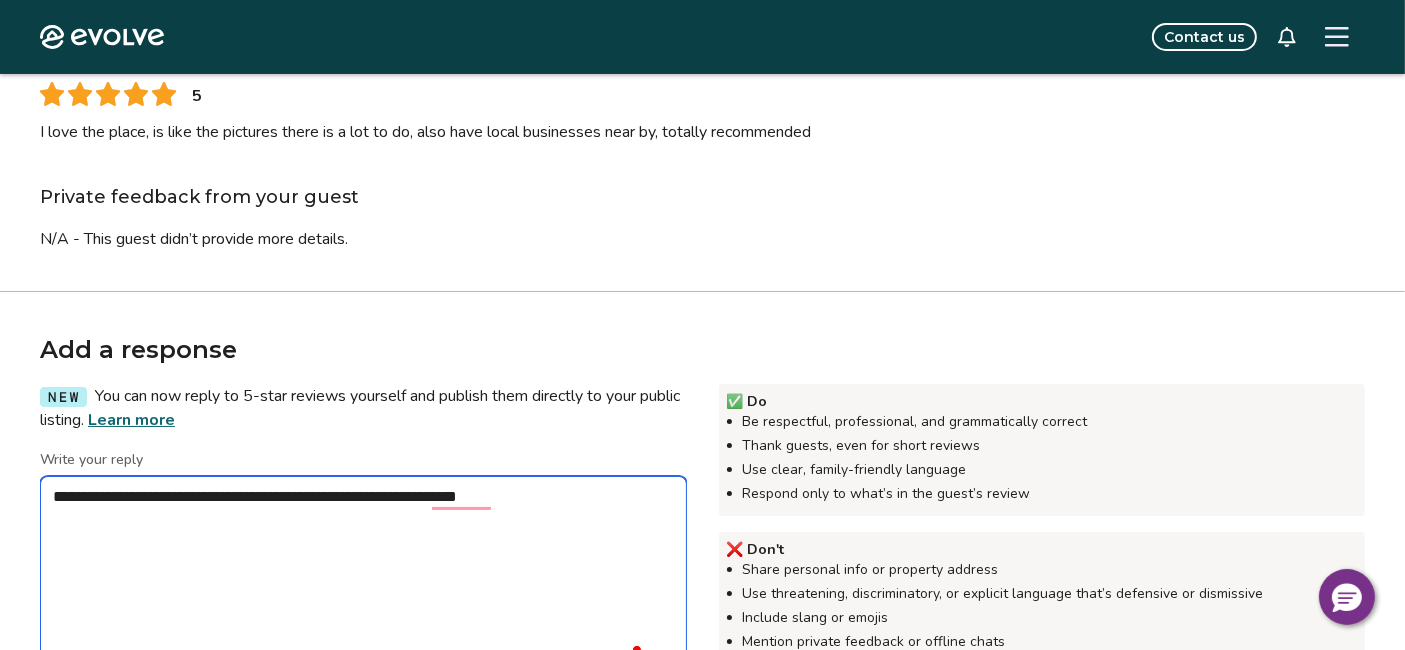 type on "*" 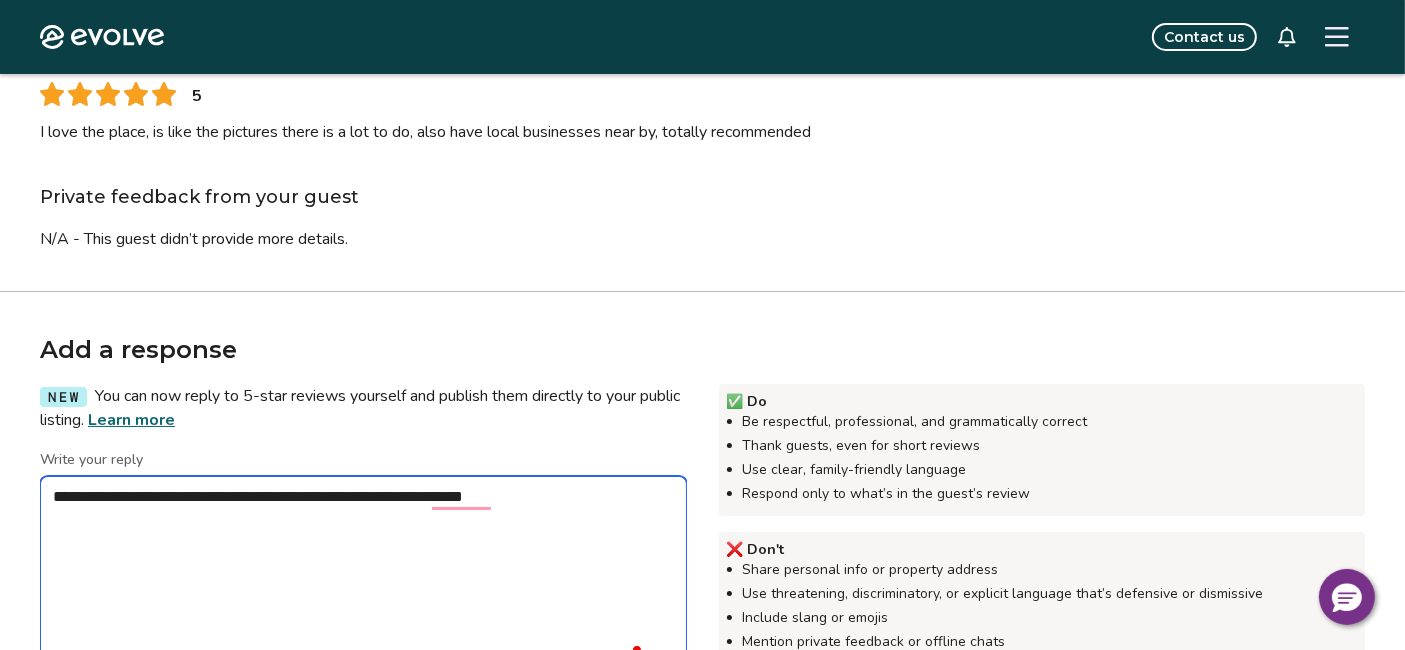 type on "*" 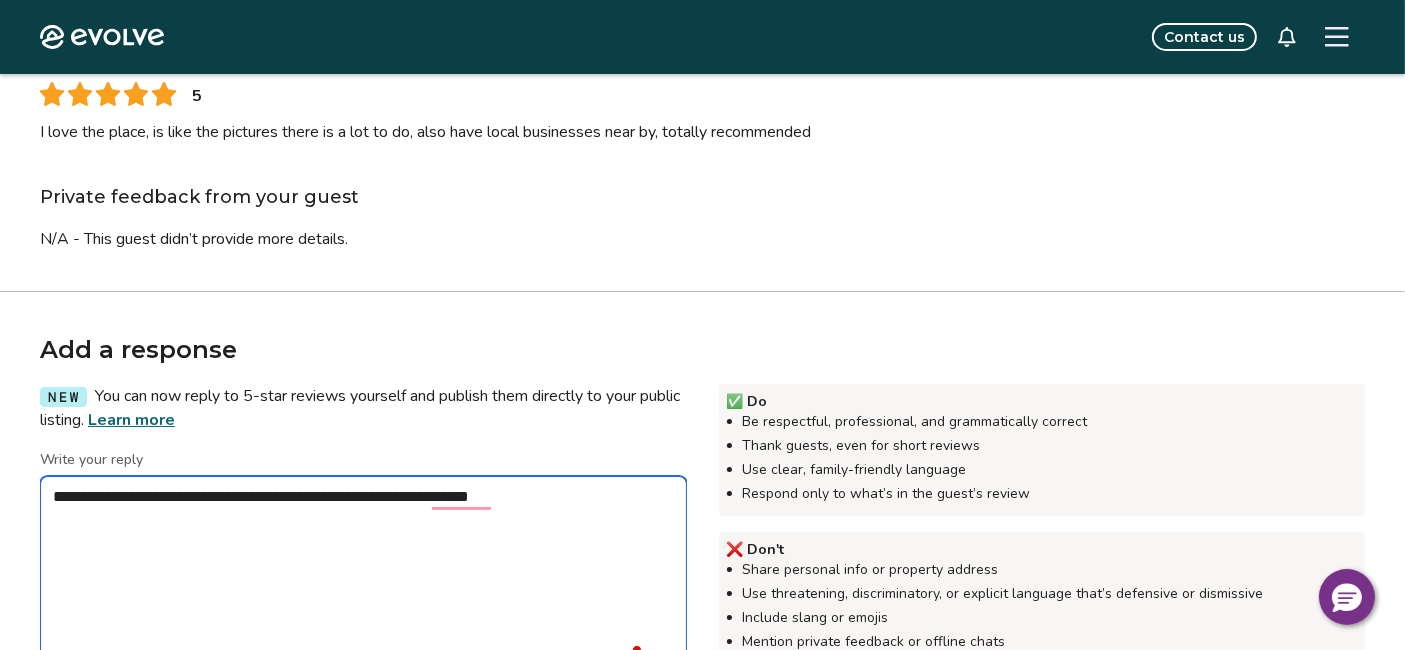 type on "*" 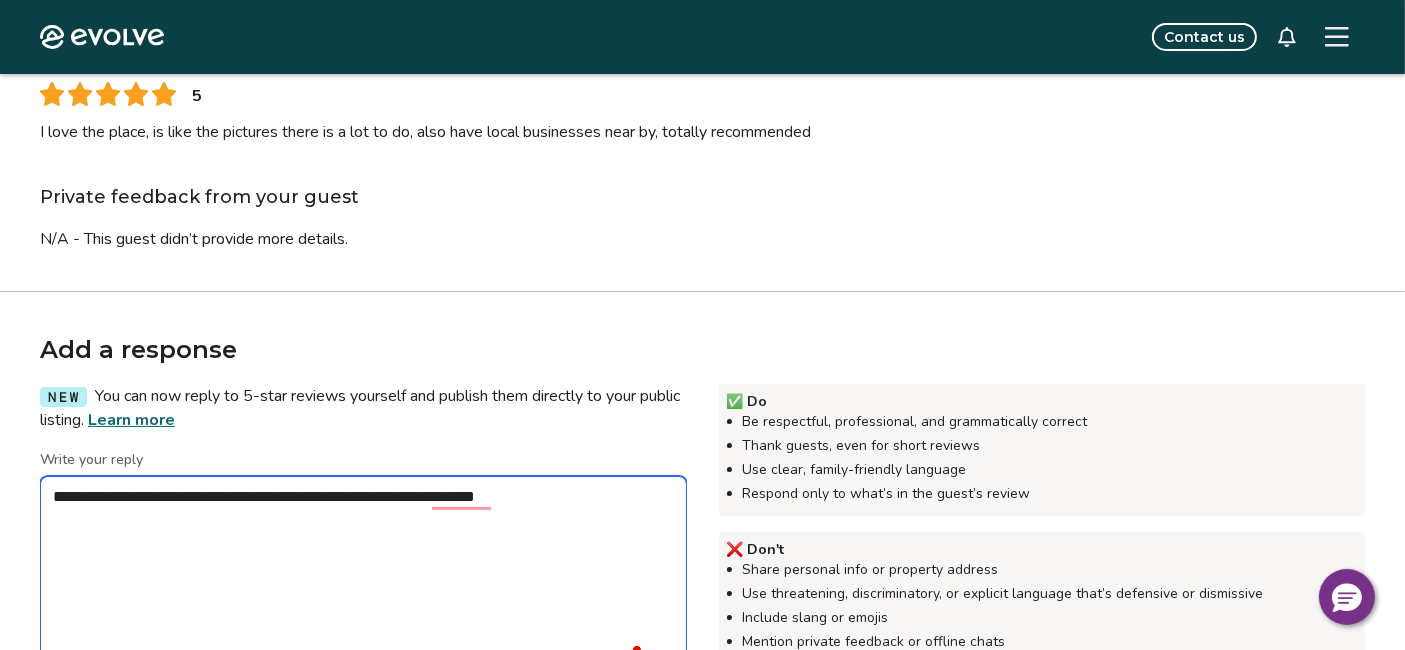 type on "*" 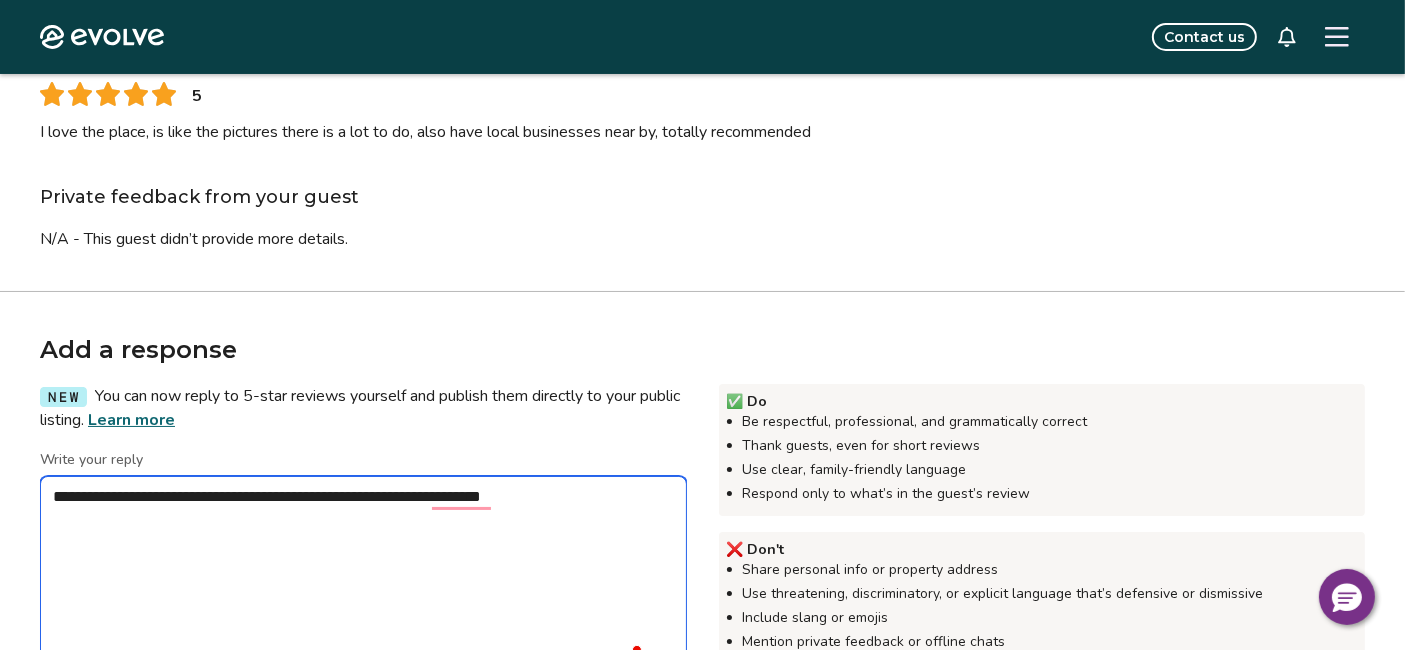 type on "*" 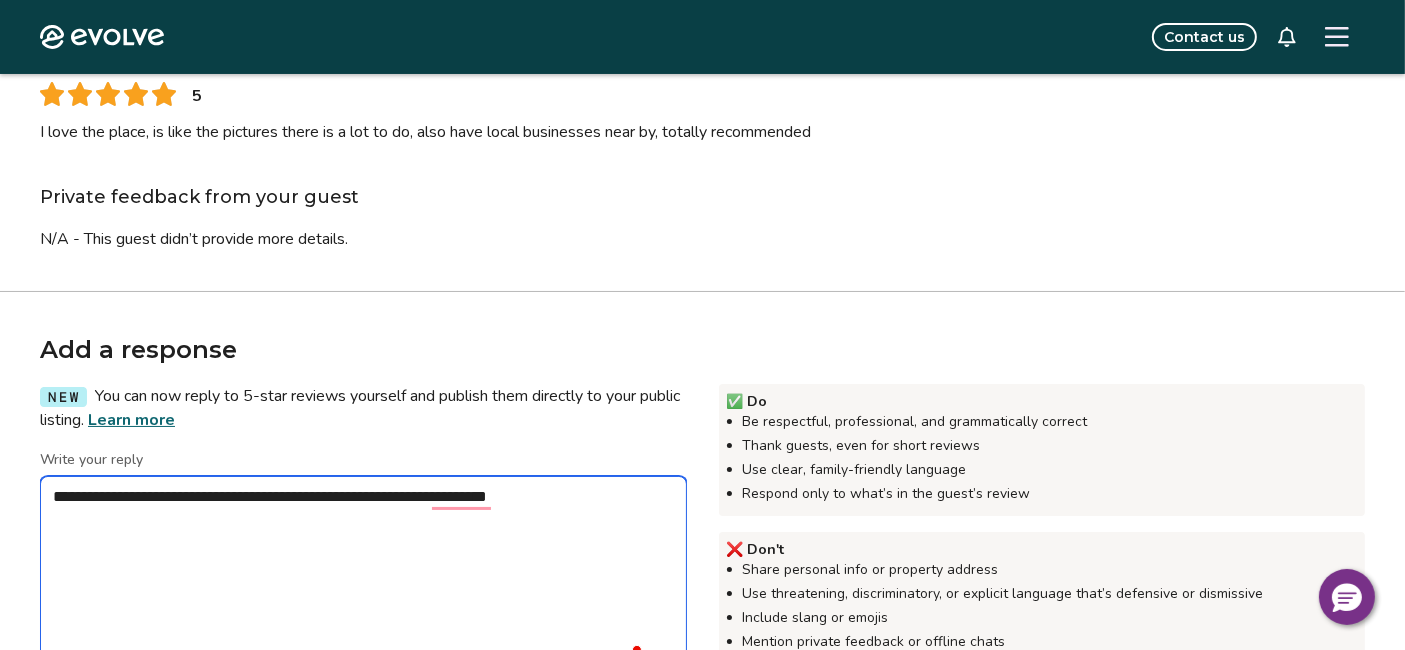 type on "*" 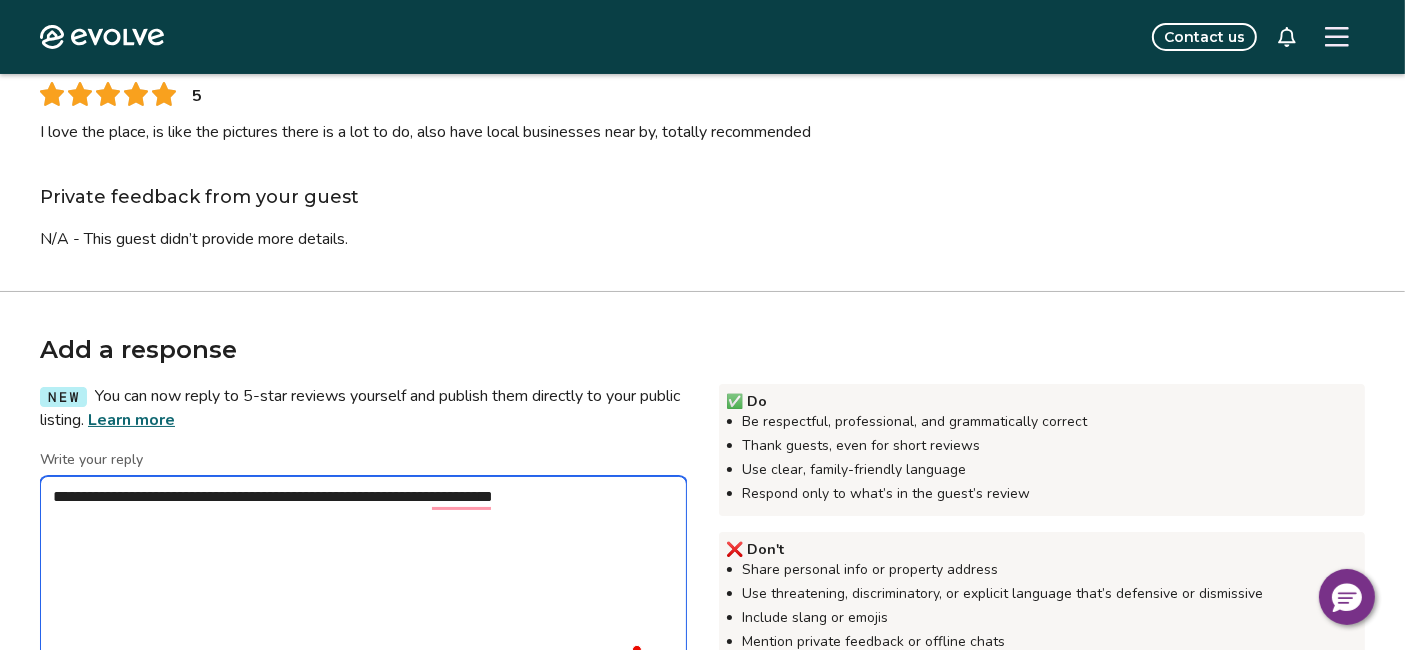 type on "*" 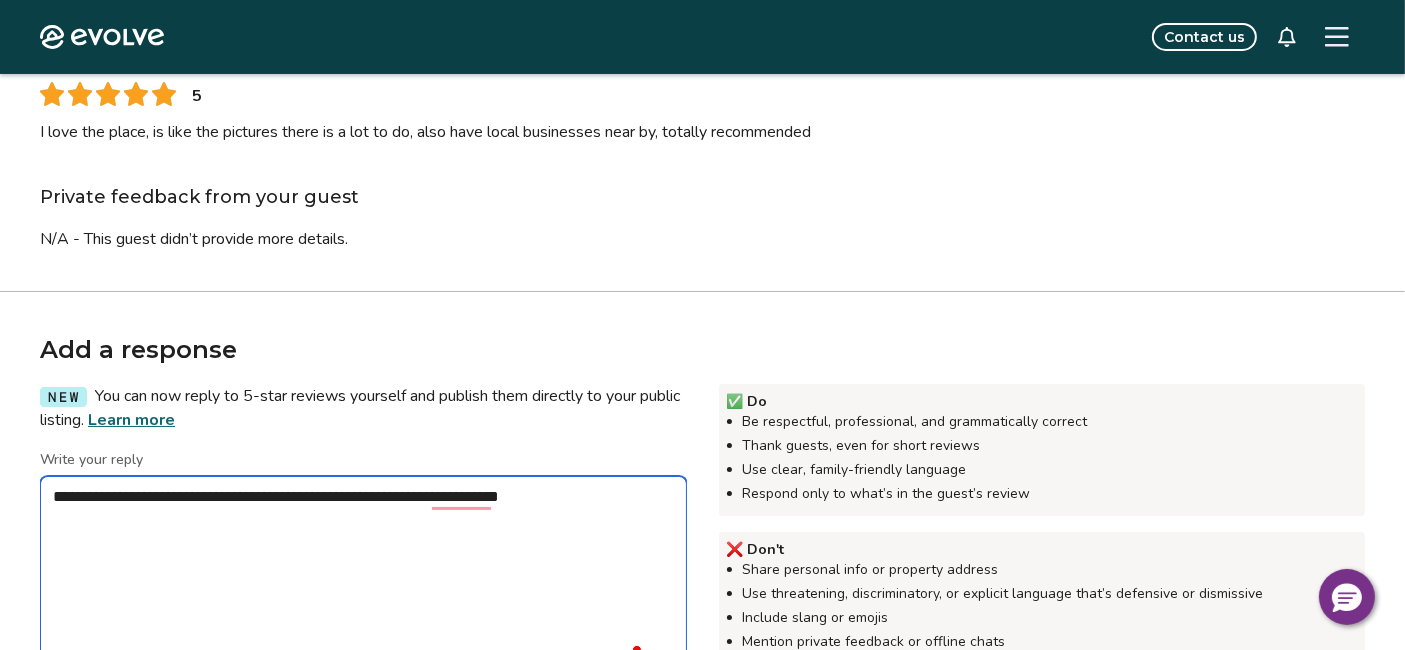 type on "*" 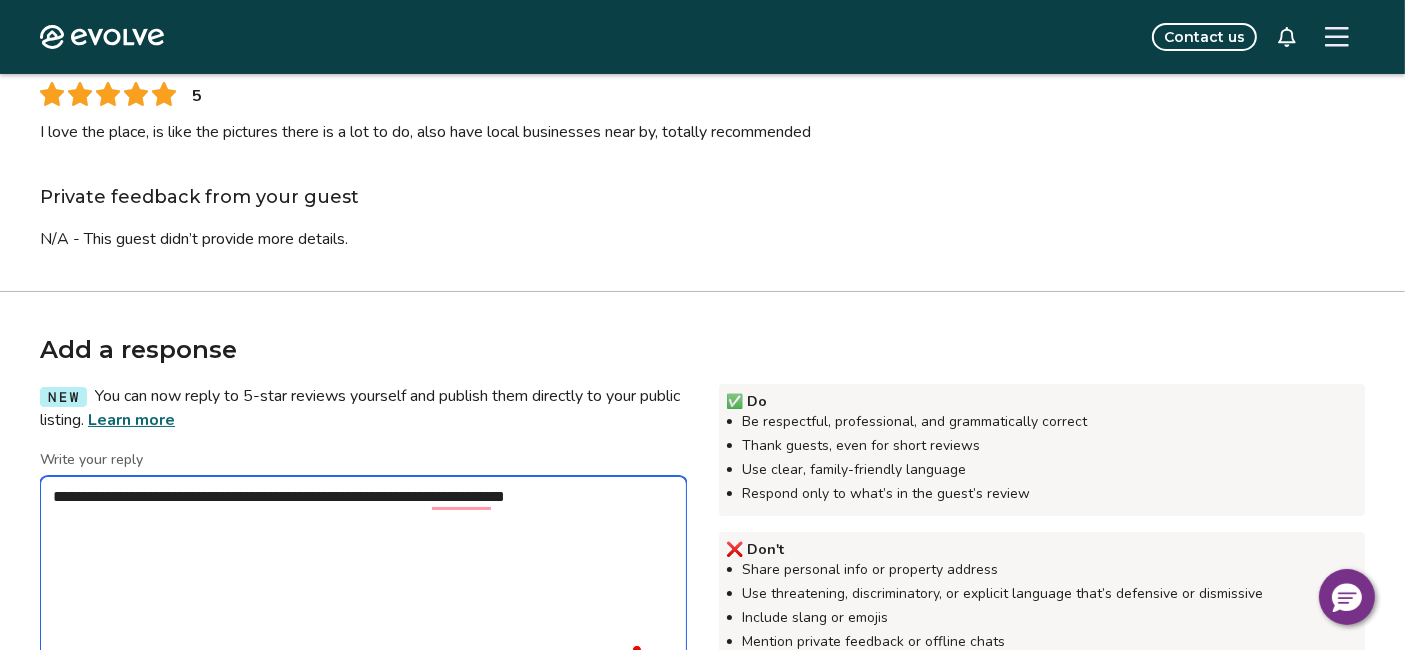 type on "*" 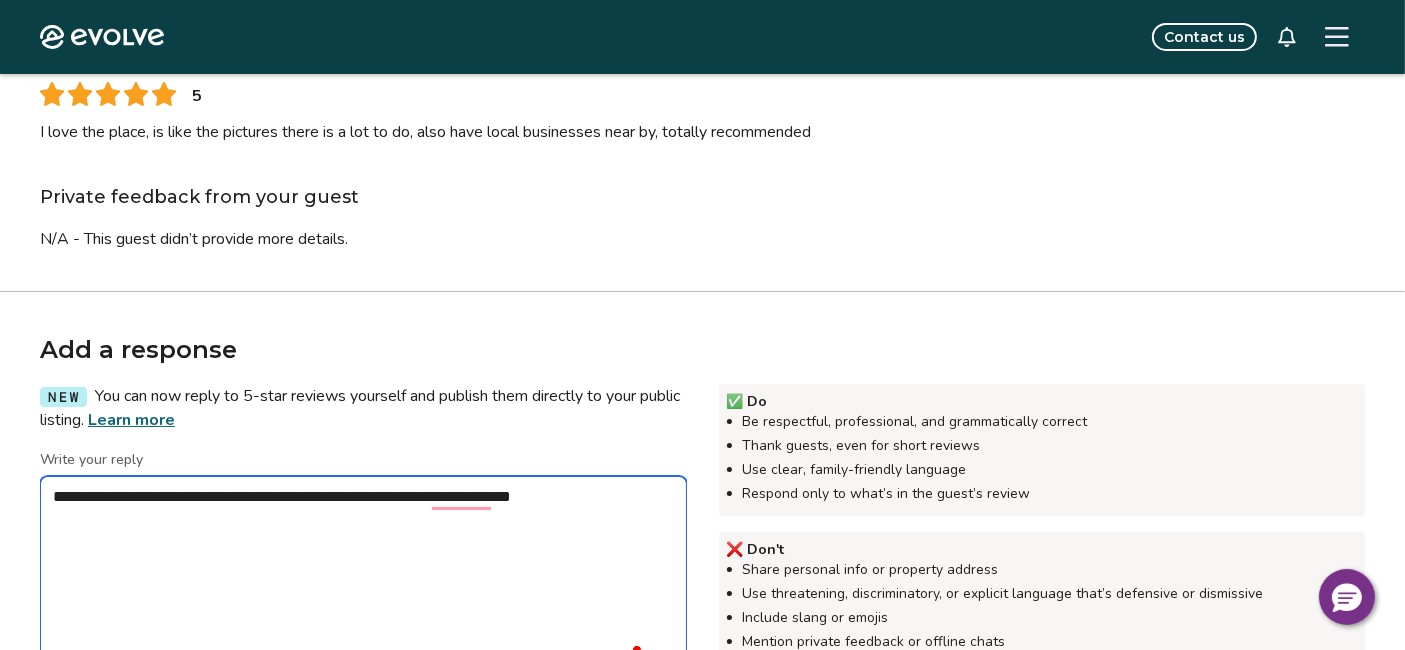 type on "*" 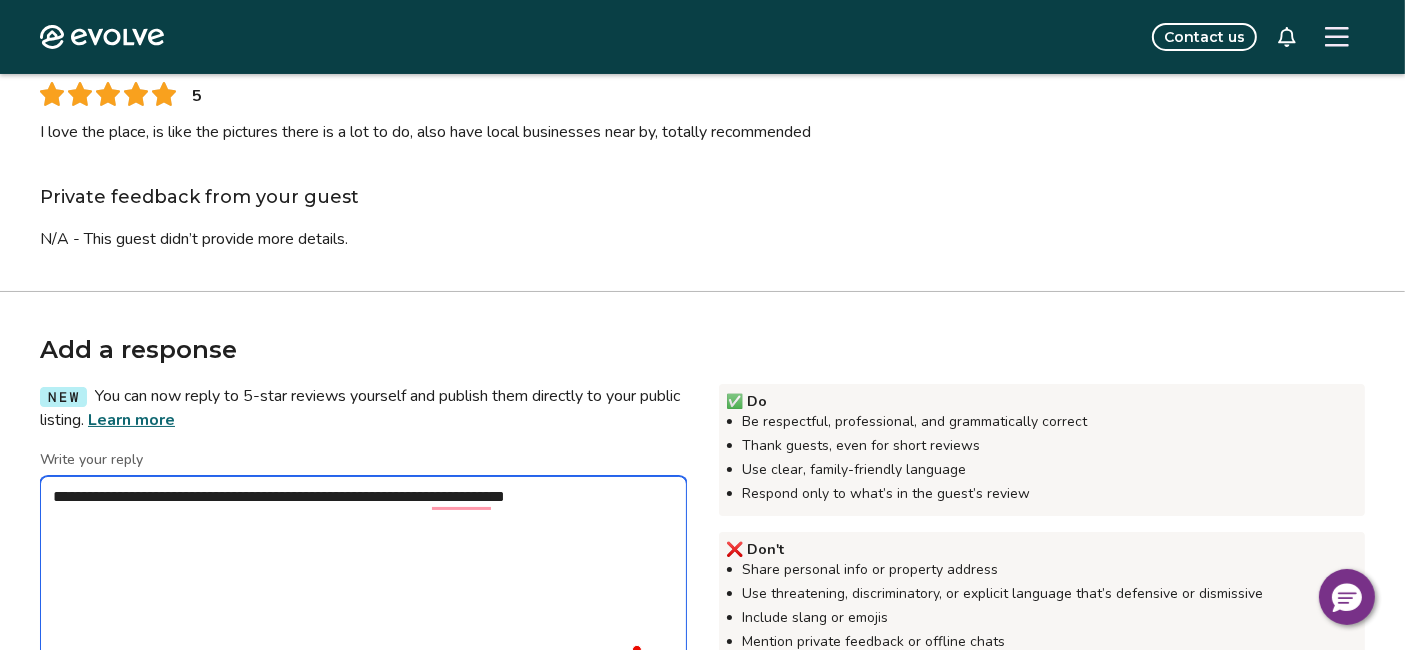 type on "*" 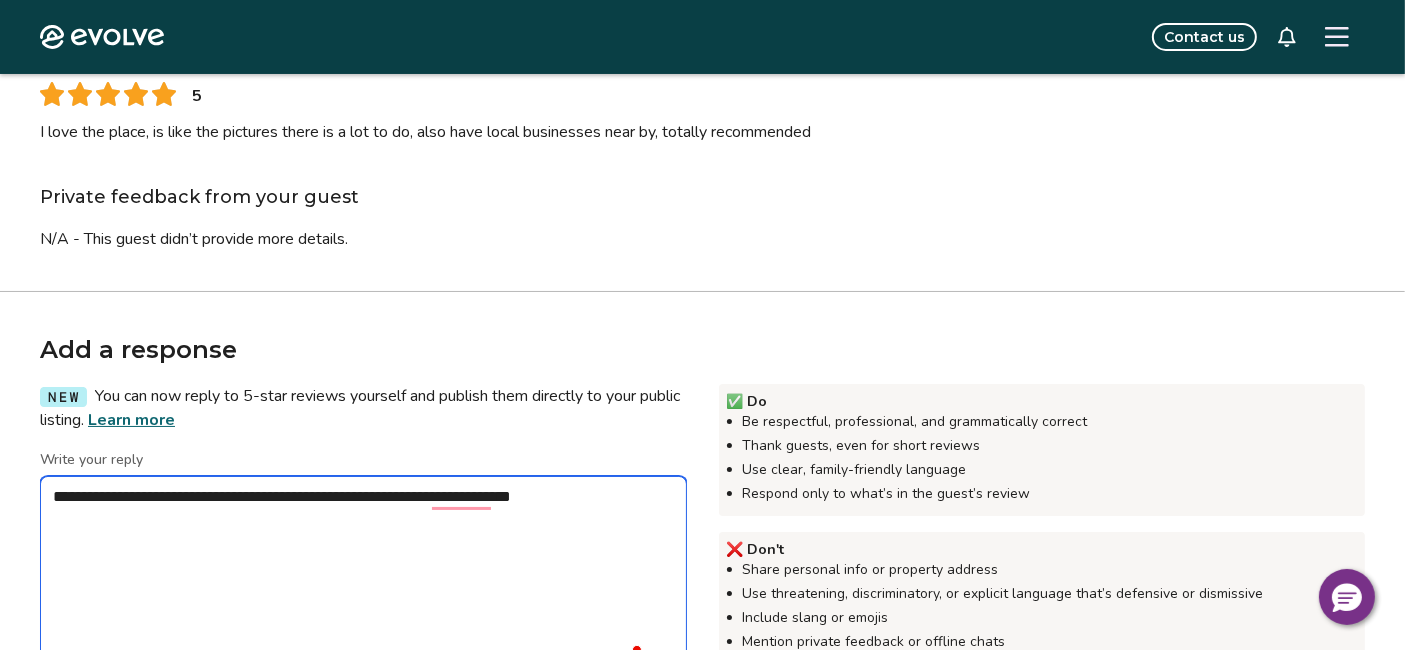 type on "*" 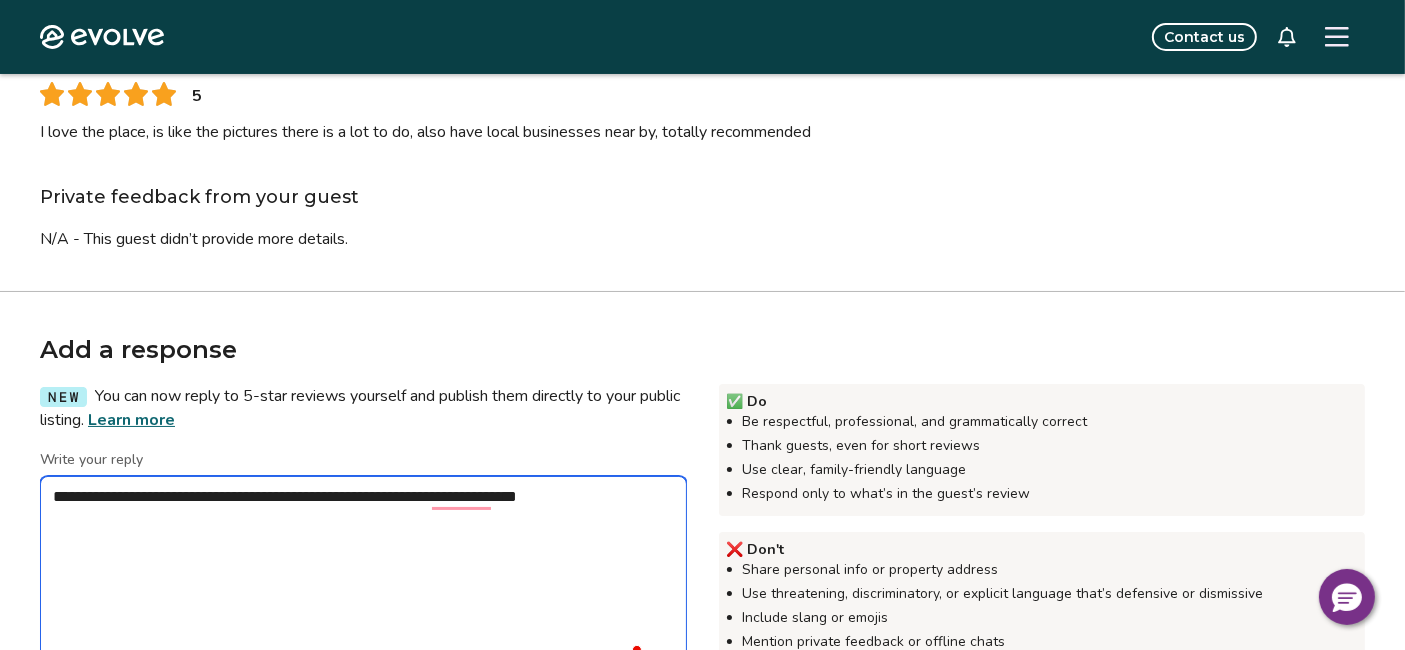 type on "*" 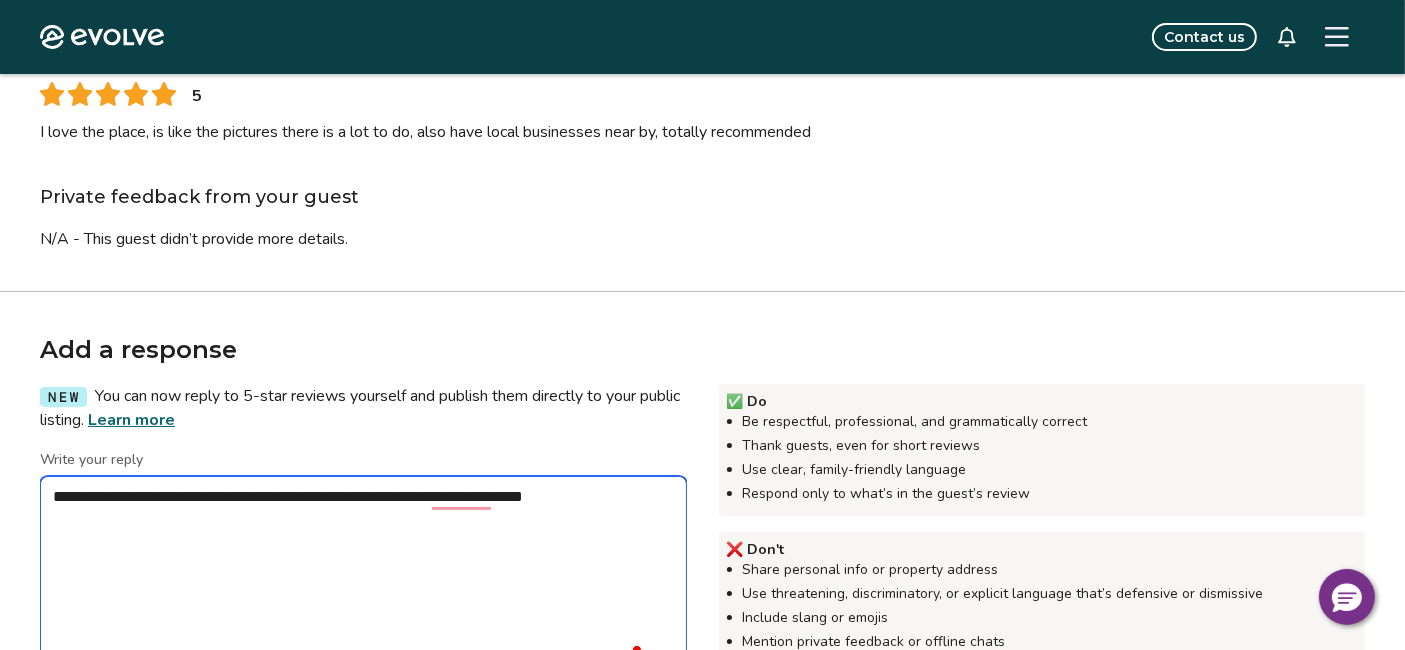 type on "*" 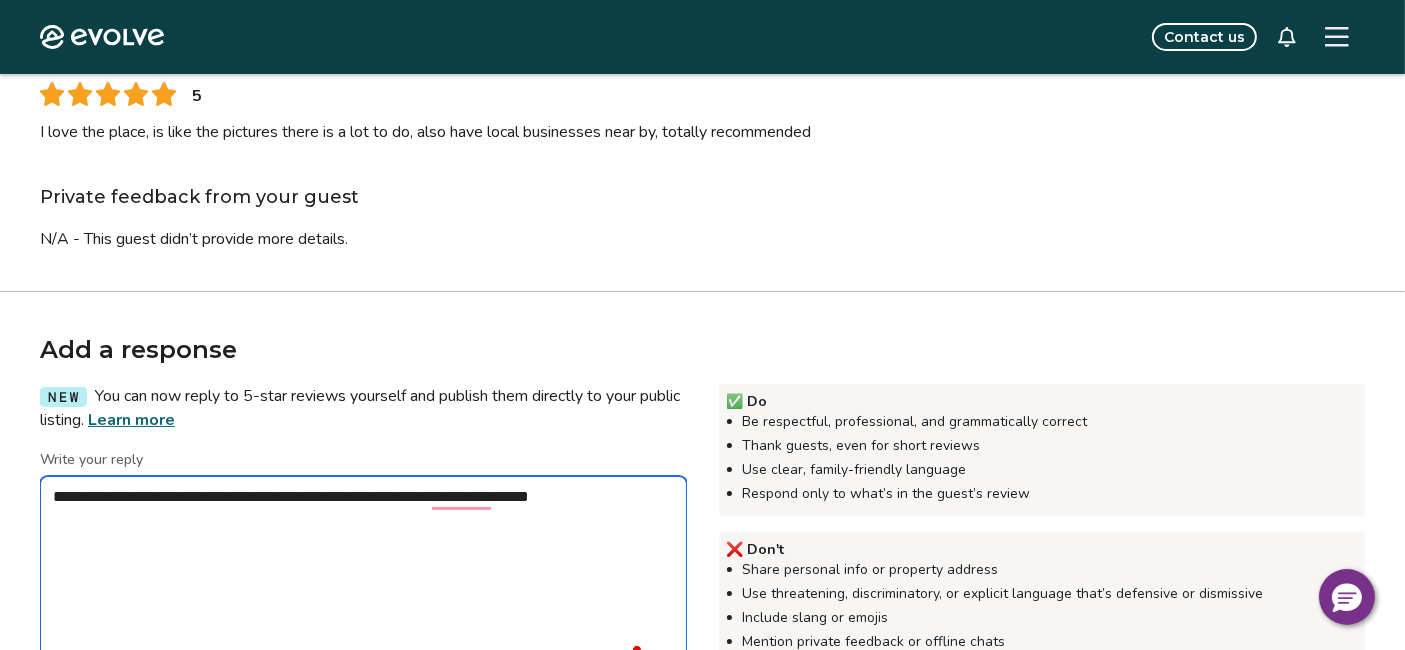 type on "*" 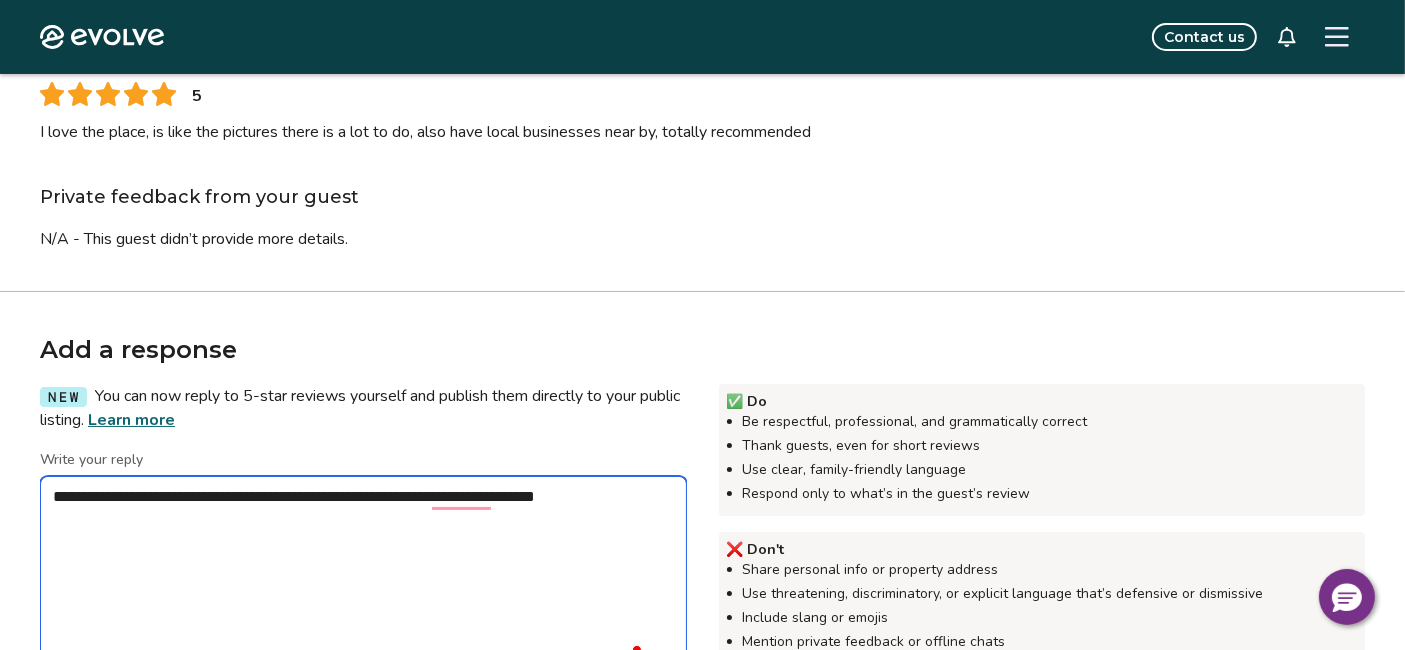 type on "*" 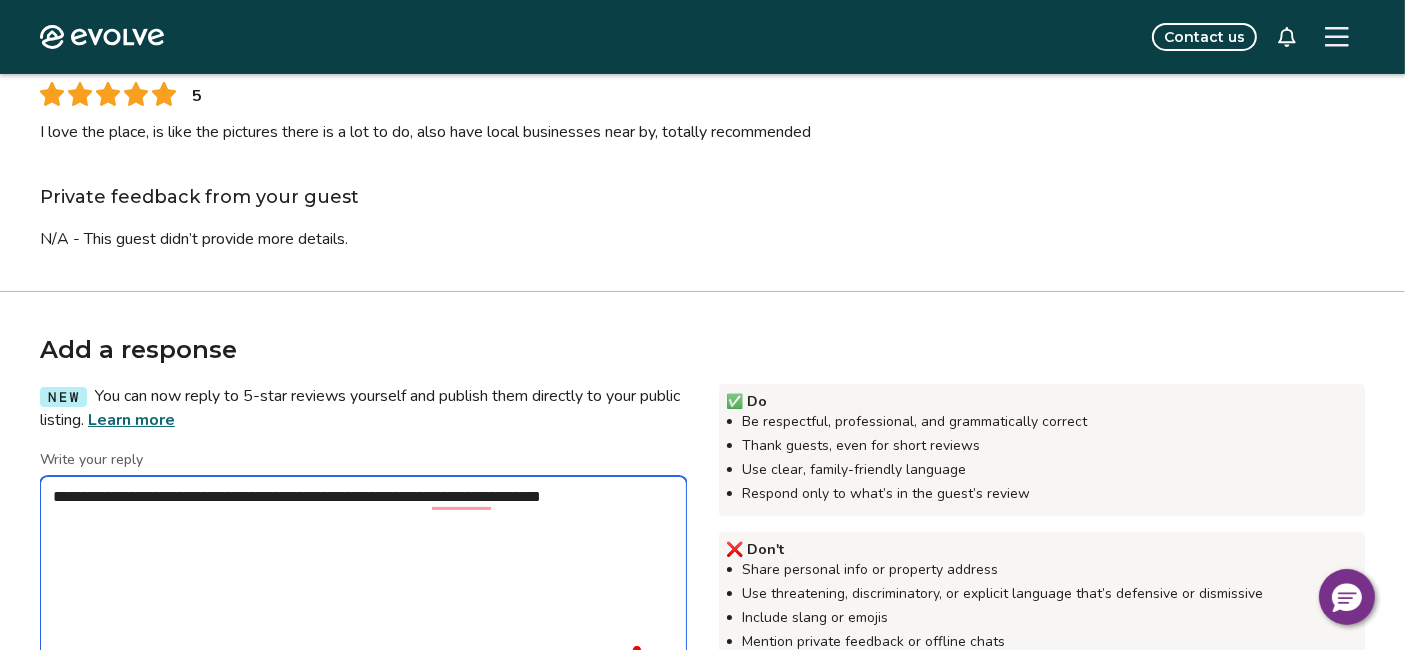 type on "*" 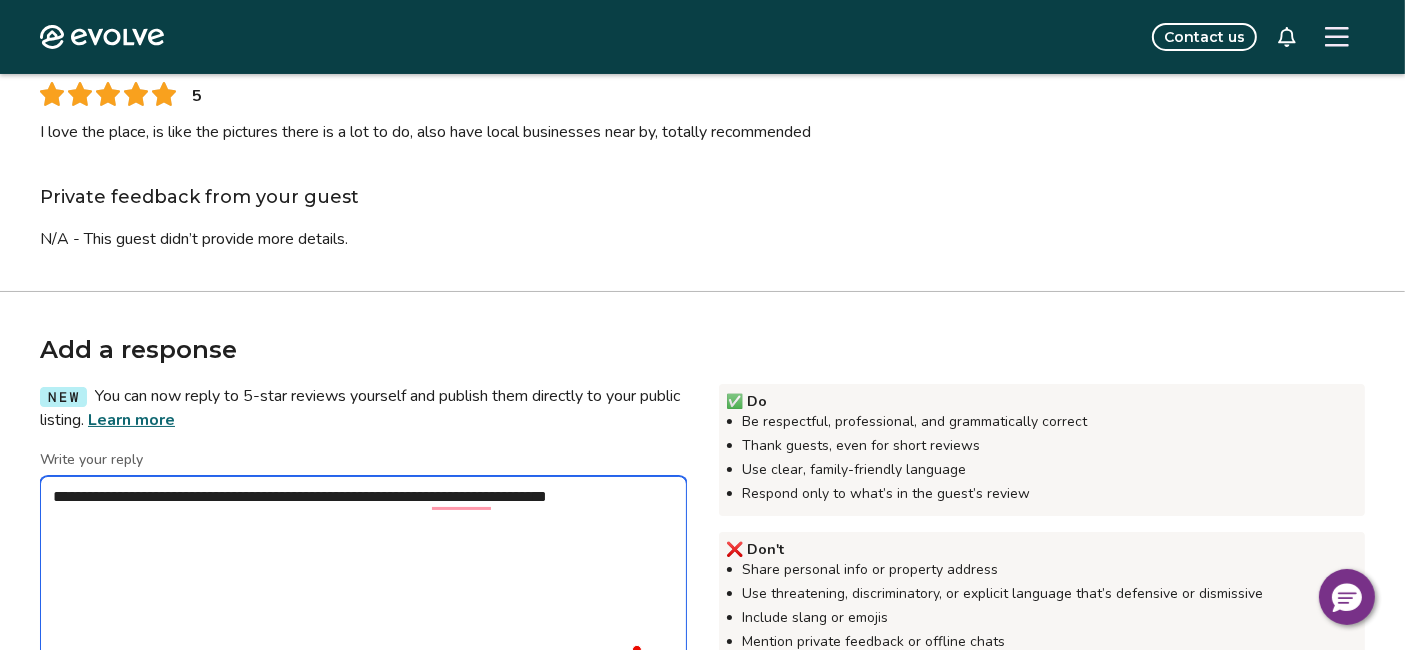 type on "*" 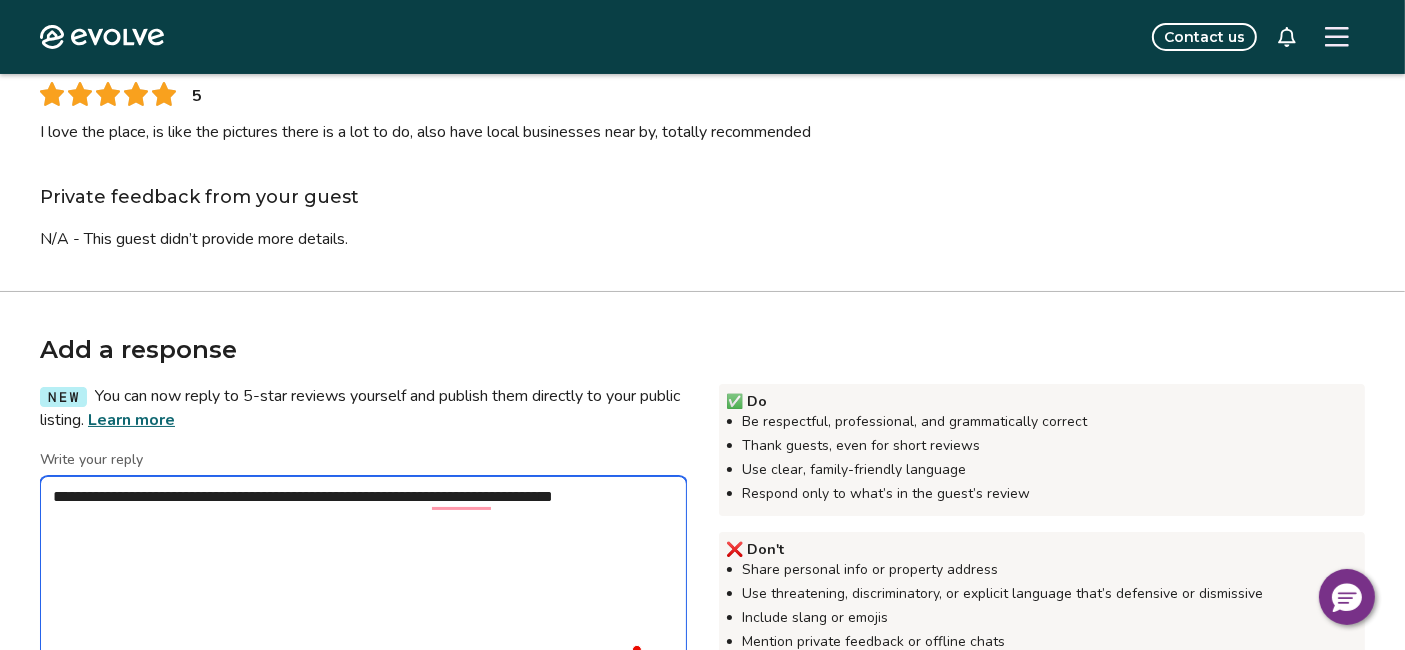 type on "*" 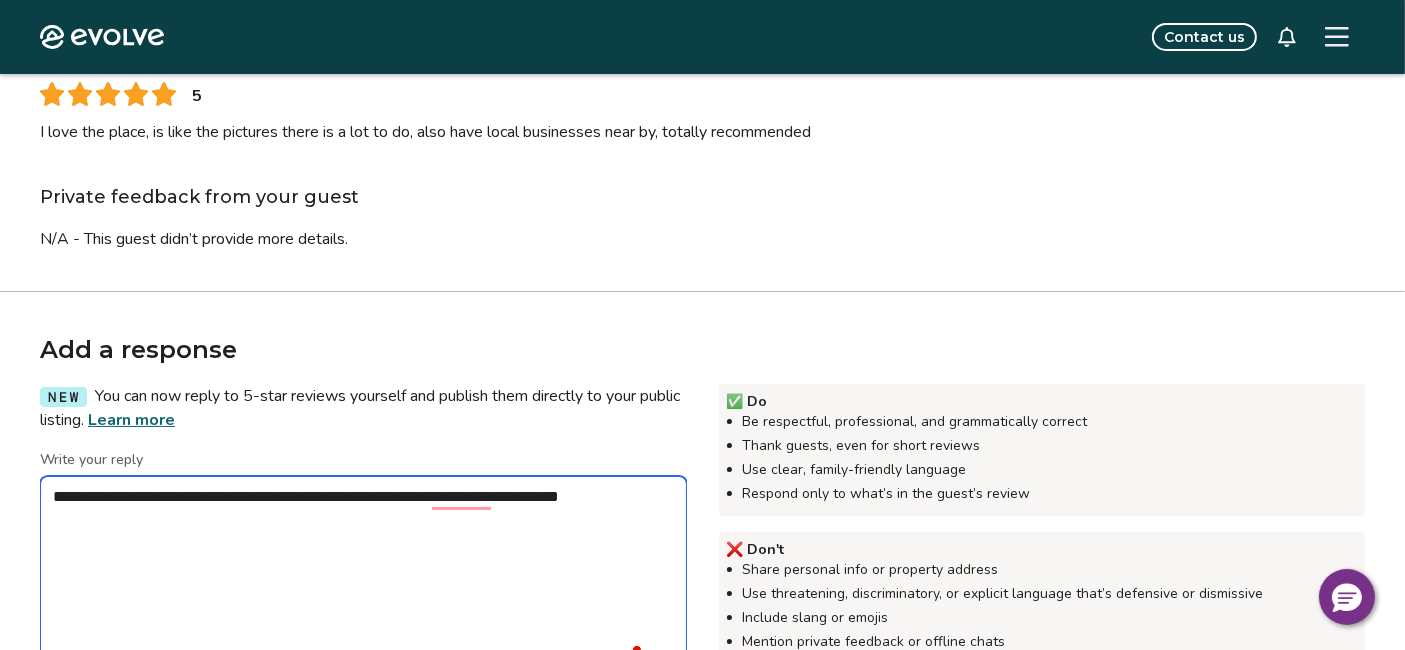 type on "*" 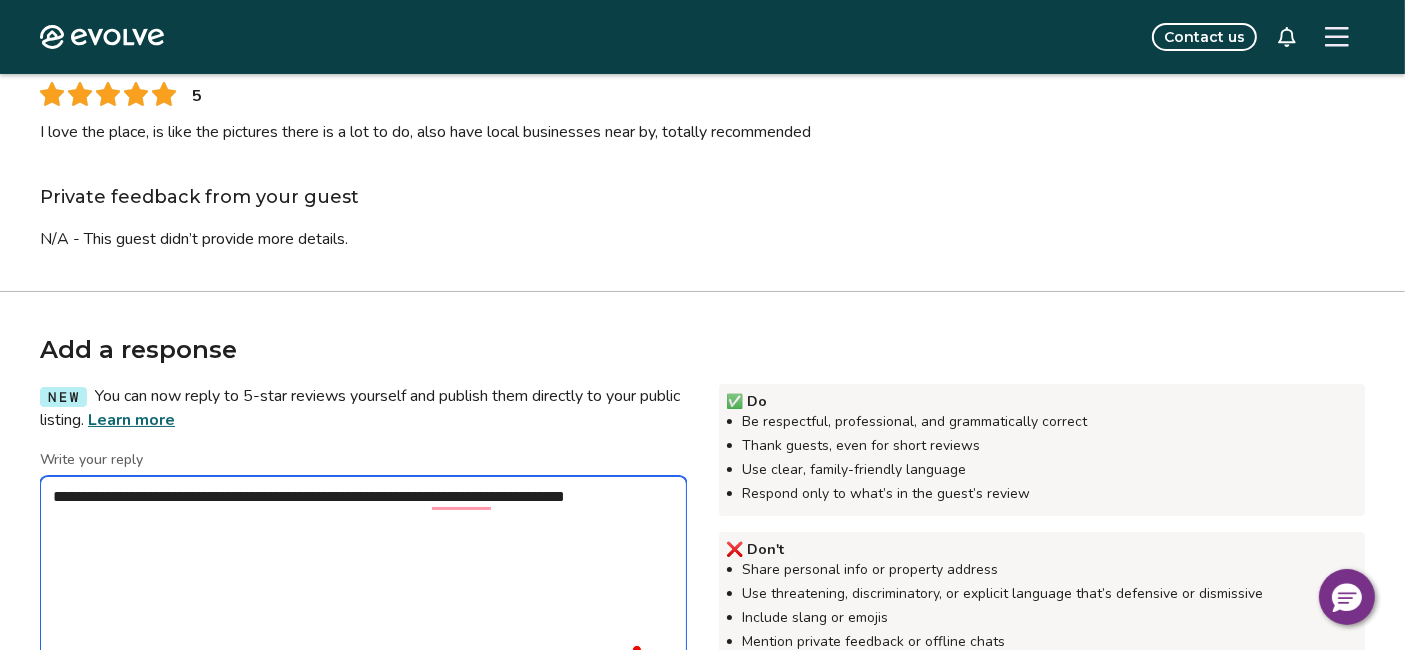 type on "**********" 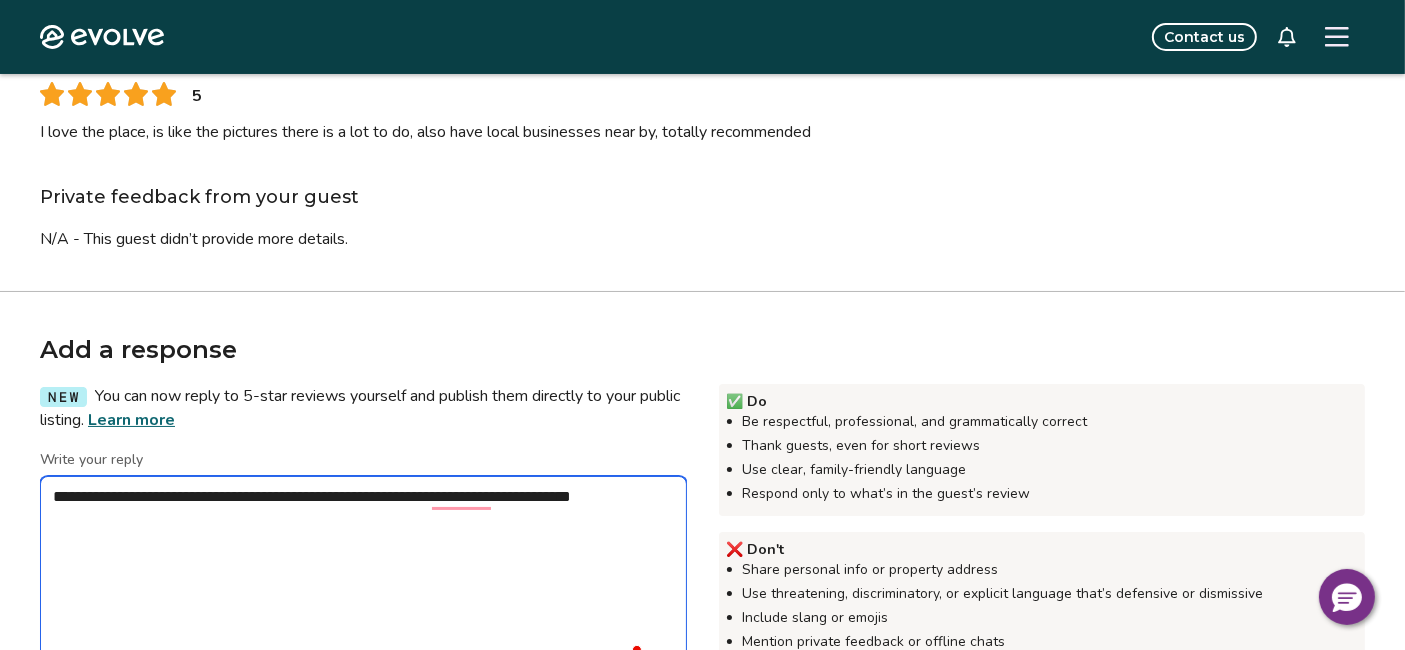 type on "*" 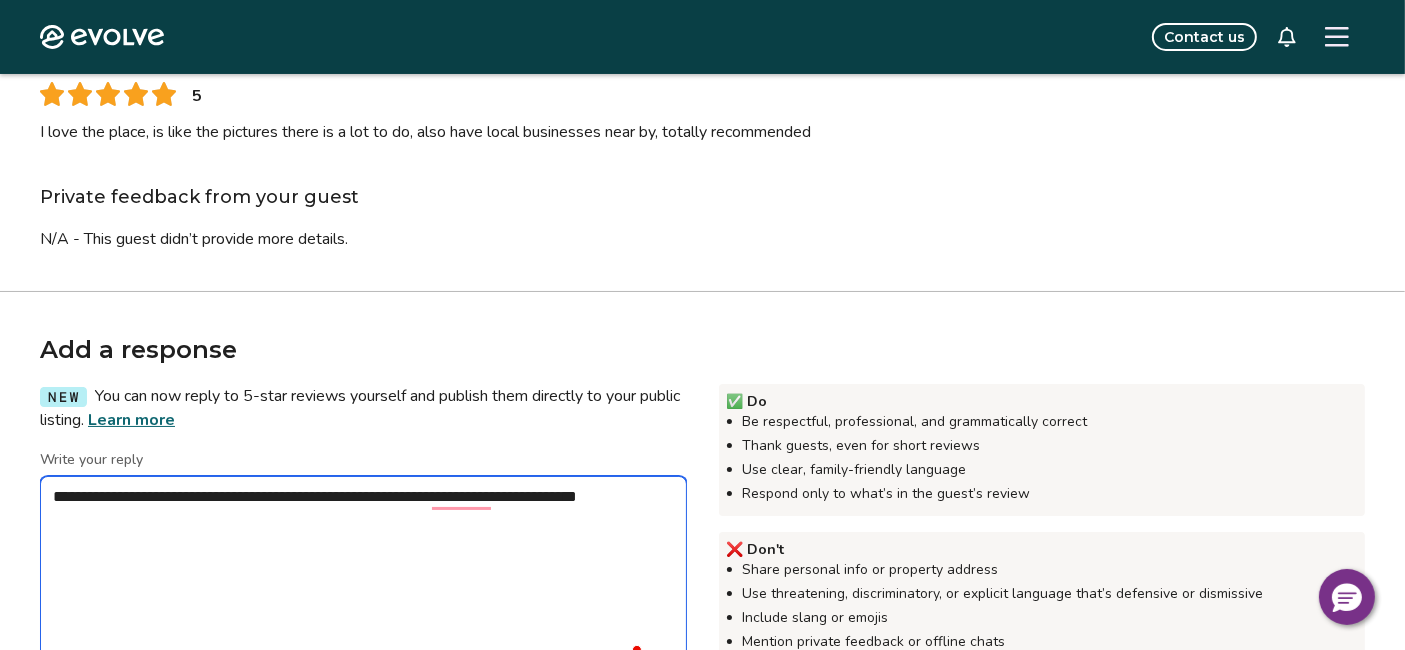 type on "*" 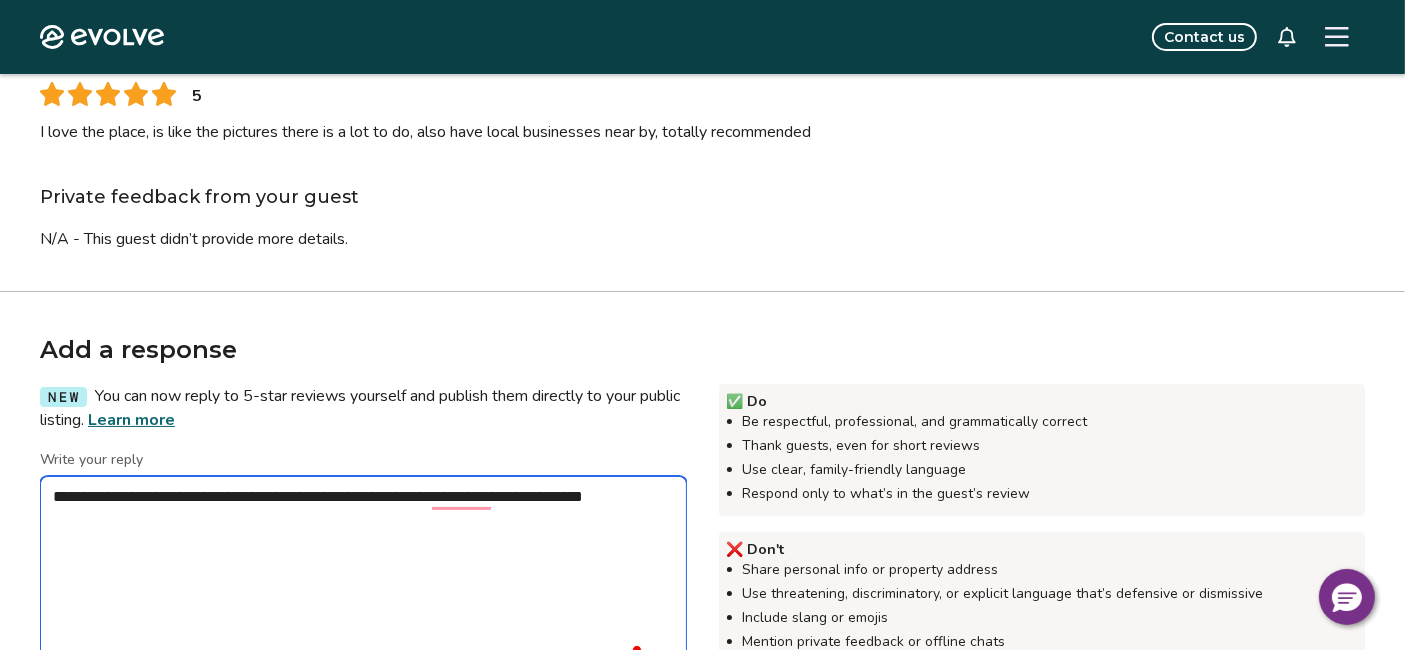 type on "*" 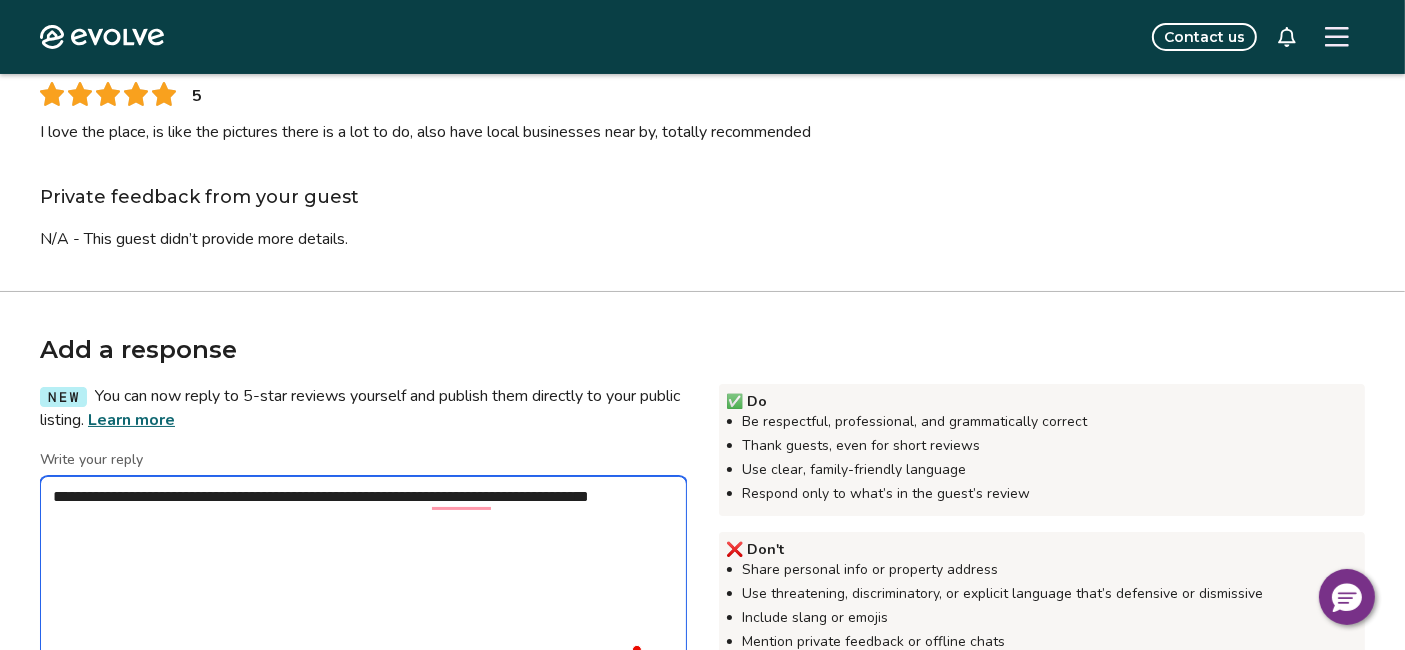 type on "*" 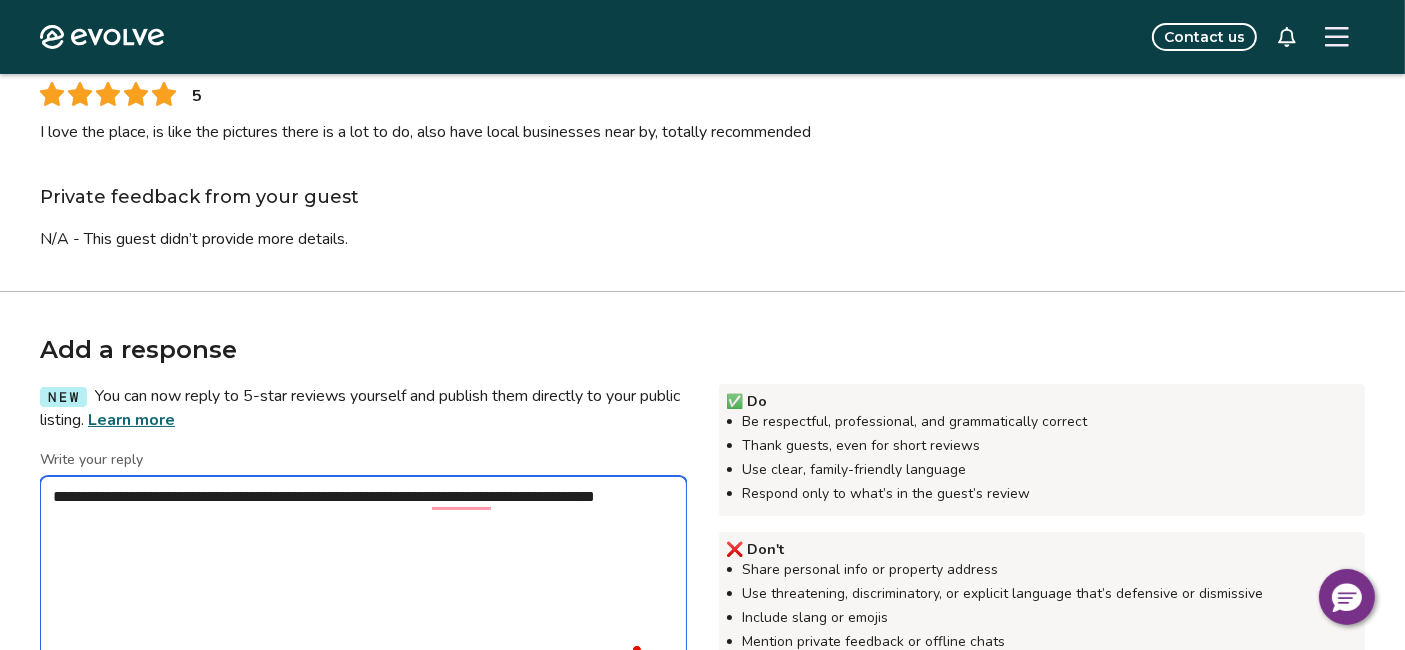 type on "*" 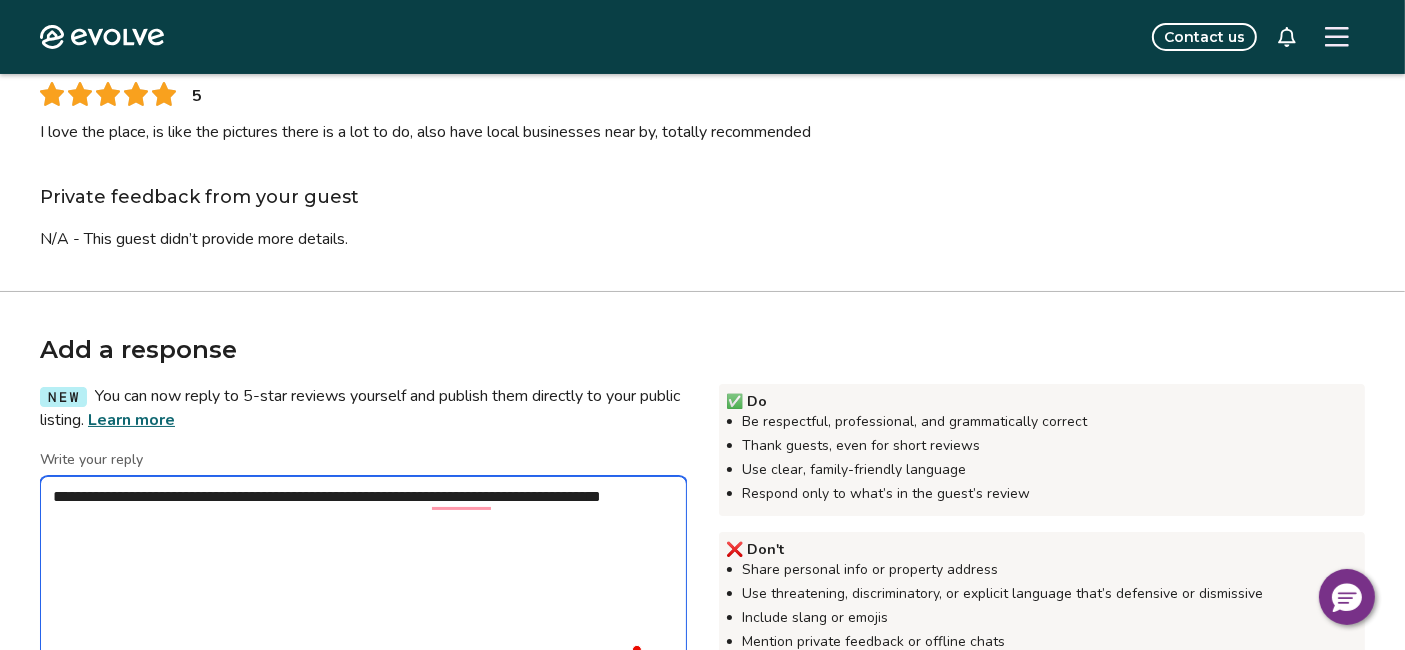 type 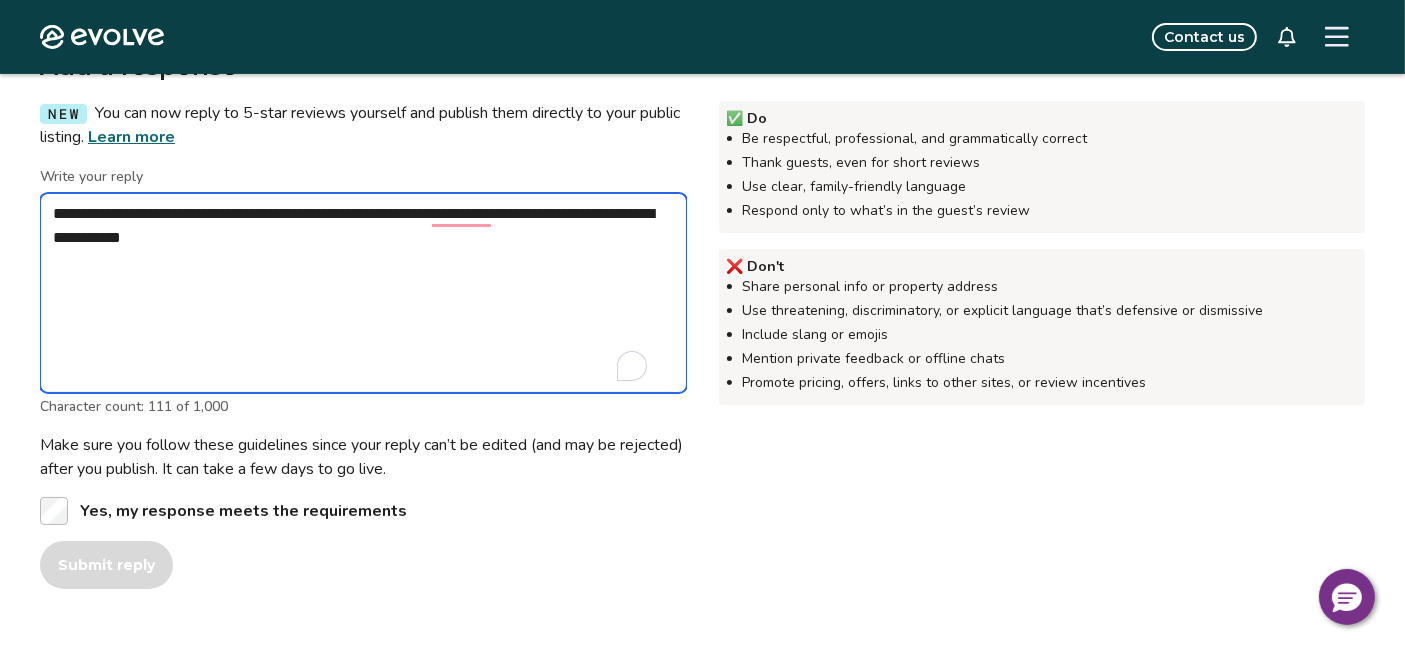 scroll, scrollTop: 555, scrollLeft: 0, axis: vertical 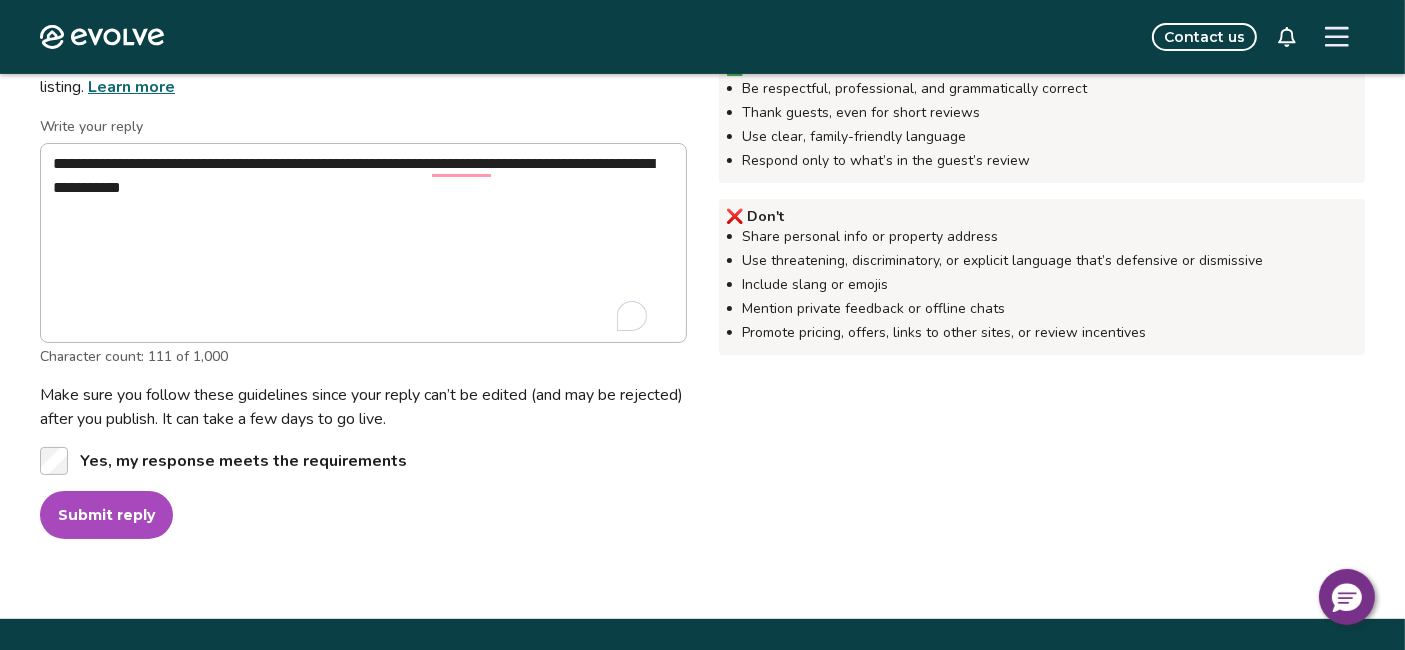 click on "Submit reply" at bounding box center [106, 515] 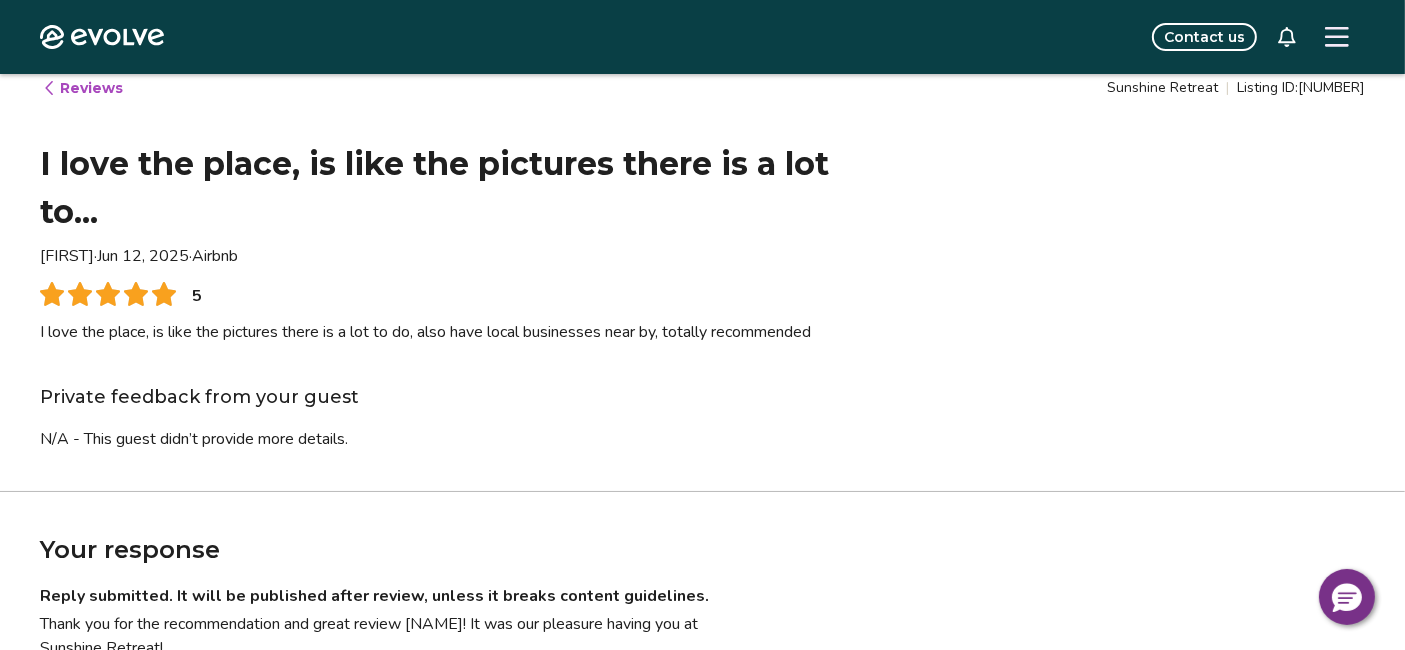 scroll, scrollTop: 0, scrollLeft: 0, axis: both 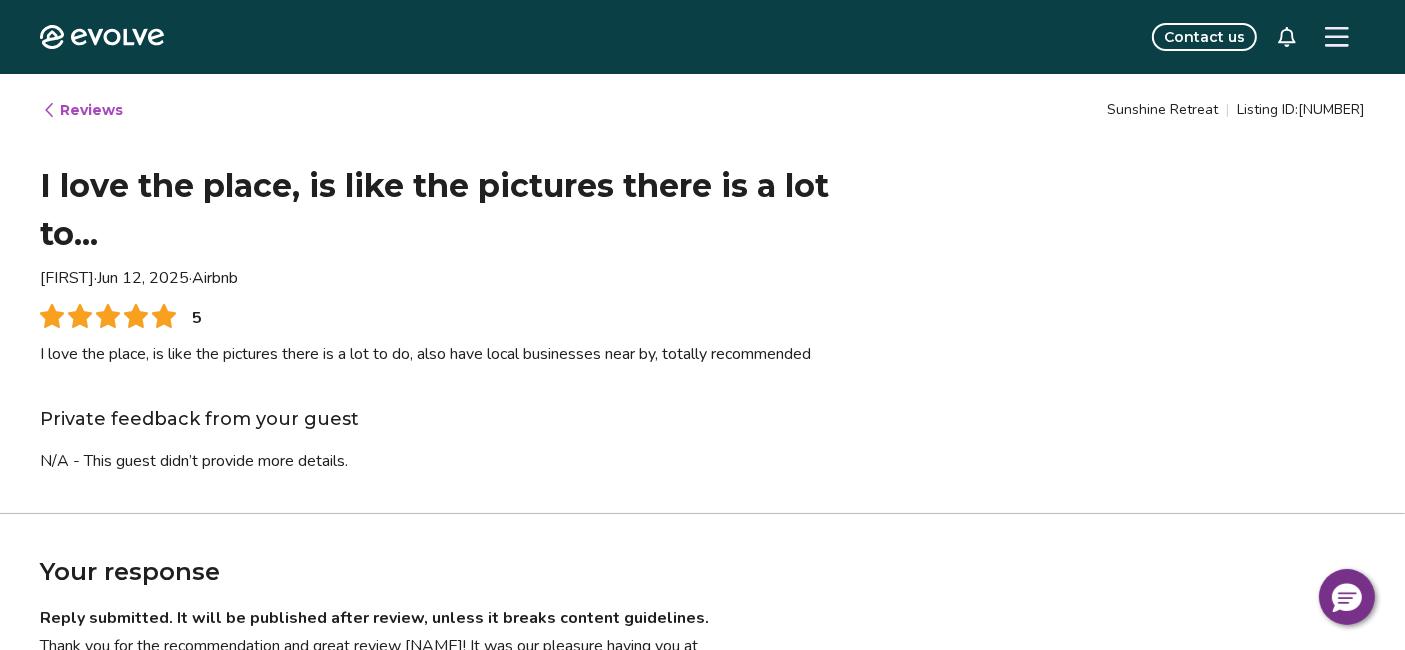 click on "Reviews" at bounding box center [82, 110] 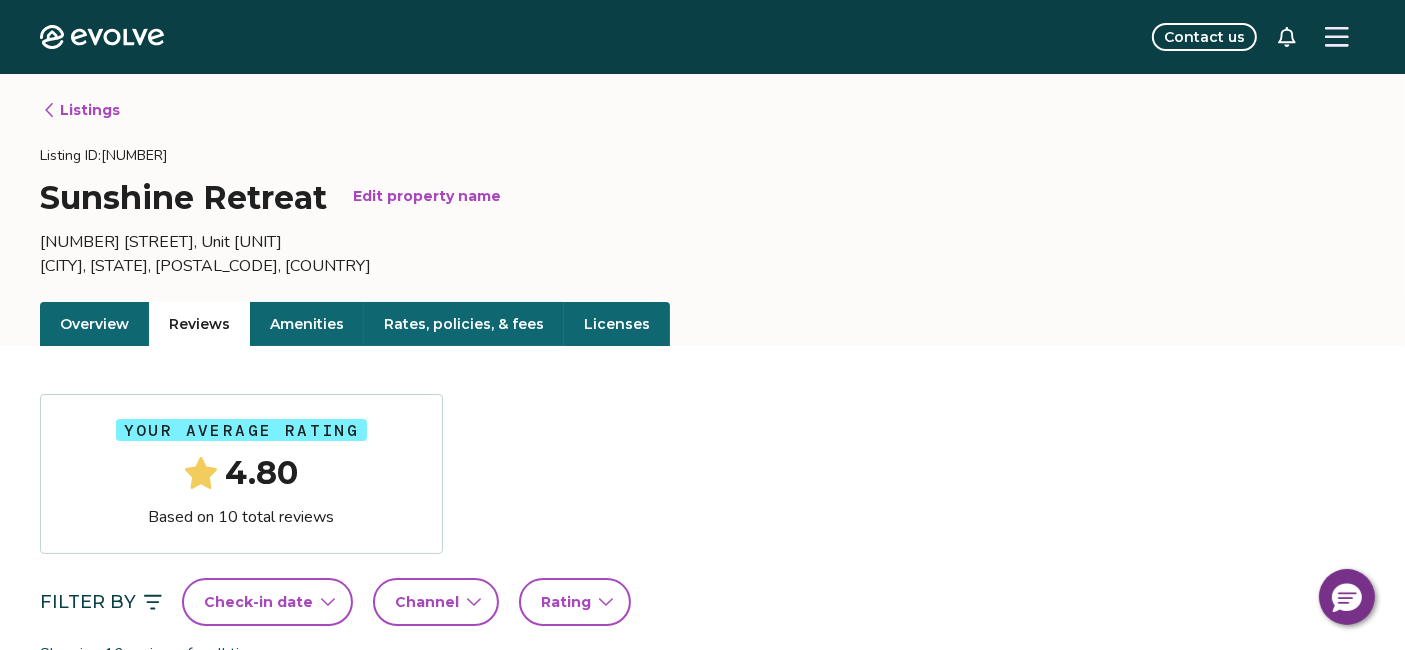 click 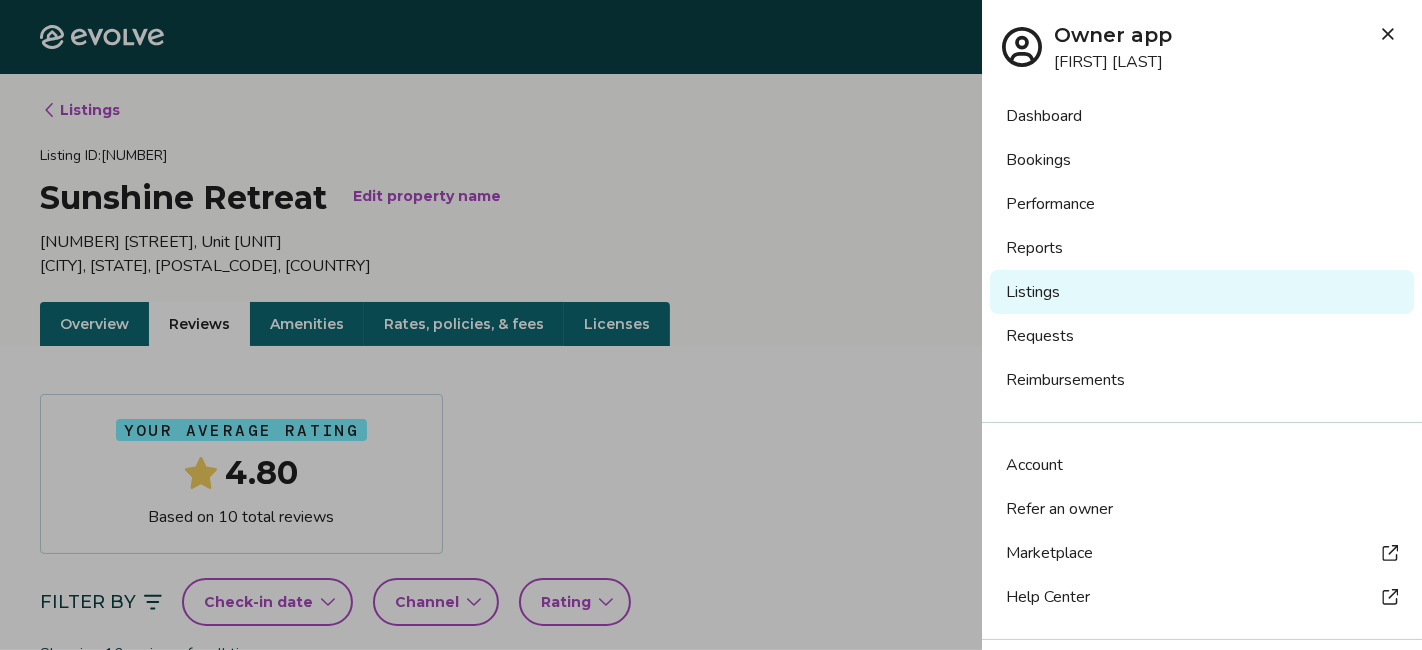 click at bounding box center [711, 325] 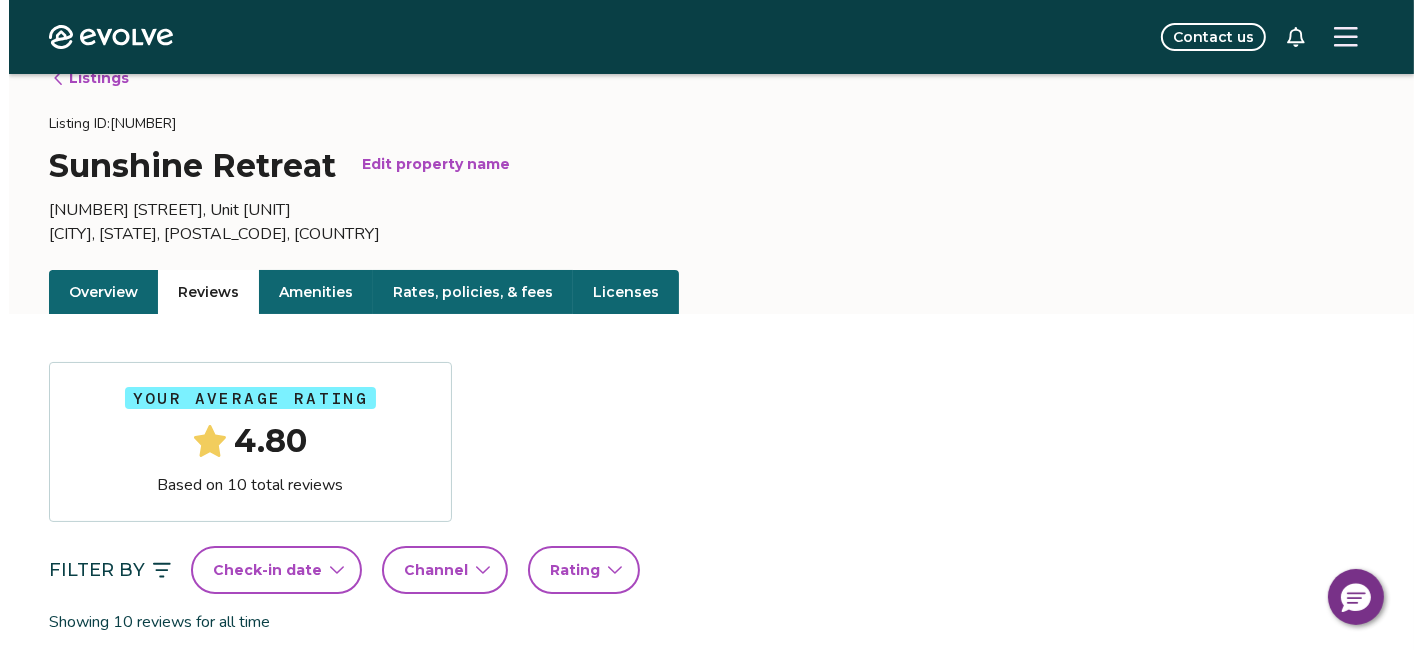 scroll, scrollTop: 0, scrollLeft: 0, axis: both 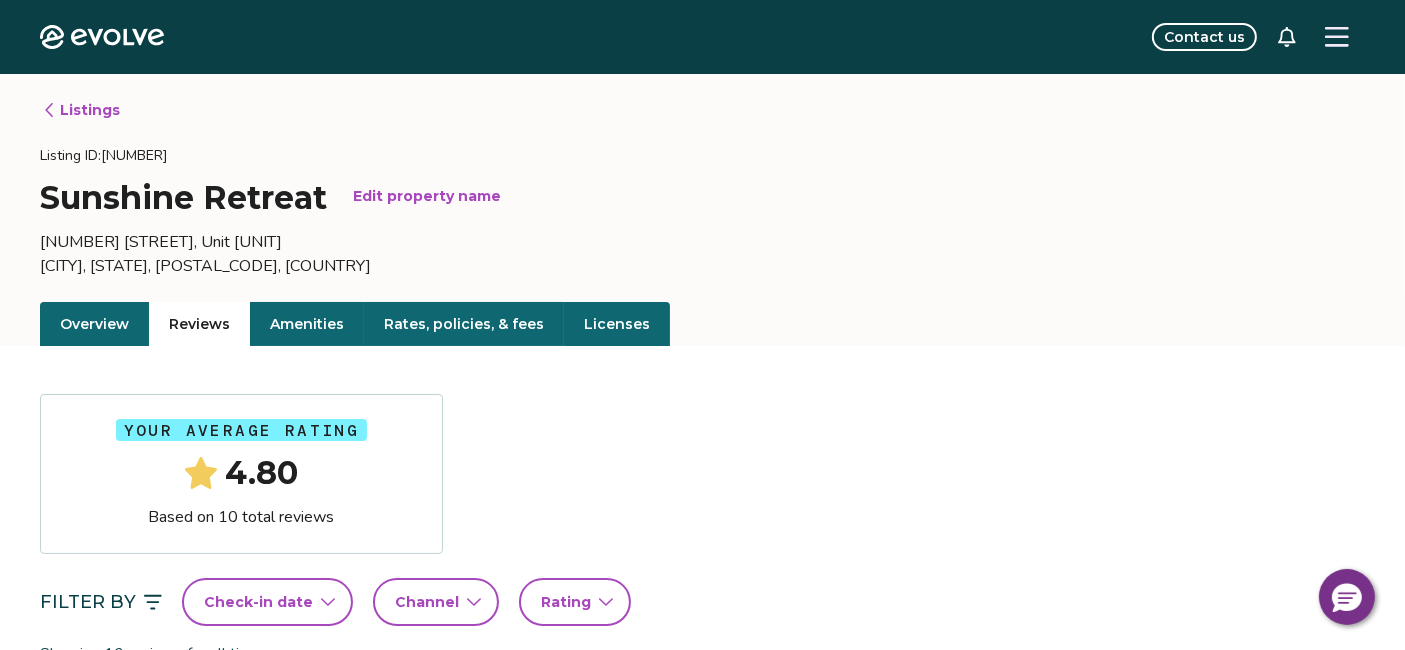 click 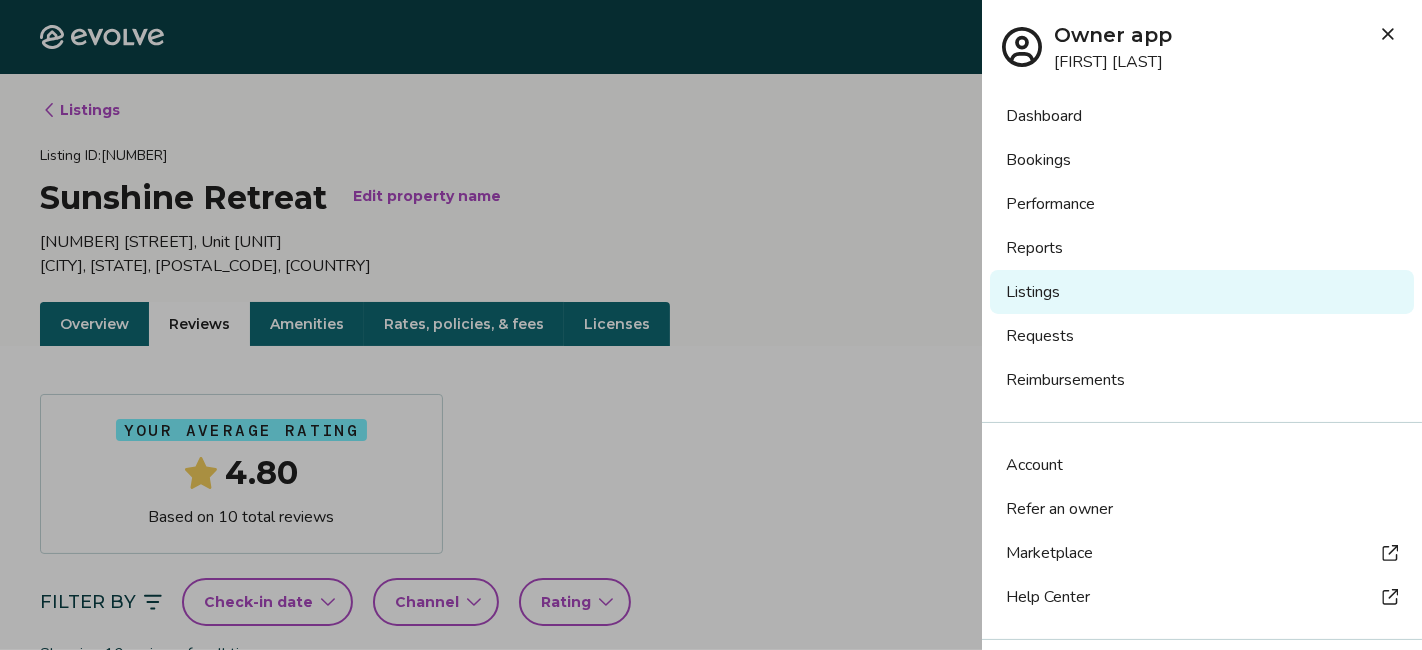 click on "Reports" at bounding box center [1202, 248] 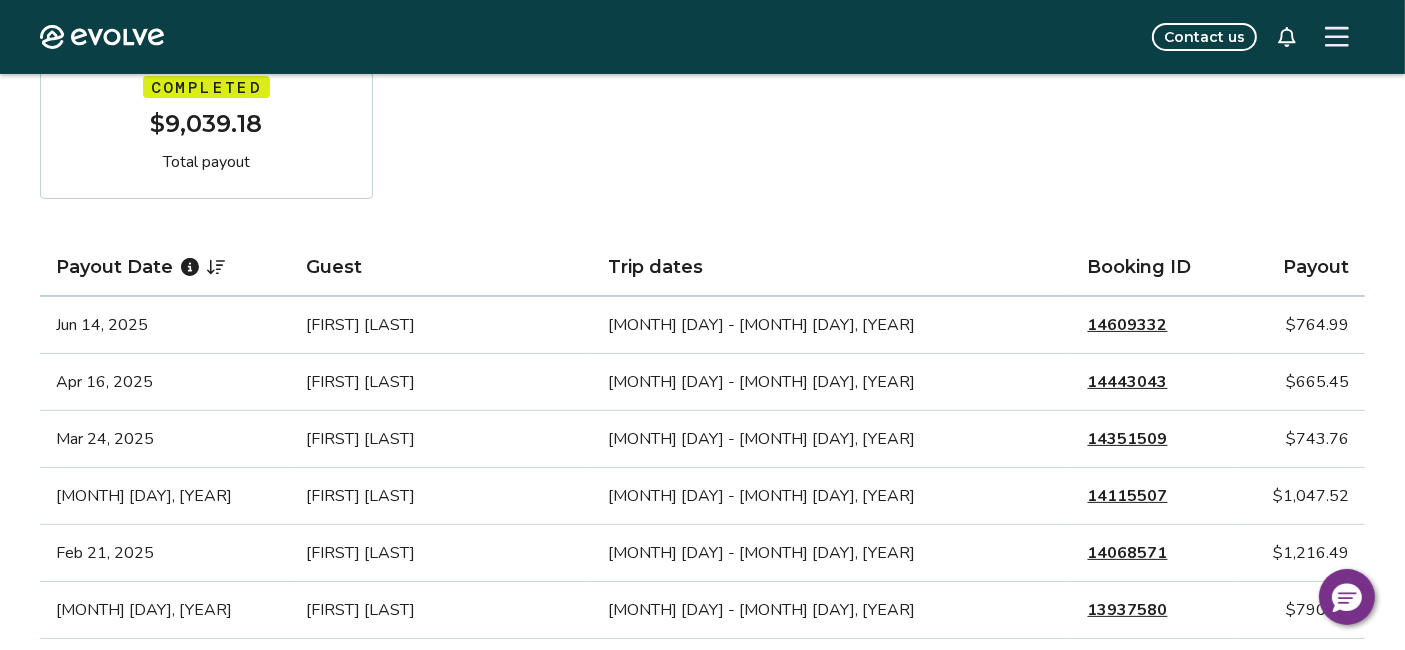 scroll, scrollTop: 333, scrollLeft: 0, axis: vertical 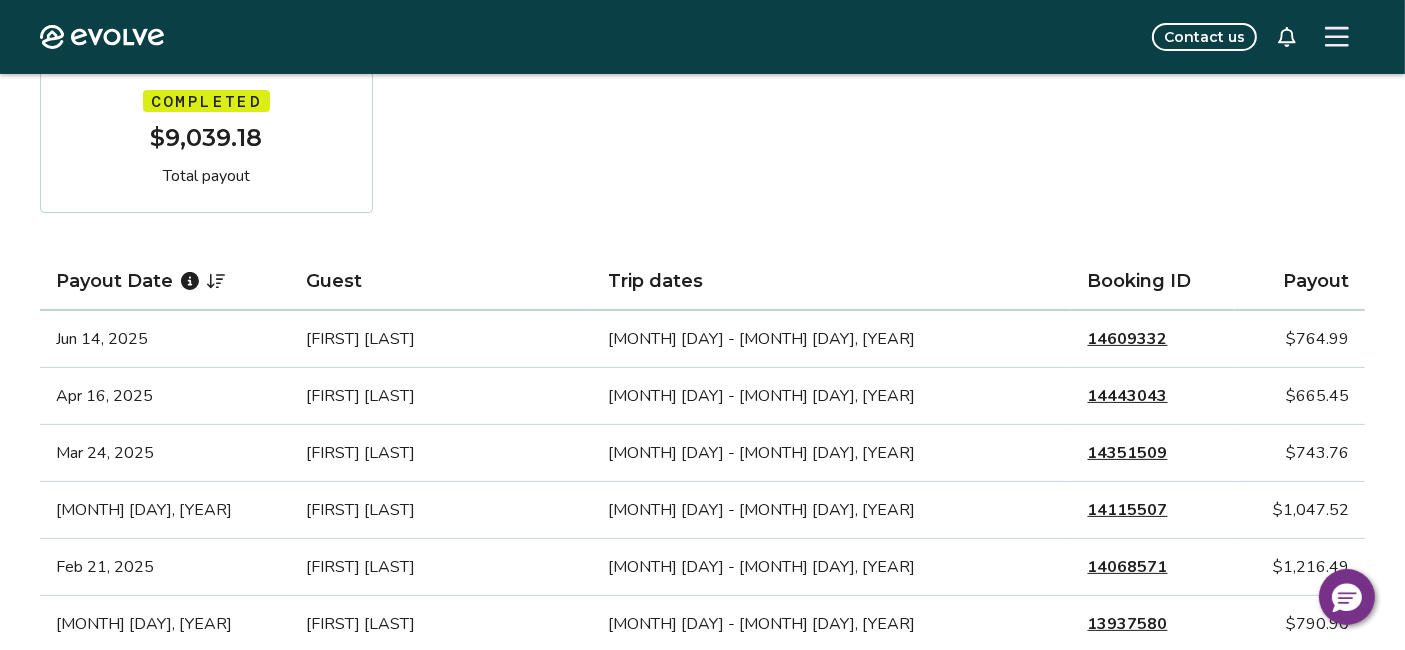 click on "14609332" at bounding box center [1128, 339] 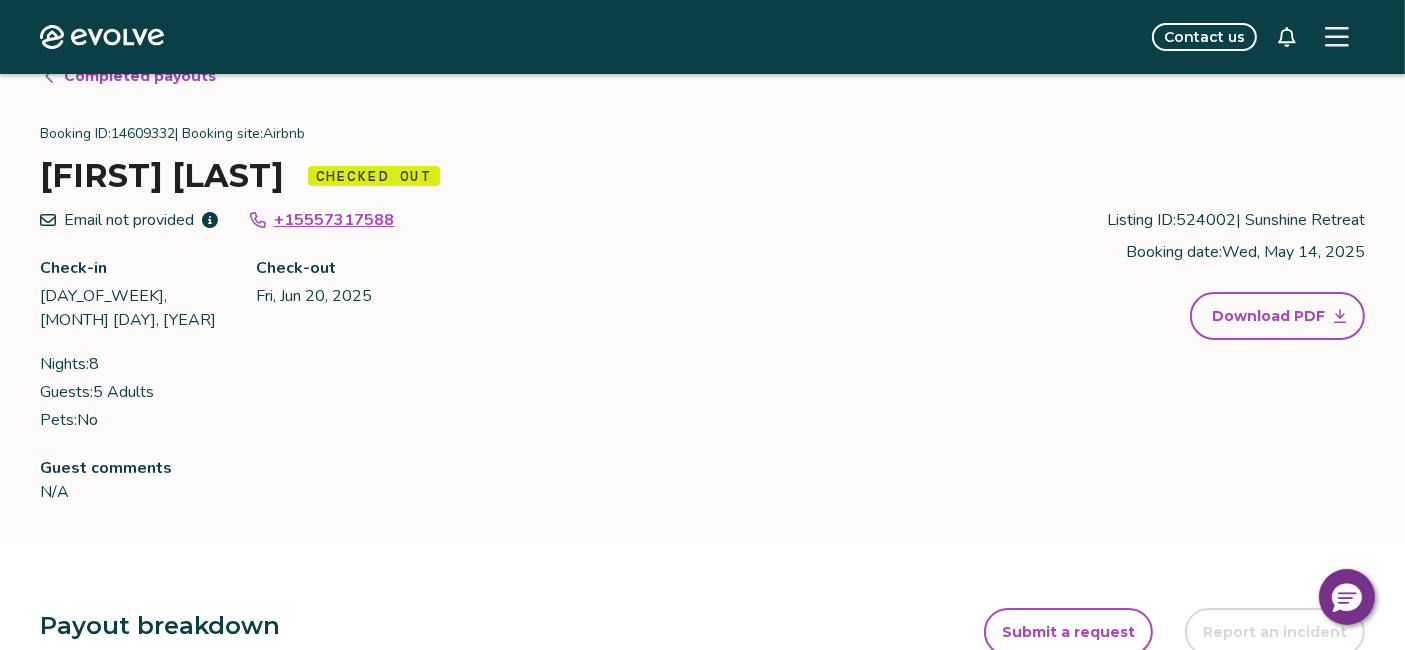 scroll, scrollTop: 0, scrollLeft: 0, axis: both 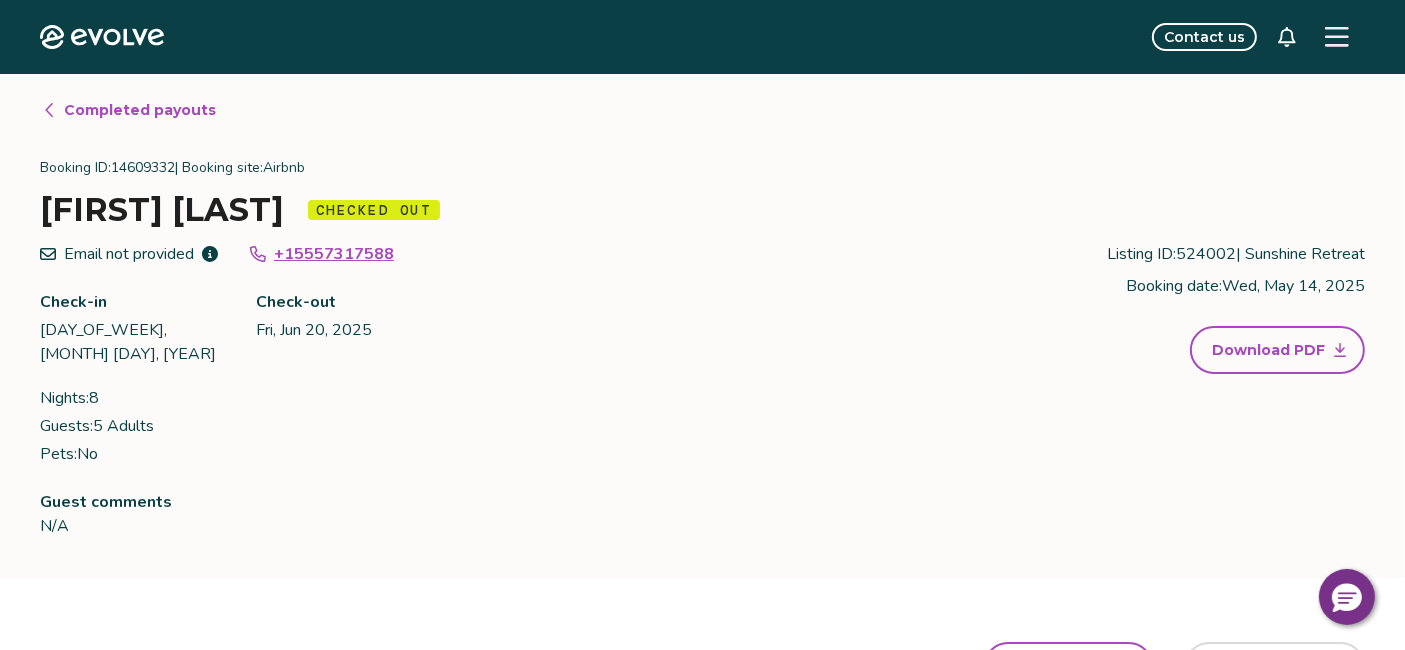 click on "Download PDF" at bounding box center [1277, 350] 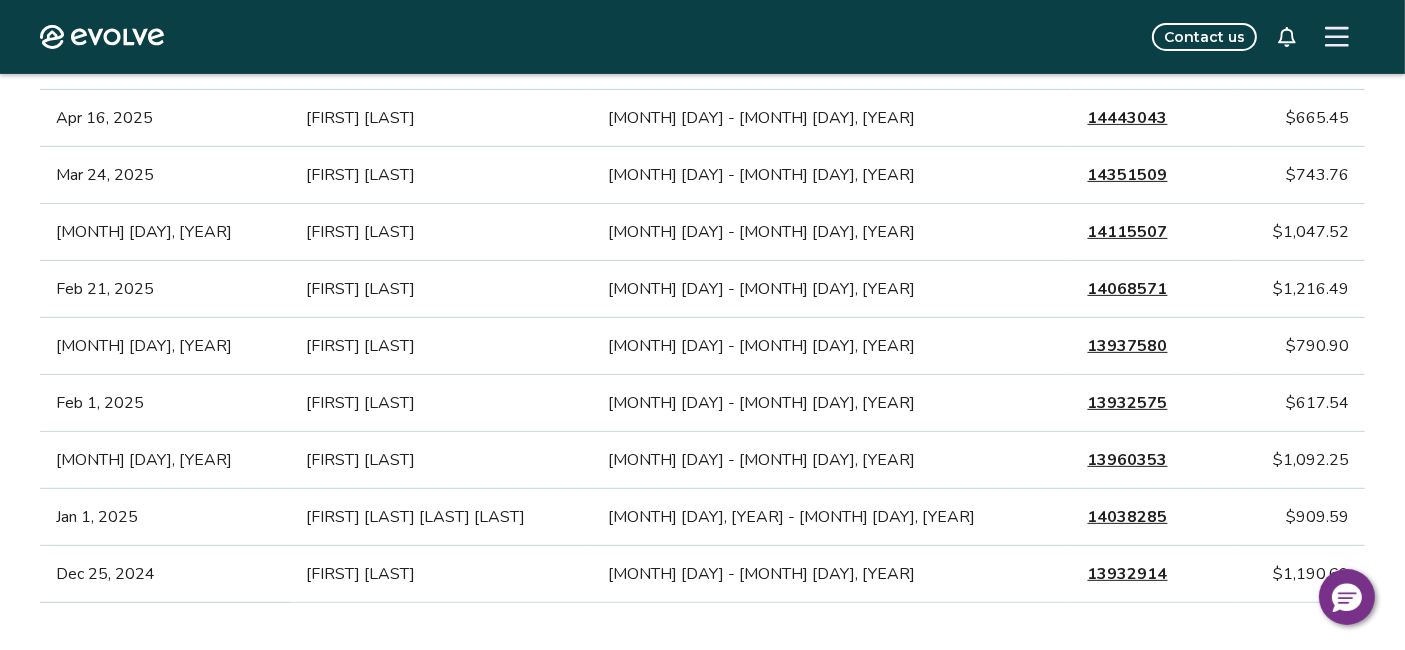 scroll, scrollTop: 111, scrollLeft: 0, axis: vertical 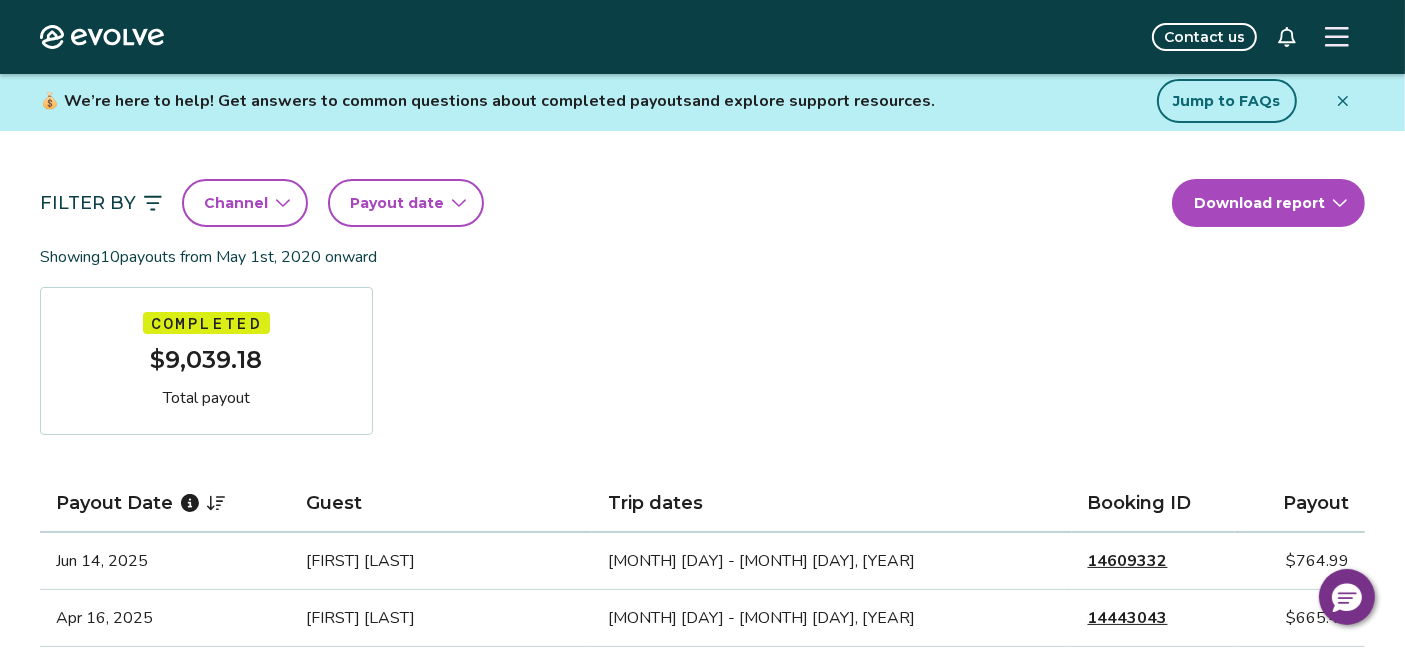 click on "Evolve Contact us Reports Completed payouts Pending payouts Taxes Charges Adjustments 💰 We’re here to help! Get answers to common questions about completed payouts and explore support resources. Jump to FAQs Filter By Channel Payout date Download report Showing 10 payouts from May 1st, 2020 onward Completed $9,039.18 Total payout Payout Date Guest Trip dates Booking ID Payout Jun 14, 2025 [FIRST] [LAST] Jun 12 - Jun 20, 2025 14609332 $764.99 Apr 16, 2025 [FIRST] [LAST] Apr 14 - Apr 20, 2025 14443043 $665.45 Mar 24, 2025 [FIRST] [LAST] Mar 22 - Mar 29, 2025 14351509 $743.76 Mar 8, 2025 [FIRST] [LAST] Mar 6 - Mar 15, 2025 14115507 $1,047.52 Feb 21, 2025 [FIRST] [LAST] Feb 19 - Mar 4, 2025 14068571 $1,216.49 Feb 11, 2025 [FIRST] [LAST] Feb 9 - Feb 17, 2025 13937580 $790.90 Feb 1, 2025 [FIRST] [LAST] Jan 30 - Feb 5, 2025 13932575 $617.54 Jan 8, 2025 [FIRST] [LAST] Jan 6 - Jan 18, 2025 13960353 $1,092.25 Jan 1, 2025 [FIRST] [LAST] [LAST] [LAST] Dec 30, 2024 - Jan 5, 2025 14038285 $909.59" at bounding box center (702, 1061) 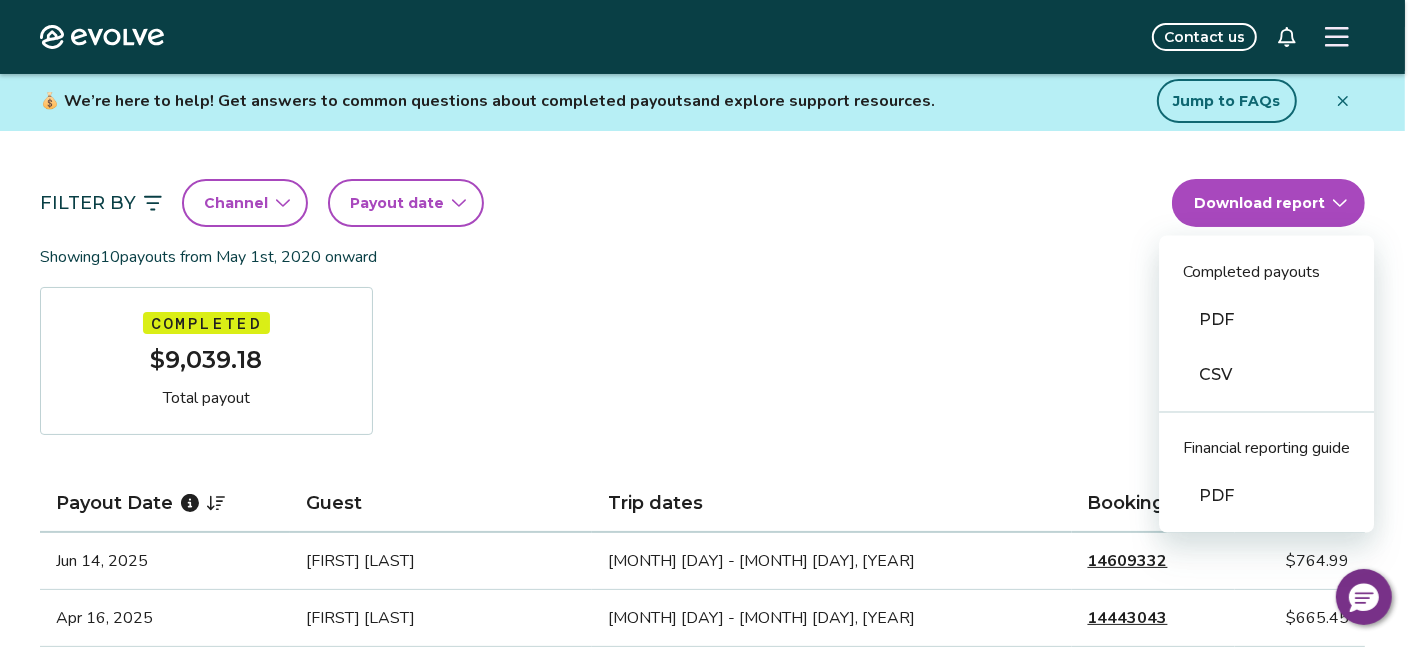 click on "PDF" at bounding box center [1266, 320] 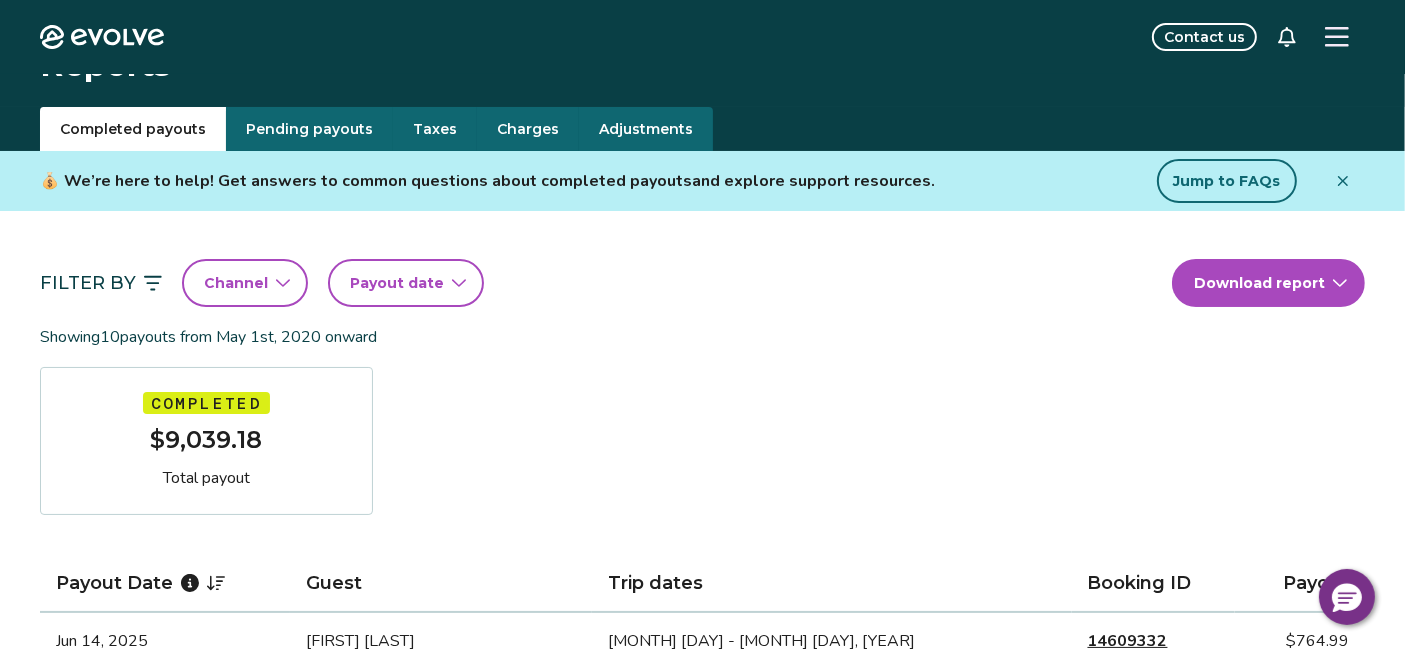 scroll, scrollTop: 0, scrollLeft: 0, axis: both 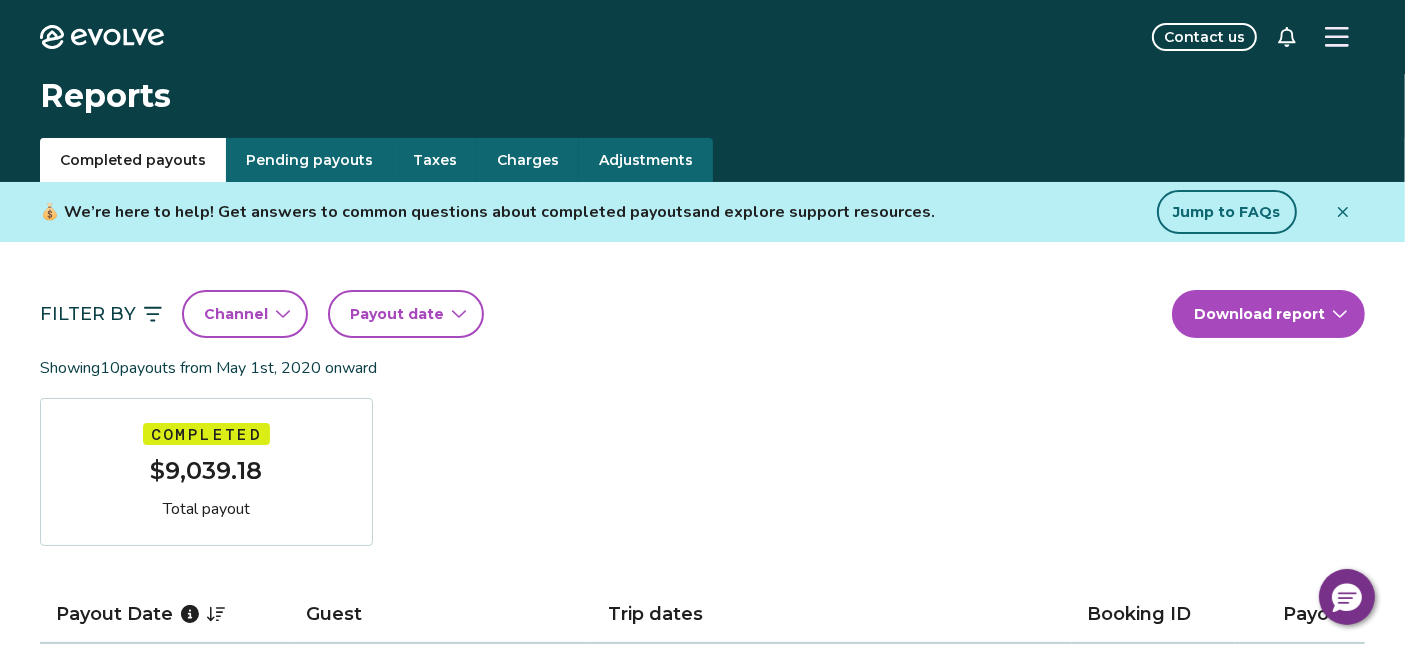 click on "Taxes" at bounding box center (435, 160) 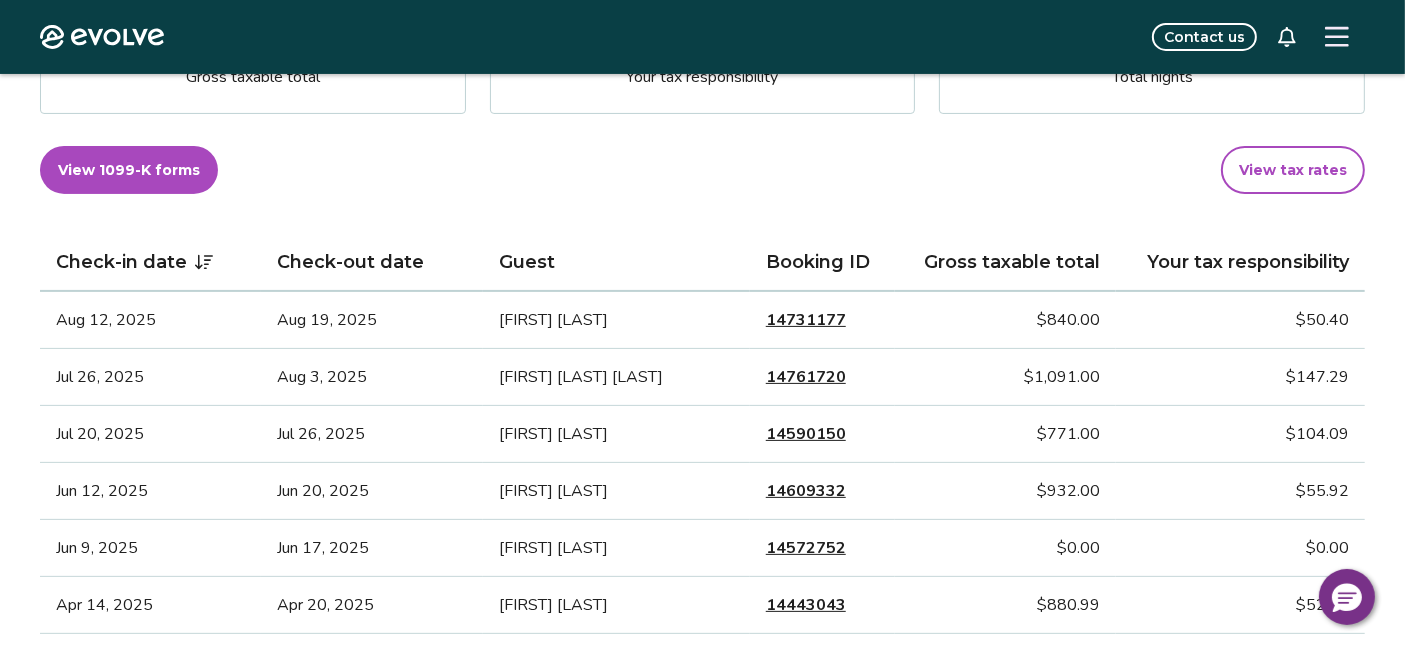 scroll, scrollTop: 444, scrollLeft: 0, axis: vertical 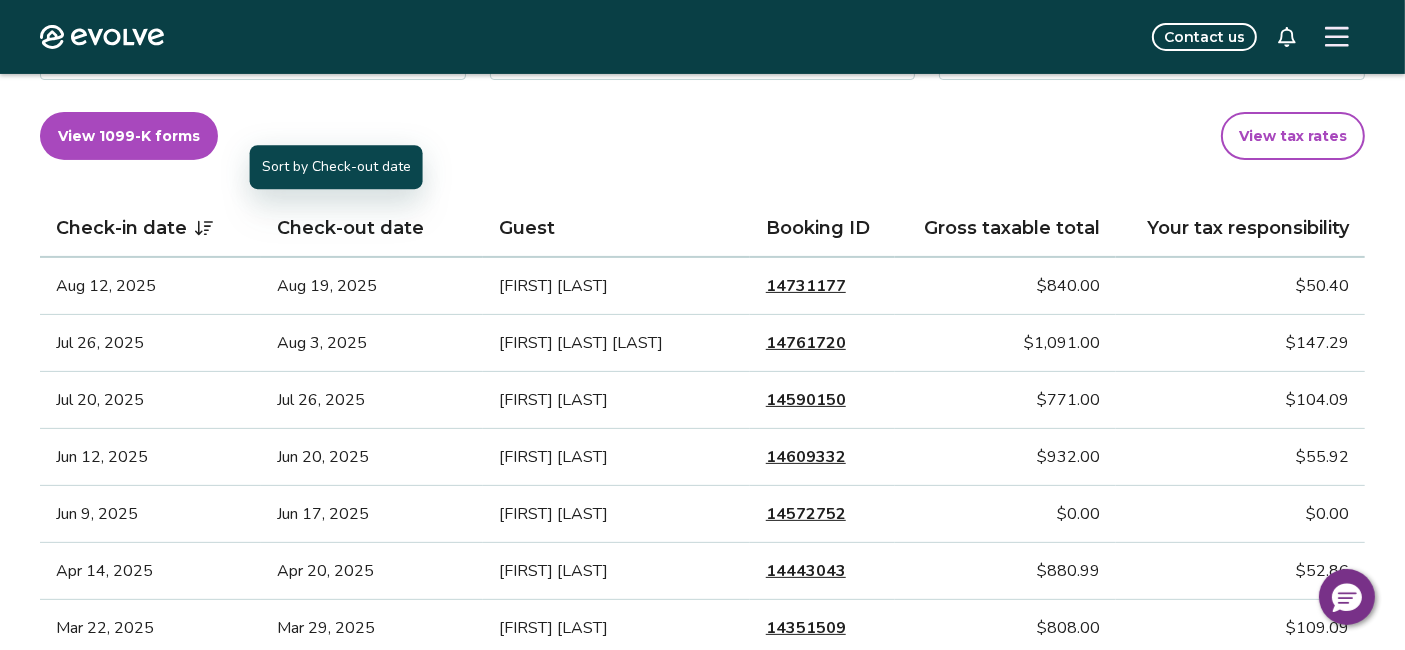 click on "Check-out date" at bounding box center [371, 228] 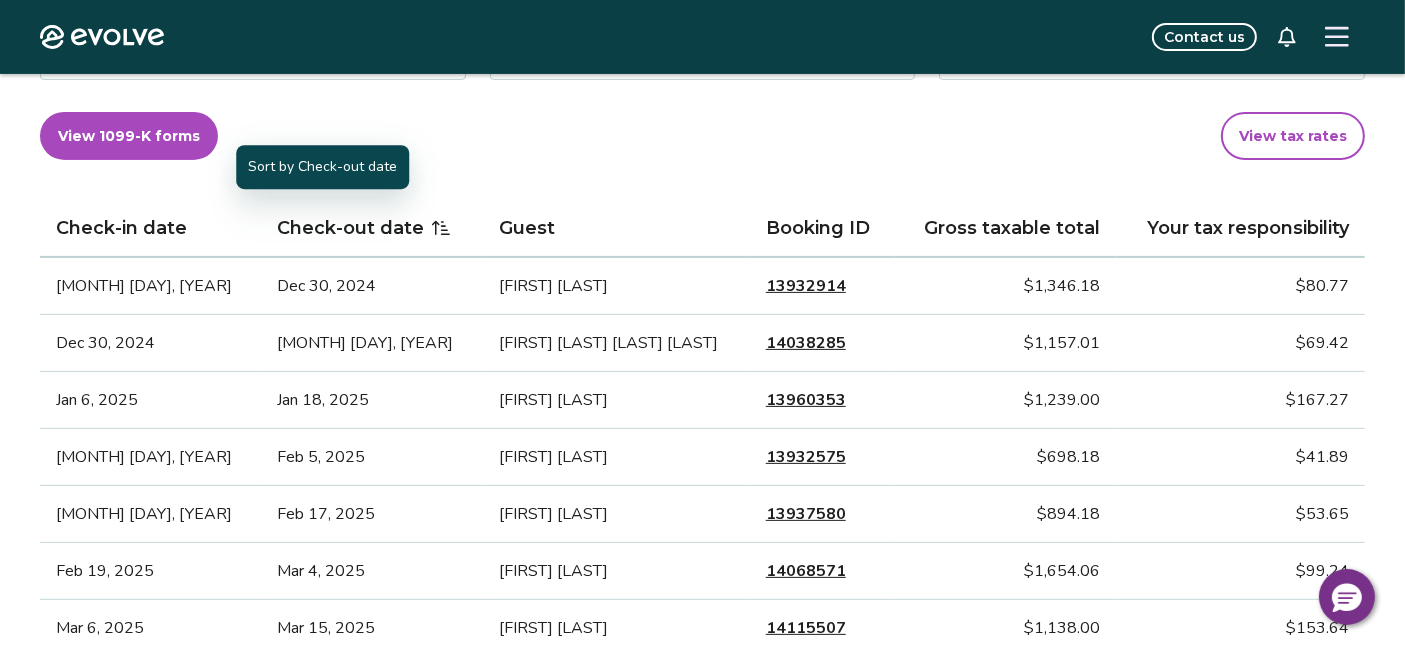click 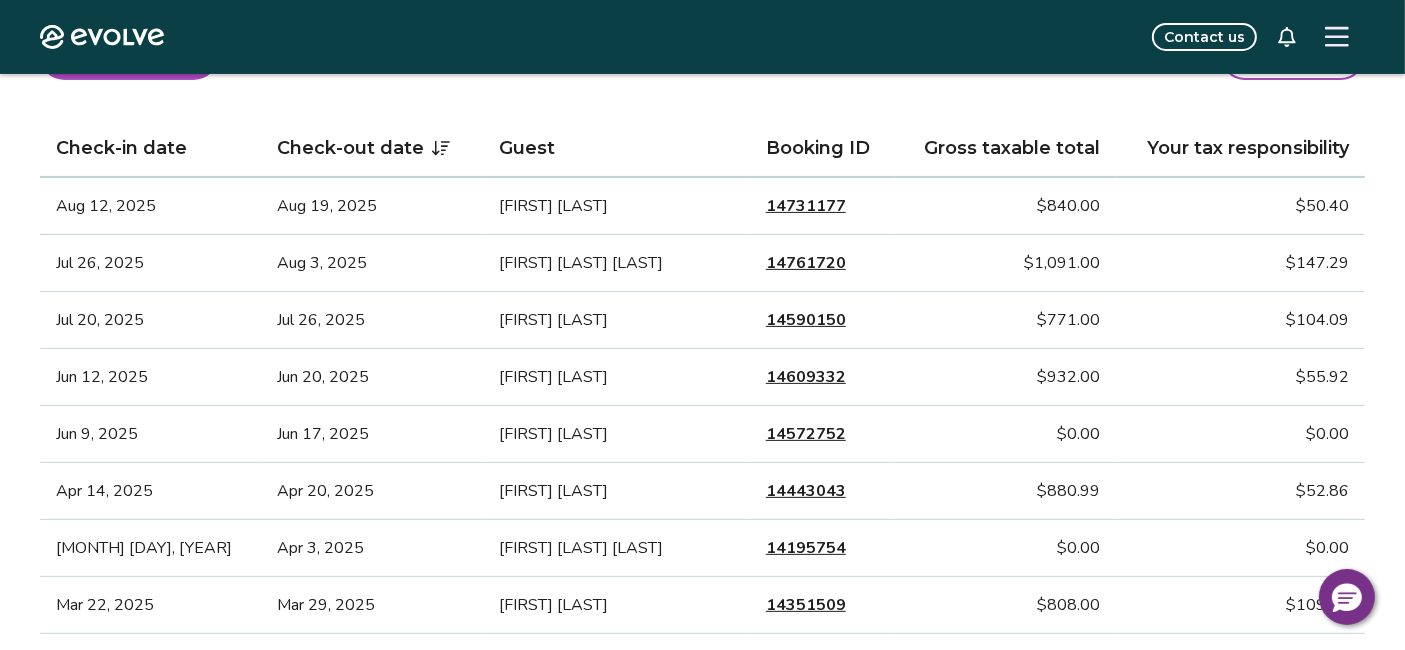scroll, scrollTop: 555, scrollLeft: 0, axis: vertical 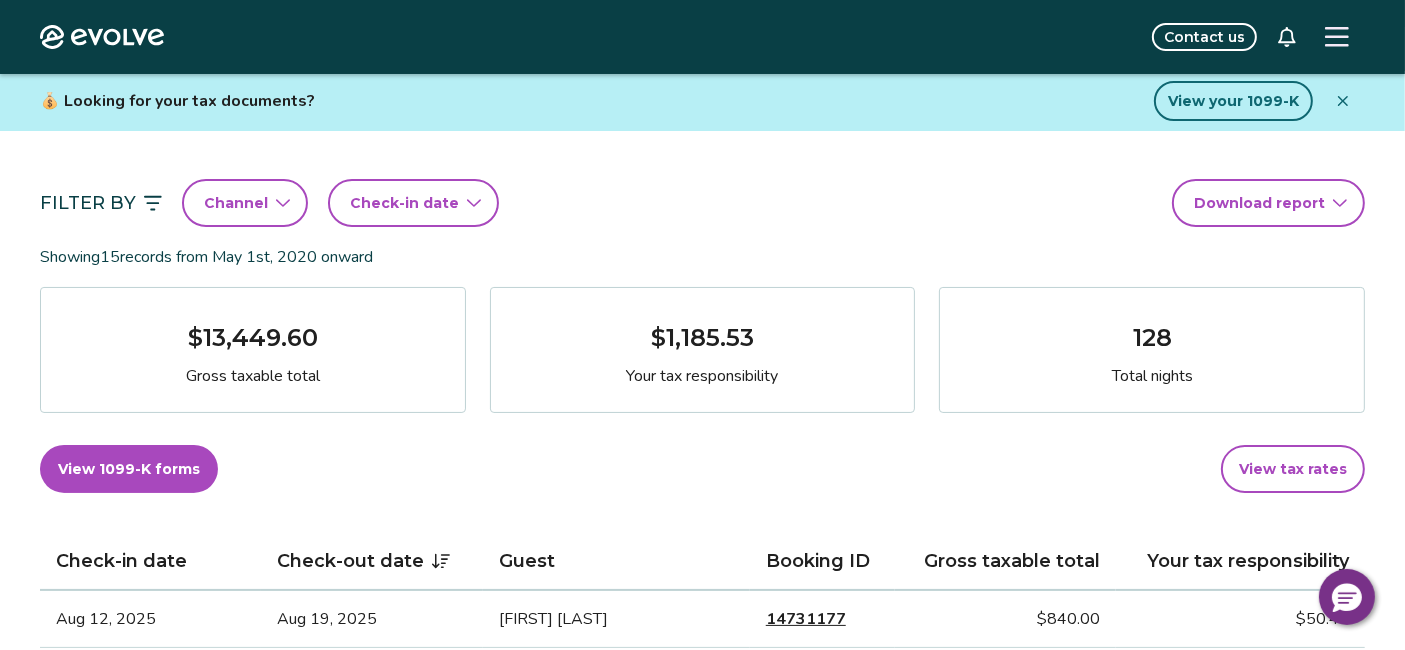 click on "Evolve Contact us Reports Completed payouts Pending payouts Taxes Charges Adjustments 💰 Looking for your tax documents? View your 1099-K Filter By Channel Check-in date Download report Showing 15 records from May 1st, 2020 onward $13,449.60 Gross taxable total $1,185.53 Your tax responsibility 128 Total nights View 1099-K forms View tax rates Check-in date Check-out date Guest Booking ID Gross taxable total Your tax responsibility Aug 12, 2025 Aug 19, 2025 [FIRST] [LAST] 14731177 $840.00 $50.40 Jul 26, 2025 Aug 3, 2025 [FIRST] [LAST] [LAST] [LAST] 14761720 $1,091.00 $147.29 Jul 20, 2025 Jul 26, 2025 [FIRST] [LAST] 14590150 $771.00 $104.09 Jun 12, 2025 Jun 20, 2025 [FIRST] [LAST] 14609332 $932.00 $55.92 Jun 9, 2025 Jun 17, 2025 [FIRST] [LAST] 14572752 $0.00 $0.00 Apr 14, 2025 Apr 20, 2025 [FIRST] [LAST] 14443043 $880.99 $52.86 Mar 22, 2025 Mar 29, 2025 [FIRST] [LAST] 14351509 $808.00 $109.09 Mar 17, 2025 Apr 3, 2025 [FIRST] [LAST] [LAST] 14195754 $0.00 $0.00 Mar 6, 2025 Mar 15, 2025 [FIRST] [LAST] 14115507 |" at bounding box center (702, 1272) 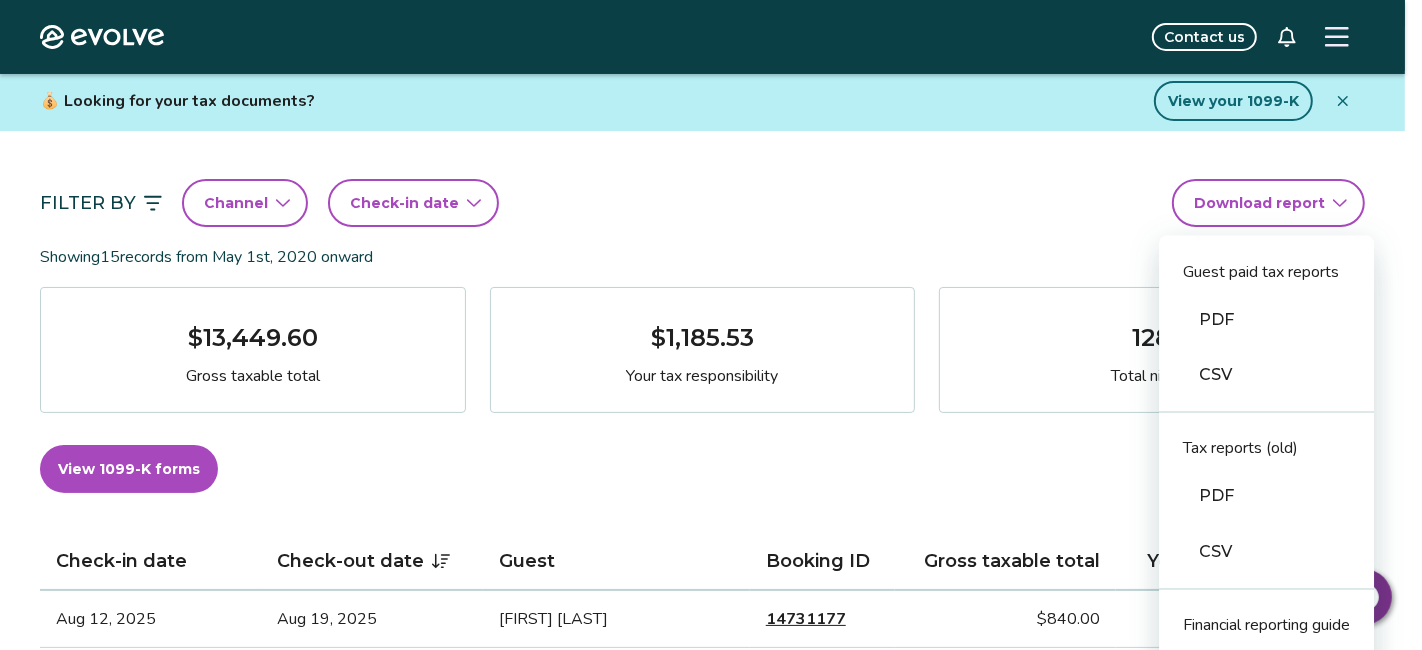click on "PDF" at bounding box center [1266, 320] 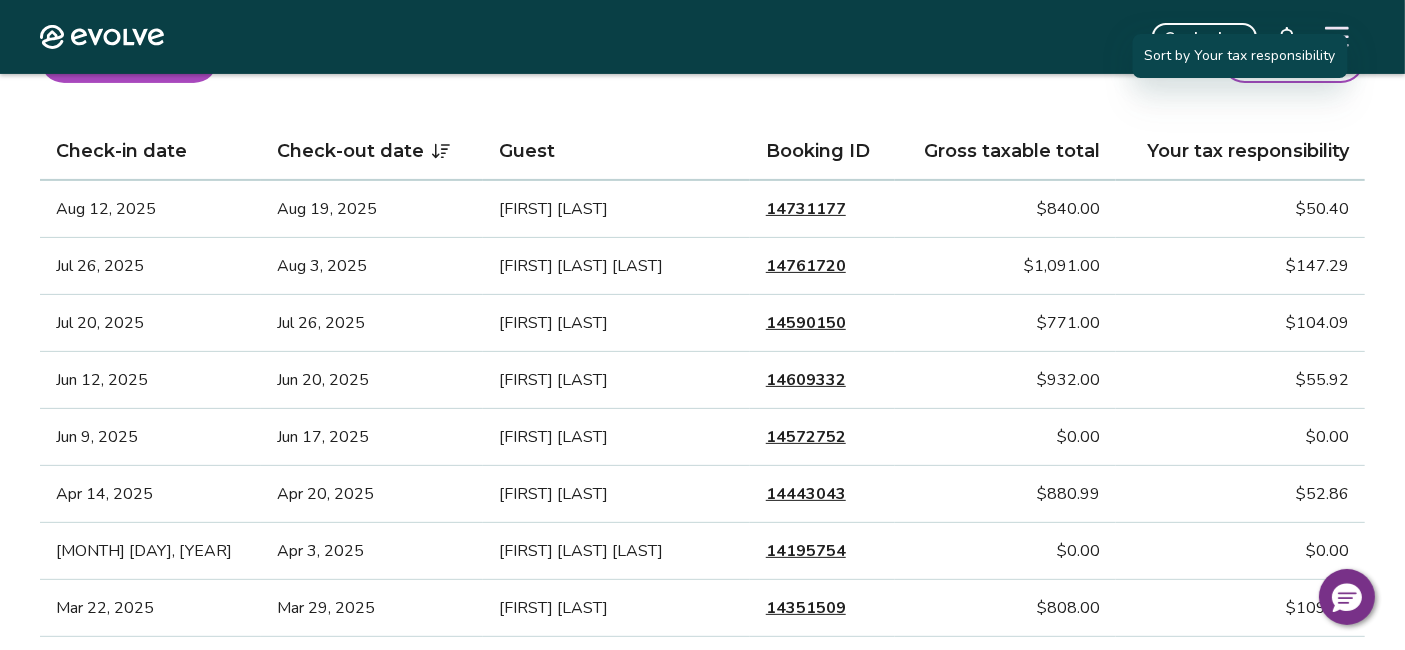 scroll, scrollTop: 555, scrollLeft: 0, axis: vertical 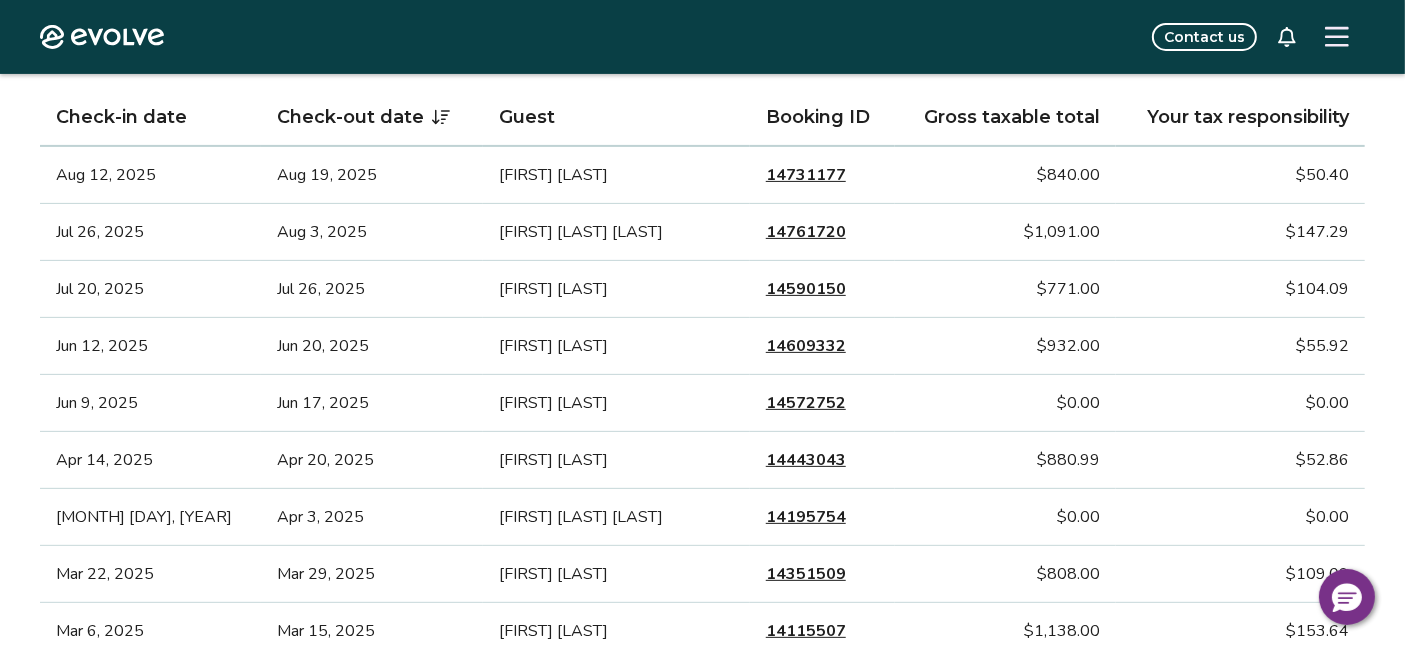 click on "14609332" at bounding box center (806, 346) 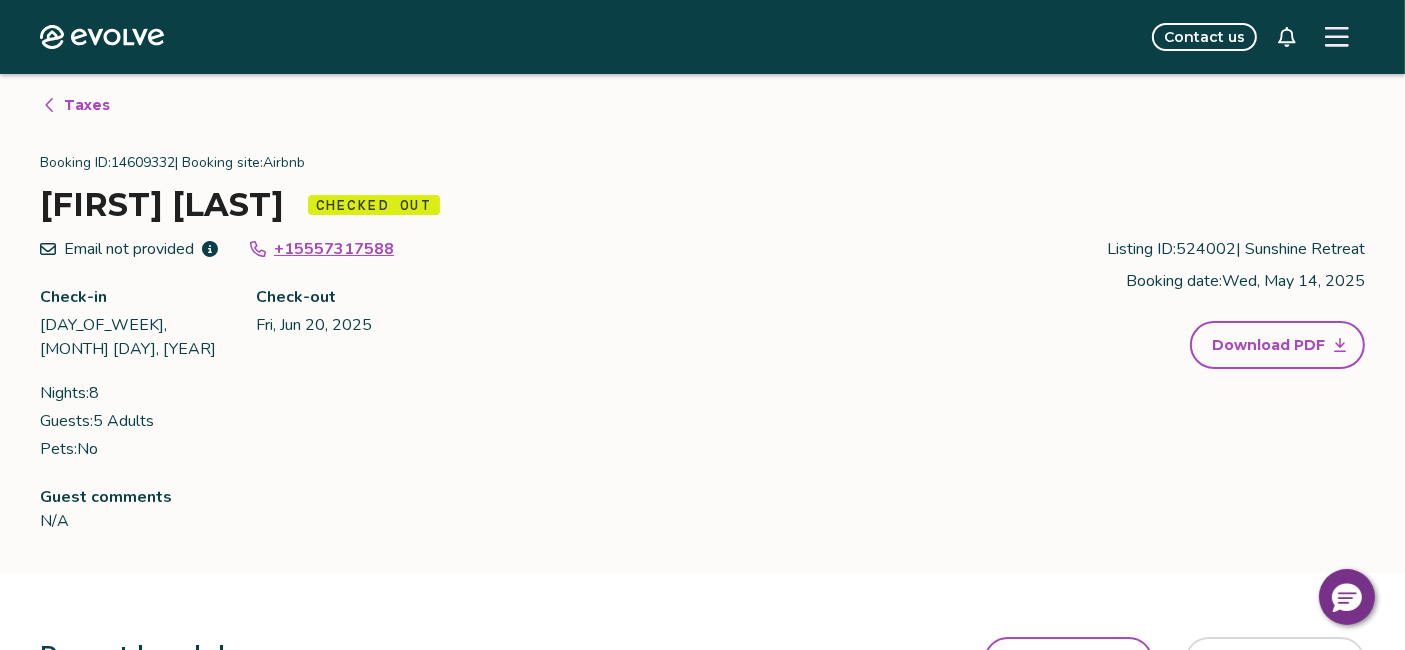 scroll, scrollTop: 0, scrollLeft: 0, axis: both 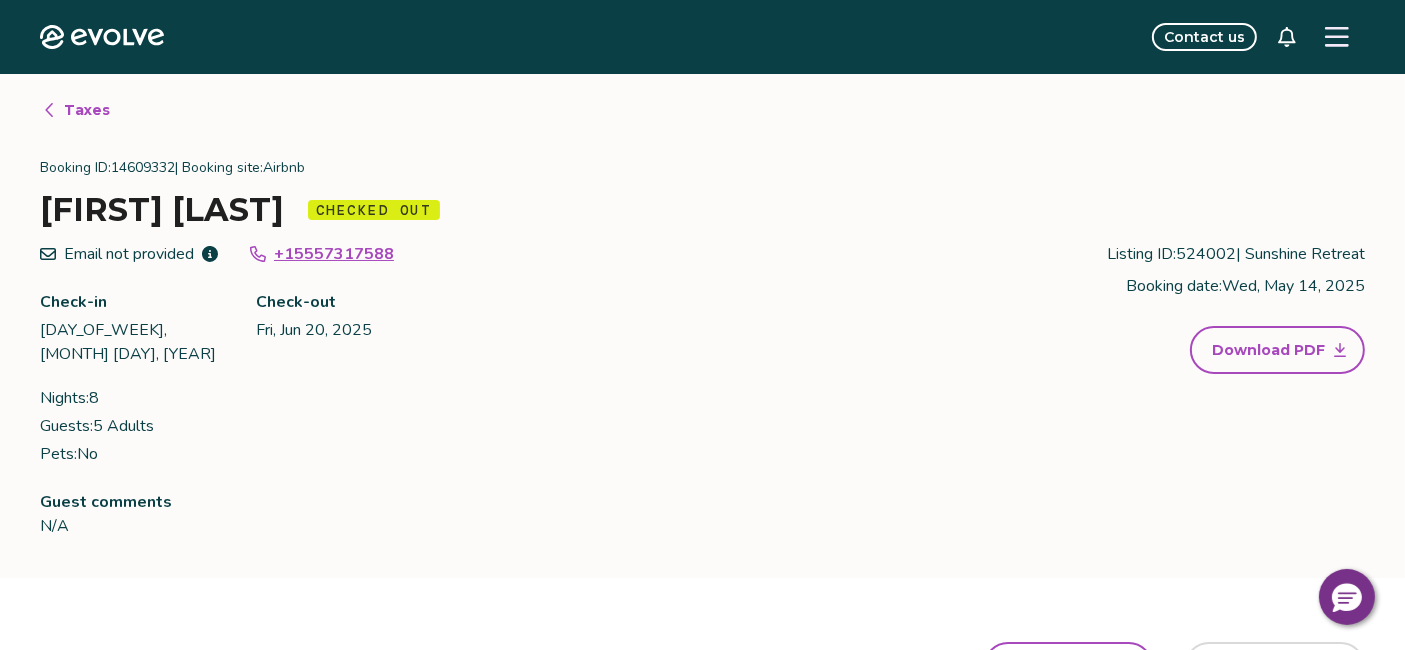 click on "Taxes" at bounding box center (87, 110) 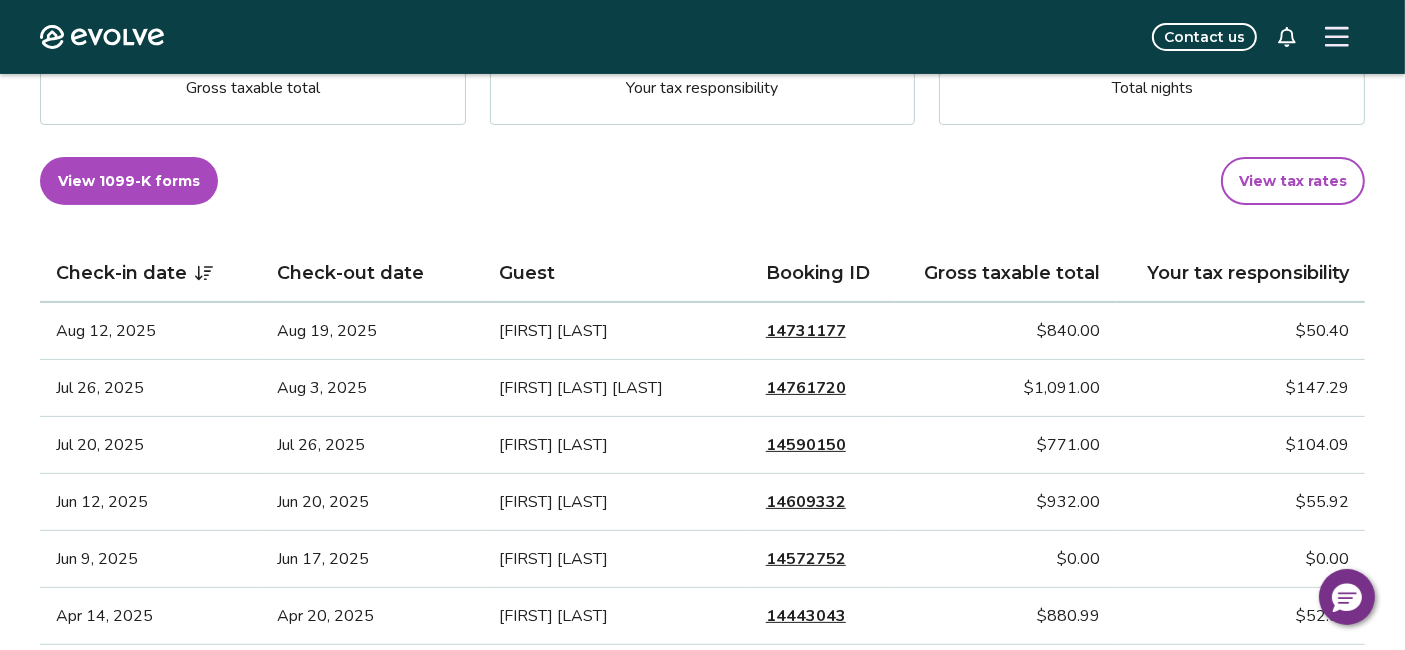 scroll, scrollTop: 444, scrollLeft: 0, axis: vertical 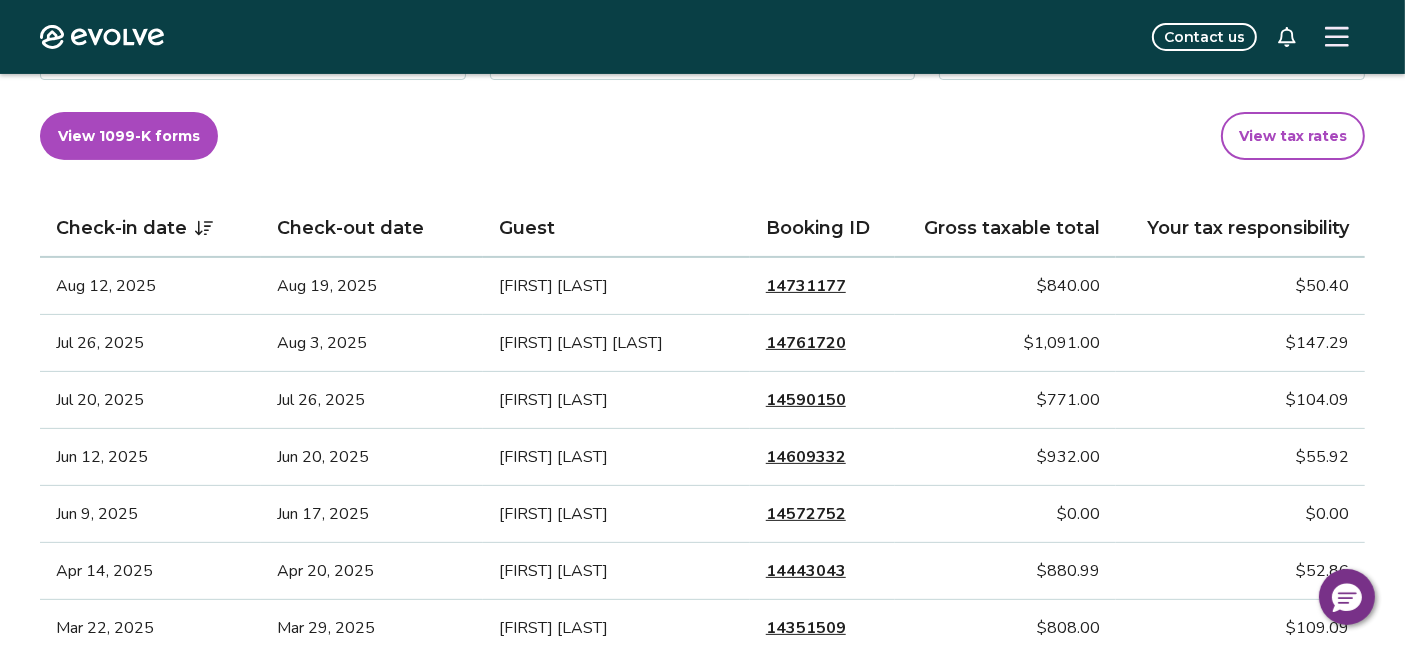 click on "View tax rates" at bounding box center (1293, 136) 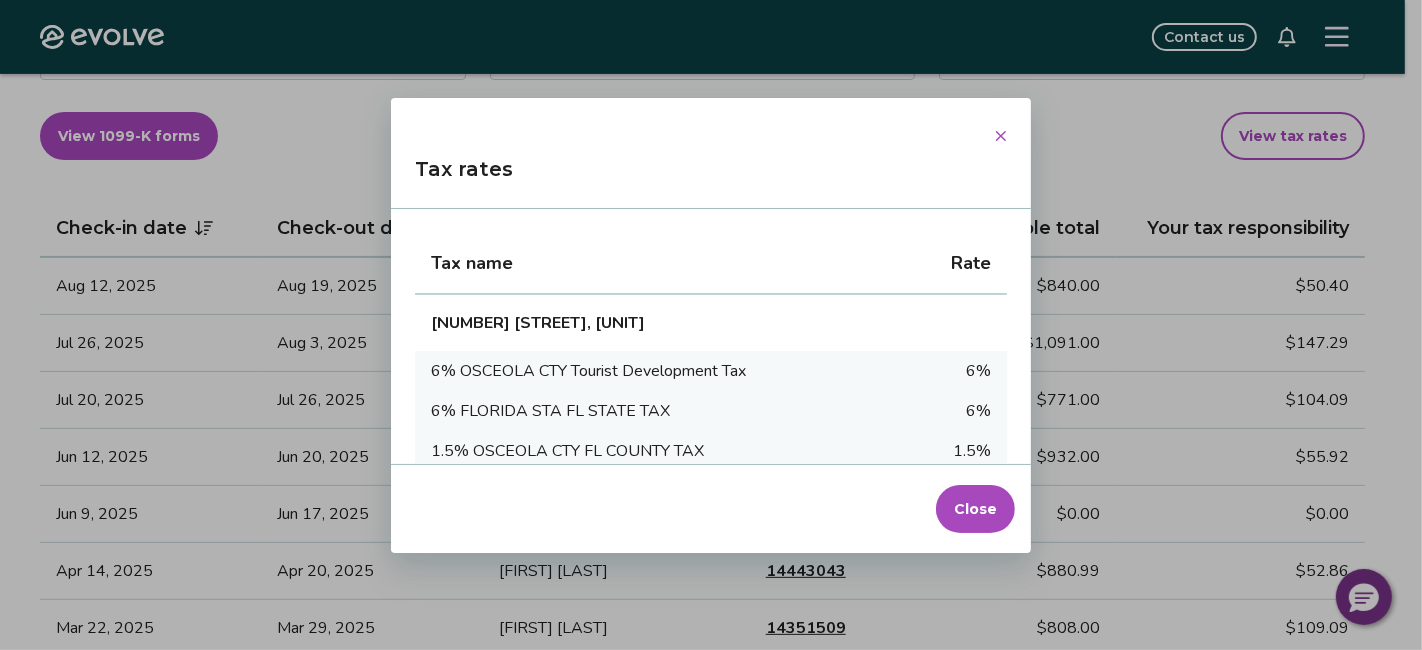 click 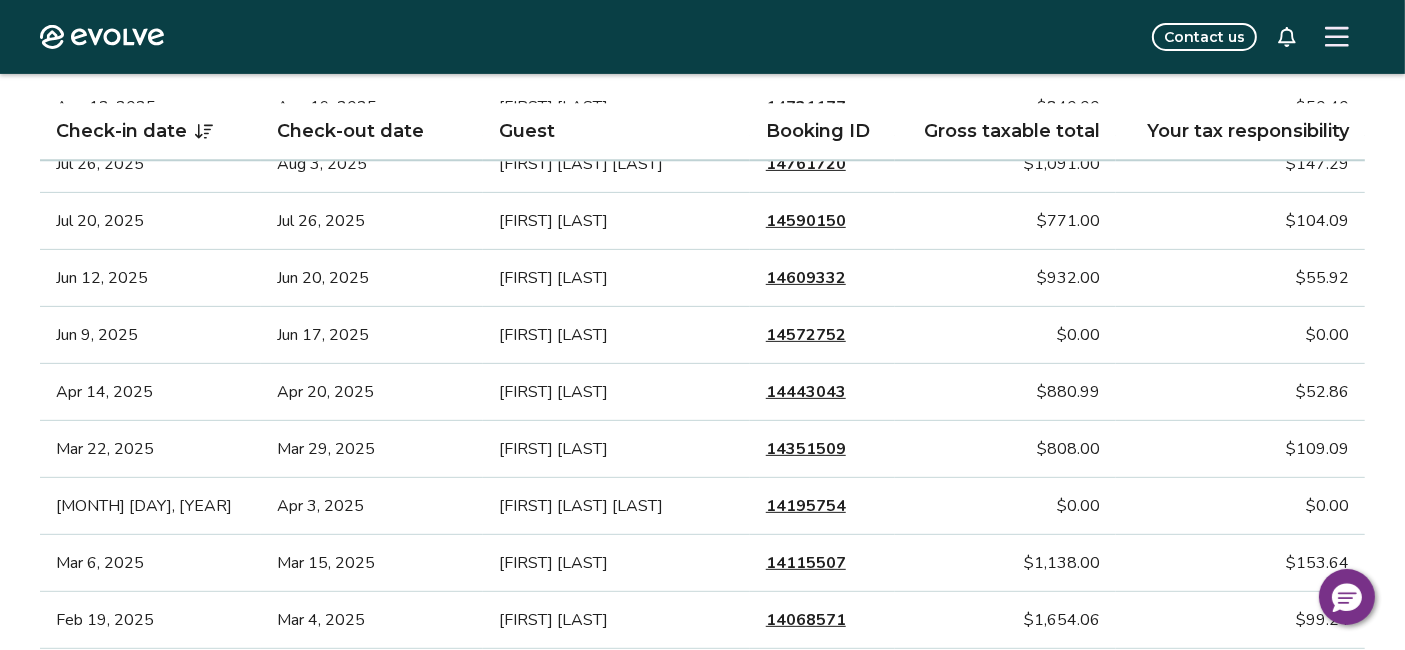 scroll, scrollTop: 666, scrollLeft: 0, axis: vertical 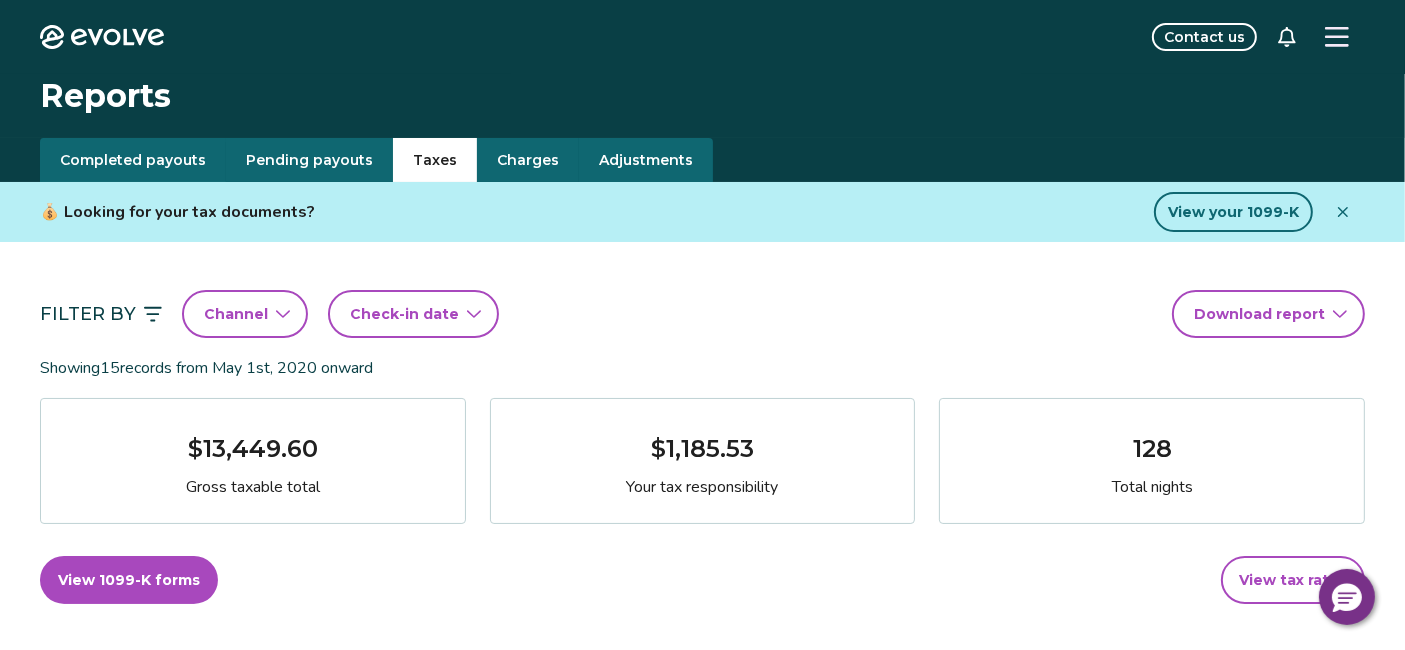 click on "View your 1099-K" at bounding box center (1233, 212) 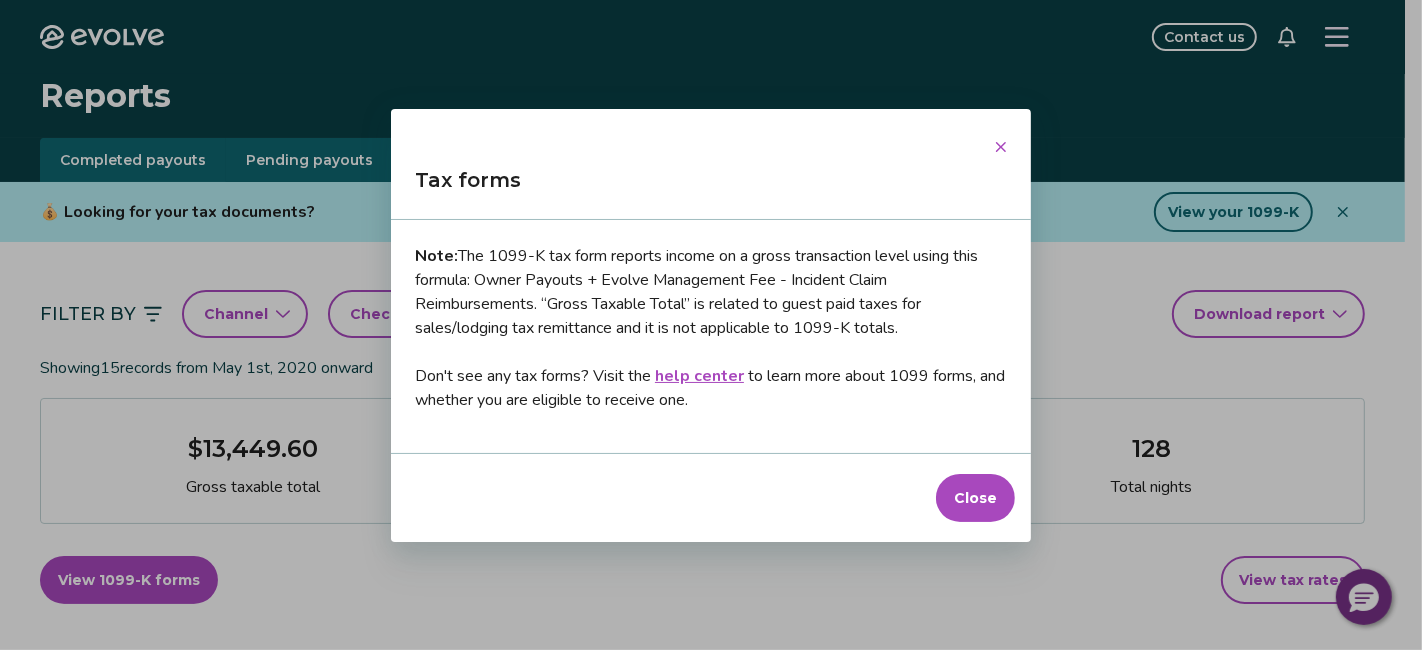 click on "Close" at bounding box center [975, 498] 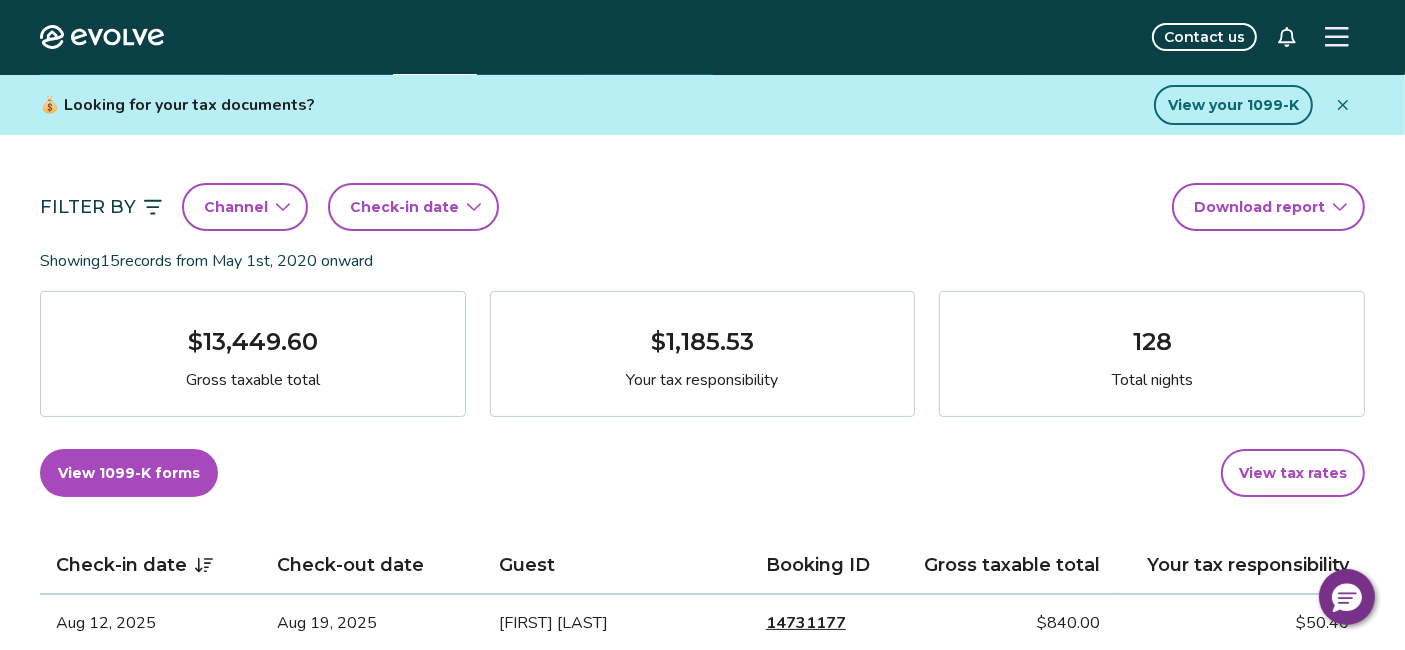 scroll, scrollTop: 0, scrollLeft: 0, axis: both 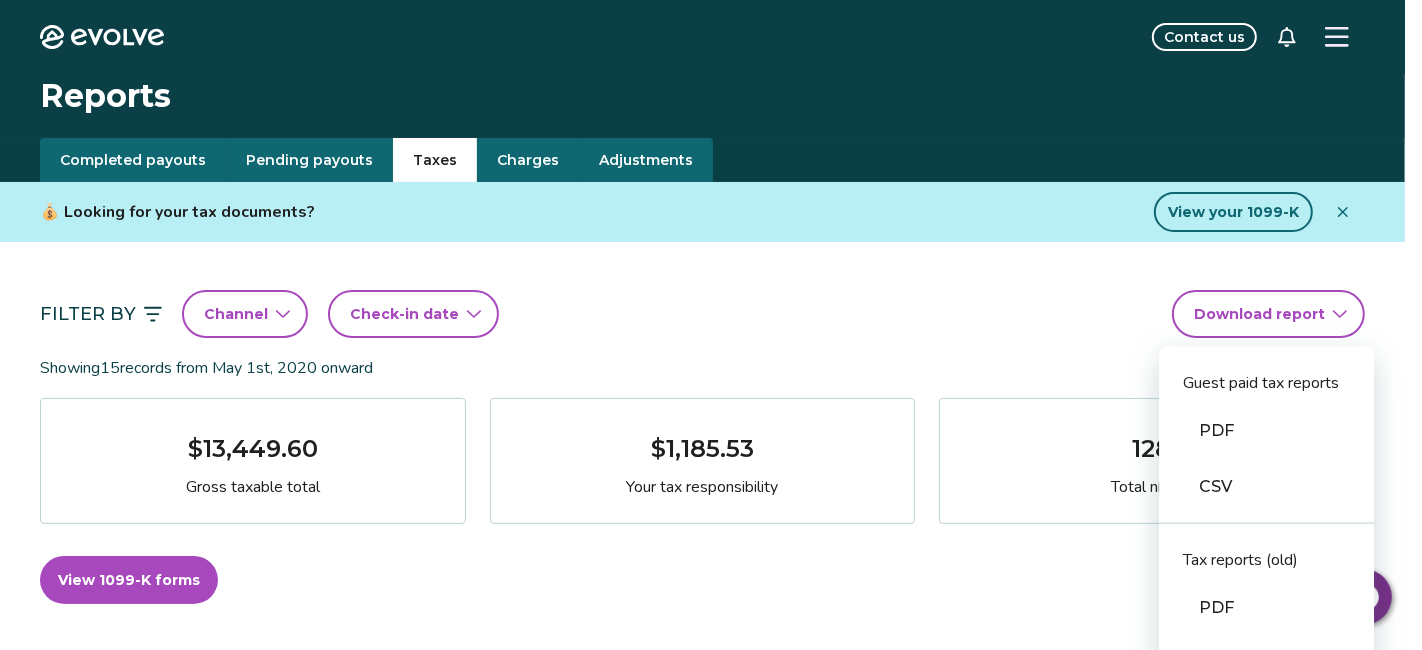 click on "Evolve Contact us Reports Completed payouts Pending payouts Taxes Charges Adjustments 💰 Looking for your tax documents? View your 1099-K Filter By Channel Check-in date Download report Guest paid tax reports PDF CSV Tax reports (old) PDF CSV Financial reporting guide PDF Showing 15 records from May 1st, 2020 onward $13,449.60 Gross taxable total $1,185.53 Your tax responsibility 128 Total nights View 1099-K forms View tax rates Check-in date Check-out date Guest Booking ID Gross taxable total Your tax responsibility Aug 12, 2025 Aug 19, 2025 [FIRST] [LAST] 14731177 $840.00 $50.40 Jul 26, 2025 Aug 3, 2025 [FIRST] [LAST] [LAST] [LAST] 14761720 $1,091.00 $147.29 Jul 20, 2025 Jul 26, 2025 [FIRST] [LAST] 14590150 $771.00 $104.09 Jun 12, 2025 Jun 20, 2025 [FIRST] [LAST] 14609332 $932.00 $55.92 Jun 9, 2025 Jun 17, 2025 [FIRST] [LAST] 14572752 $0.00 $0.00 Apr 14, 2025 Apr 20, 2025 [FIRST] [LAST] 14443043 $880.99 $52.86 Mar 22, 2025 Mar 29, 2025 [FIRST] [LAST] 14351509 $808.00 $109.09 Mar 17, 2025 Apr 3, 2025" at bounding box center [711, 1383] 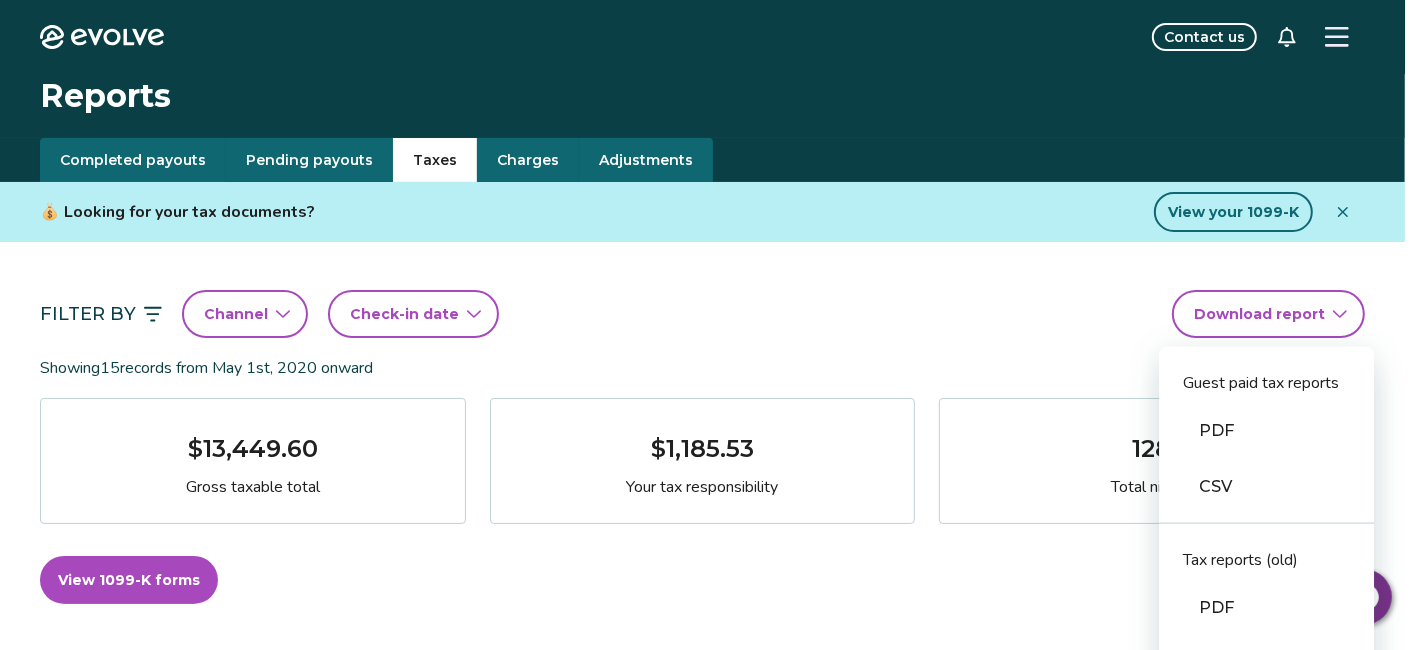 click on "CSV" at bounding box center (1266, 487) 